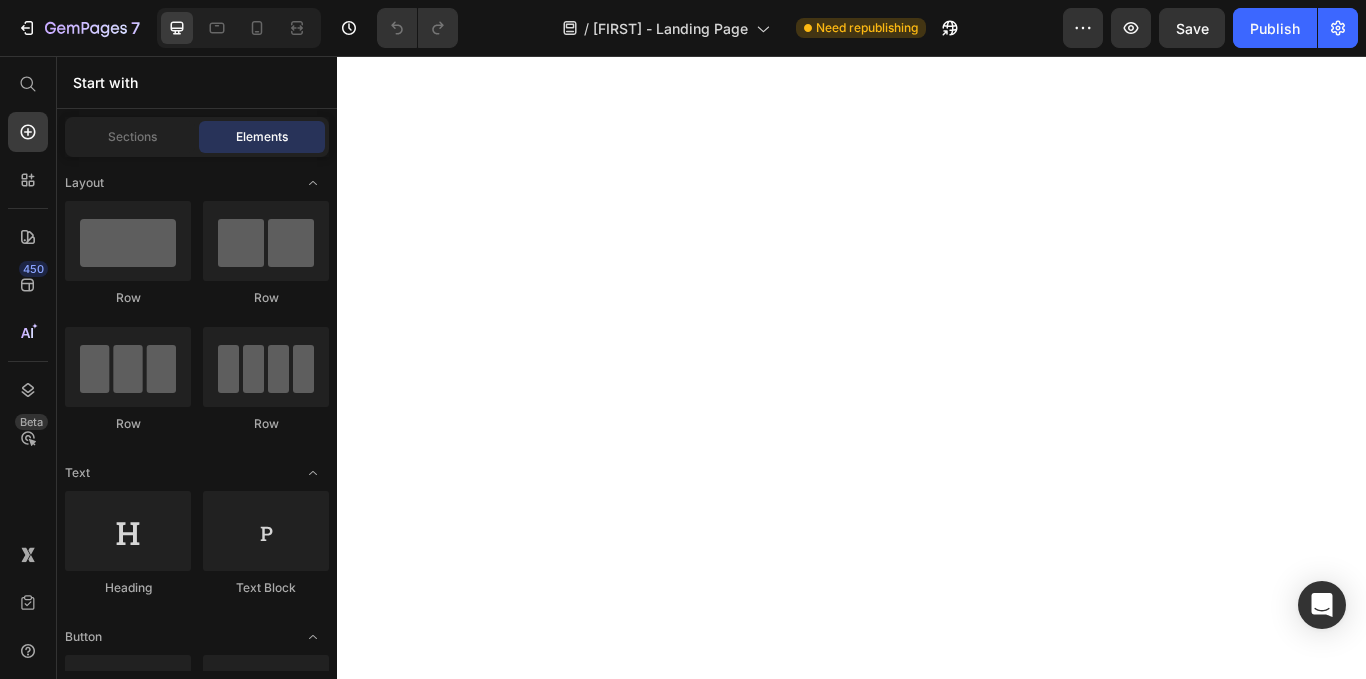 scroll, scrollTop: 0, scrollLeft: 0, axis: both 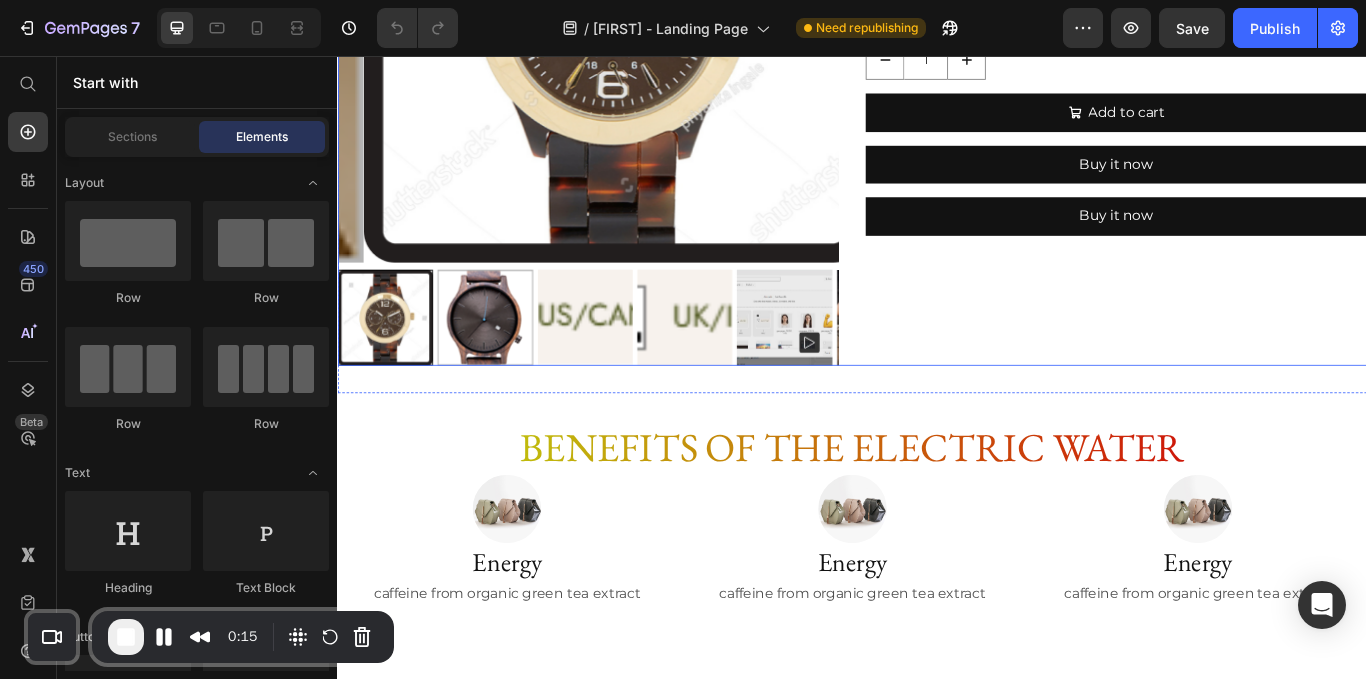 click on "The Marc Product Title $15,000.00 Product Price $20,000.00 Product Price Row Made with Oak, using a tempered carbonization process that extracts the individuality from every ale-soaked stave. Flame tempering Product Description Band color: Gold Gold Gold Beige Beige Brown Brown Product Variants & Swatches Quantity Text Block 1 Product Quantity
Add to cart Add to Cart Buy it now Dynamic Checkout Buy it now Dynamic Checkout" at bounding box center (1245, 64) 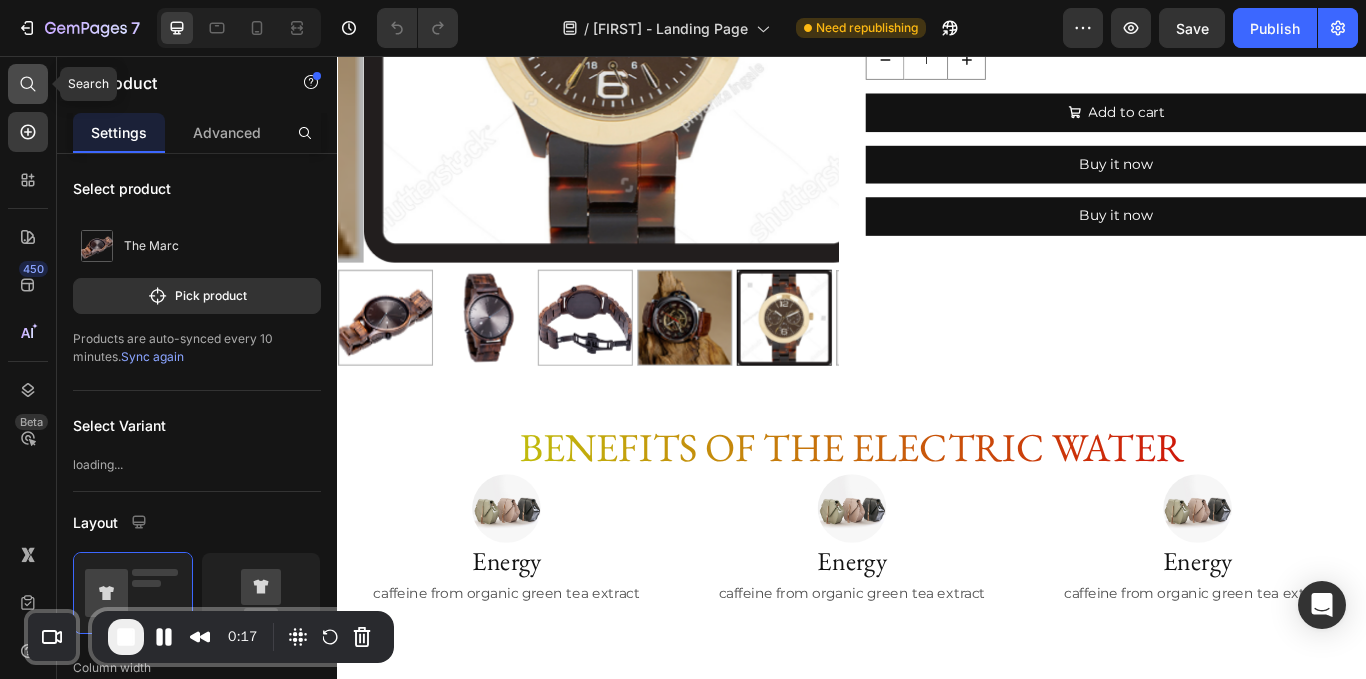 click 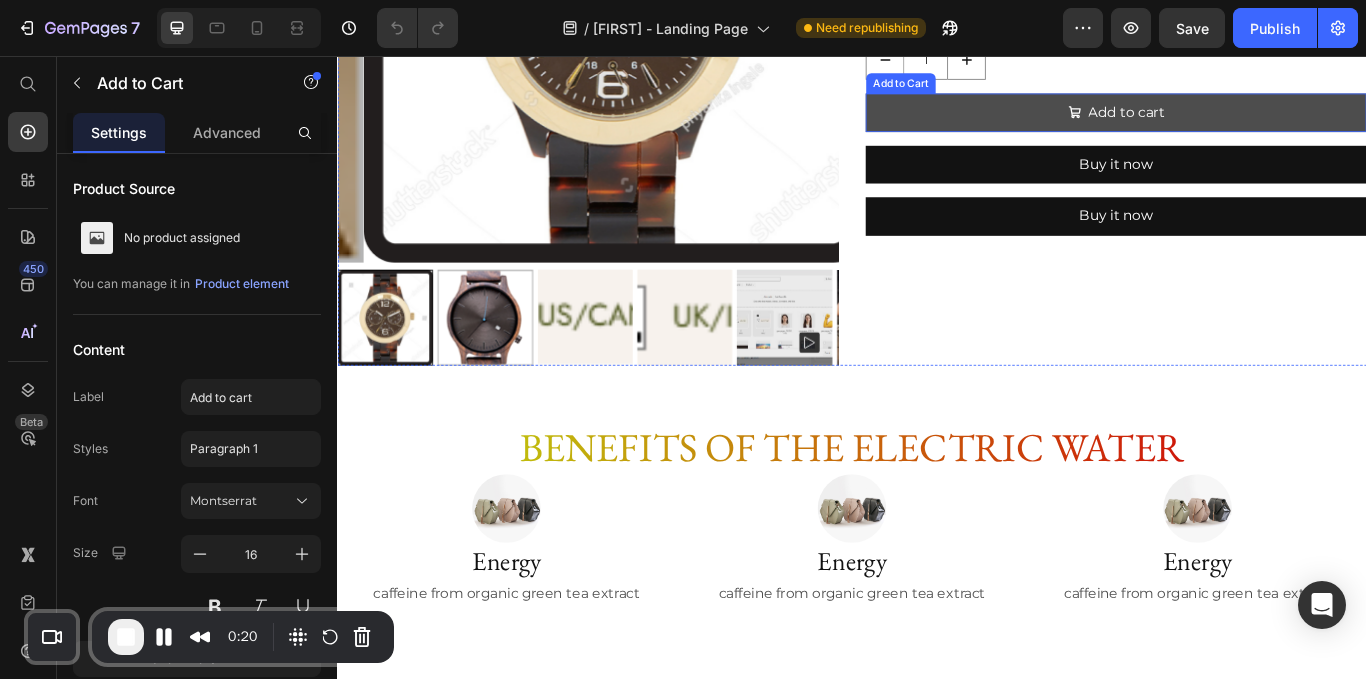 click on "Add to cart" at bounding box center [1245, 122] 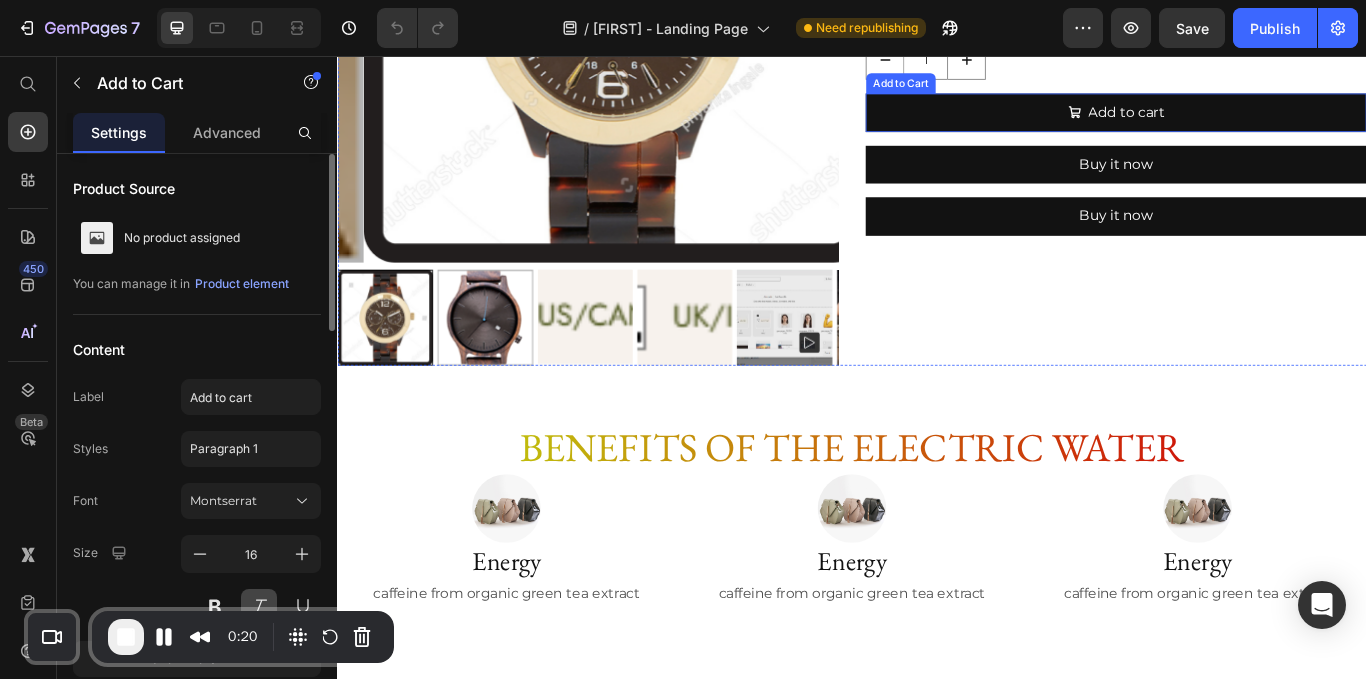 radio on "false" 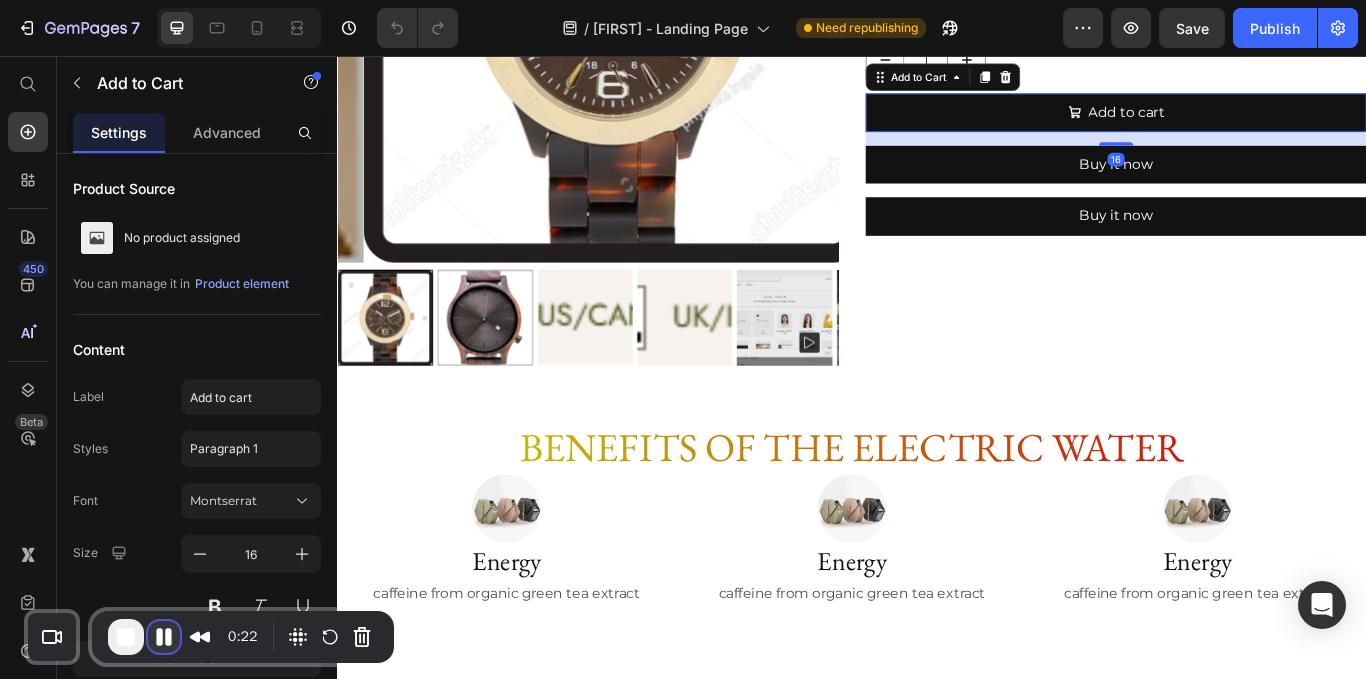 click at bounding box center (164, 637) 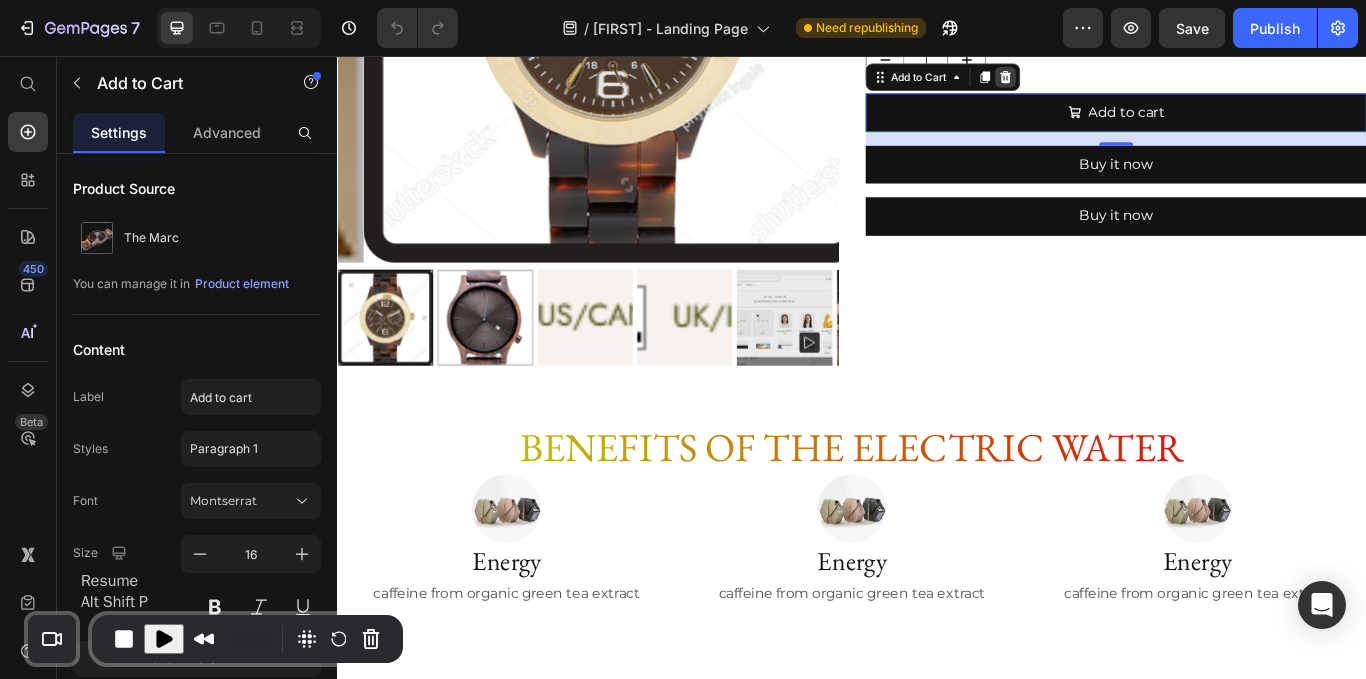 click 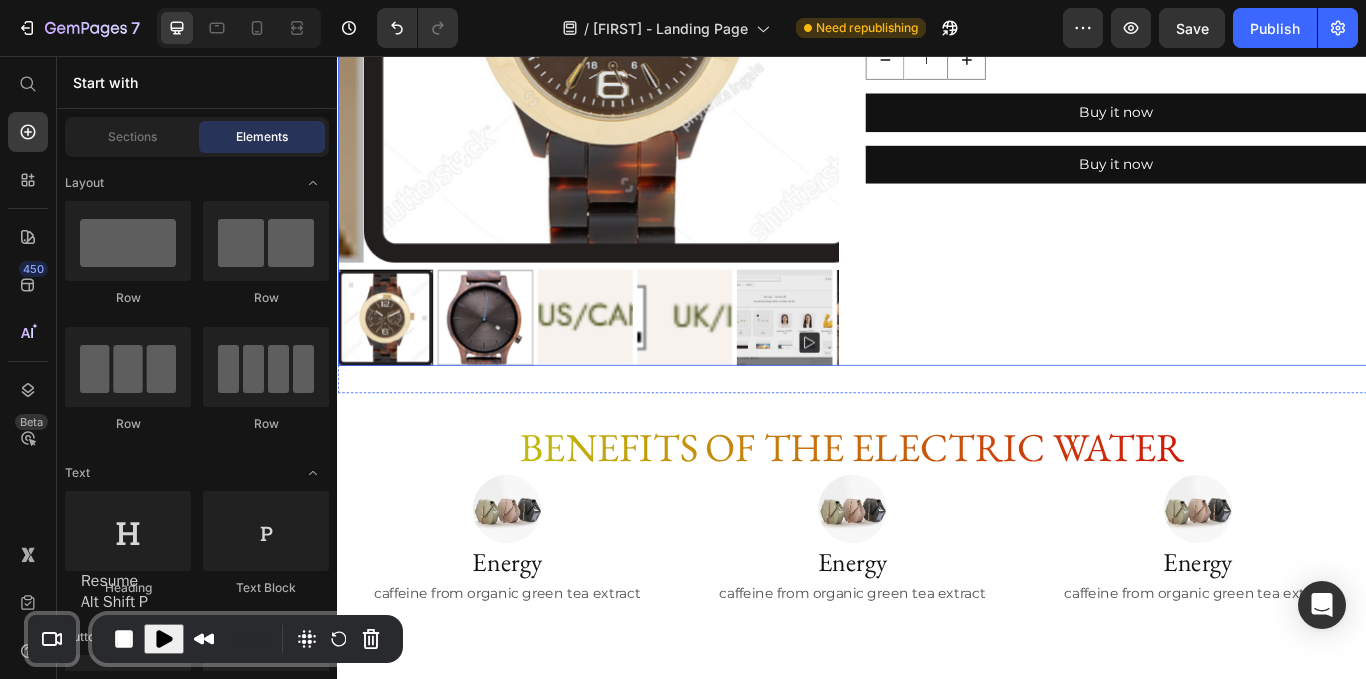click on "Buy it now" at bounding box center [1245, 122] 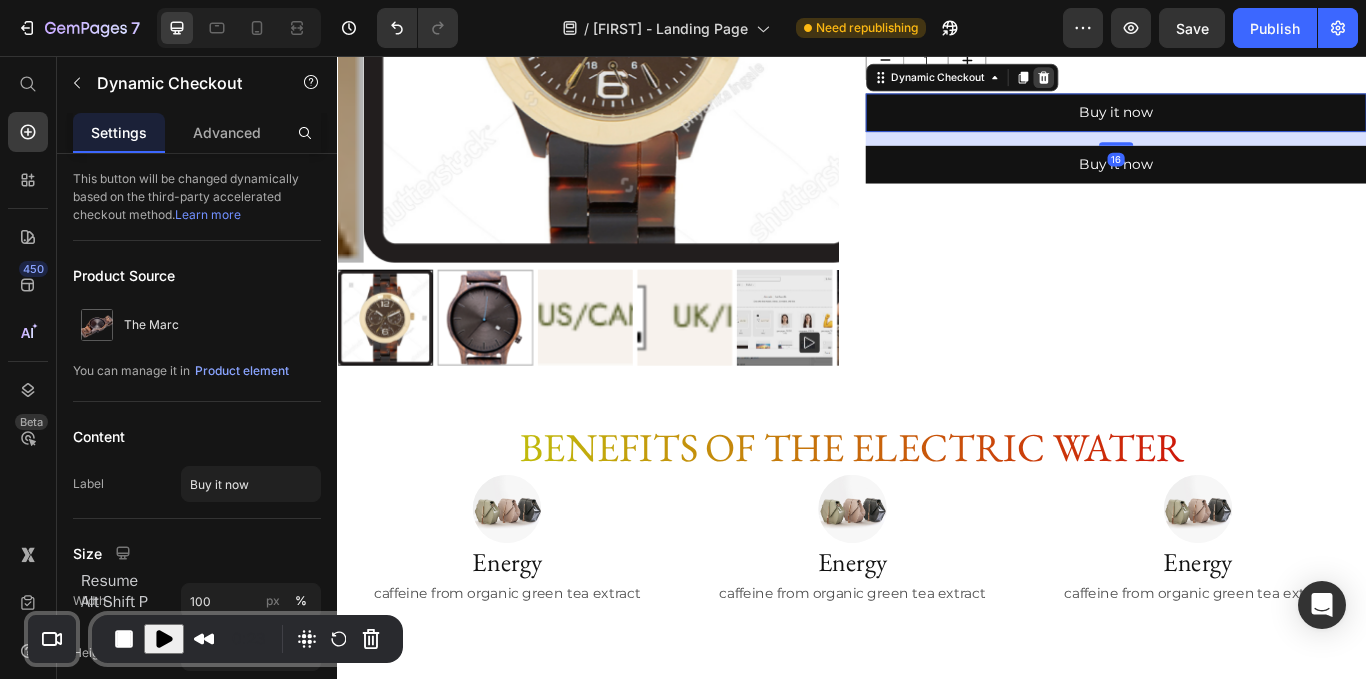 click 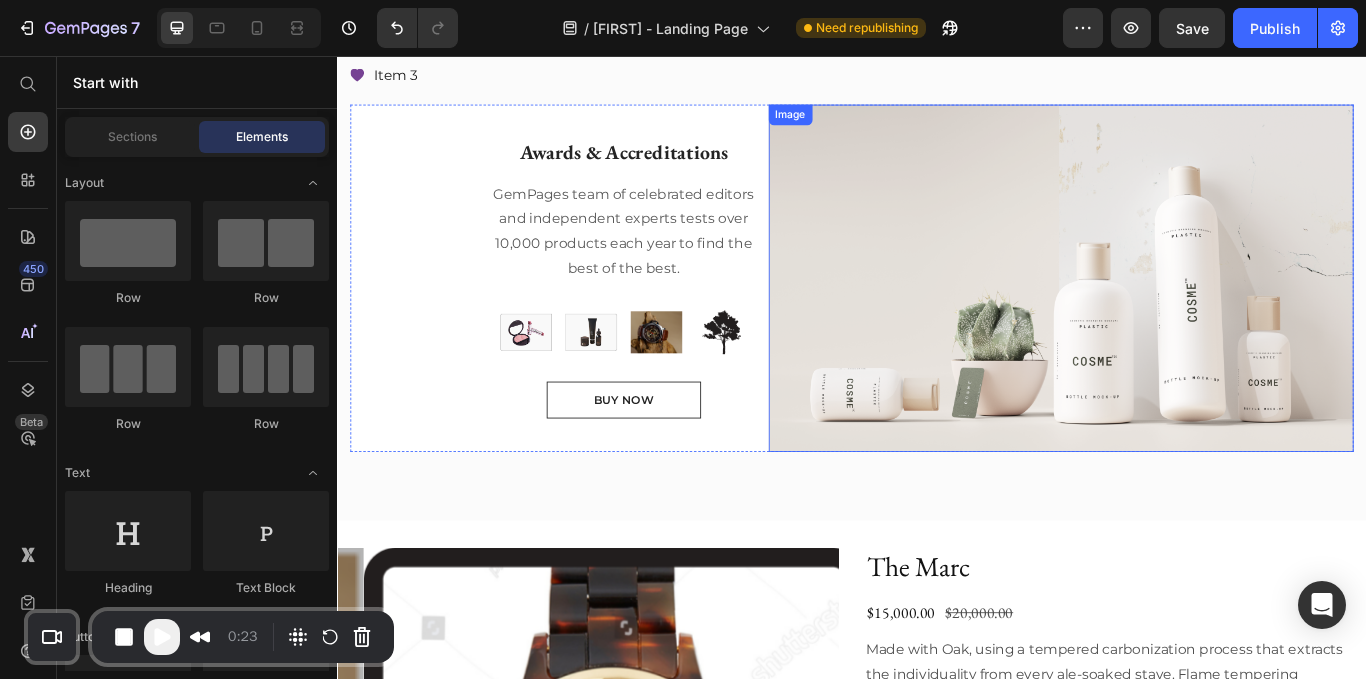 scroll, scrollTop: 3958, scrollLeft: 0, axis: vertical 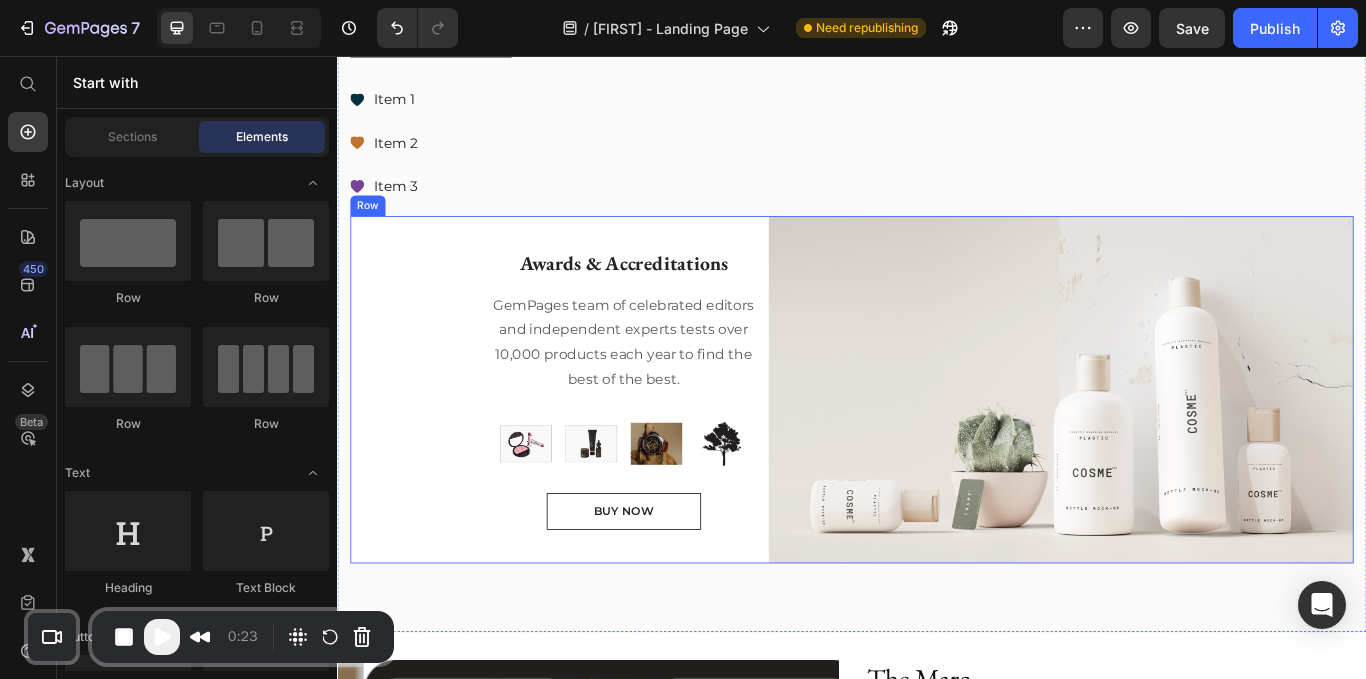 click on "Awards & Accreditations Heading GemPages team of celebrated editors and independent experts tests over 10,000 products each year to find the best of the best. Text block Image Image Image Image Row BUY NOW Button Row" at bounding box center [596, 445] 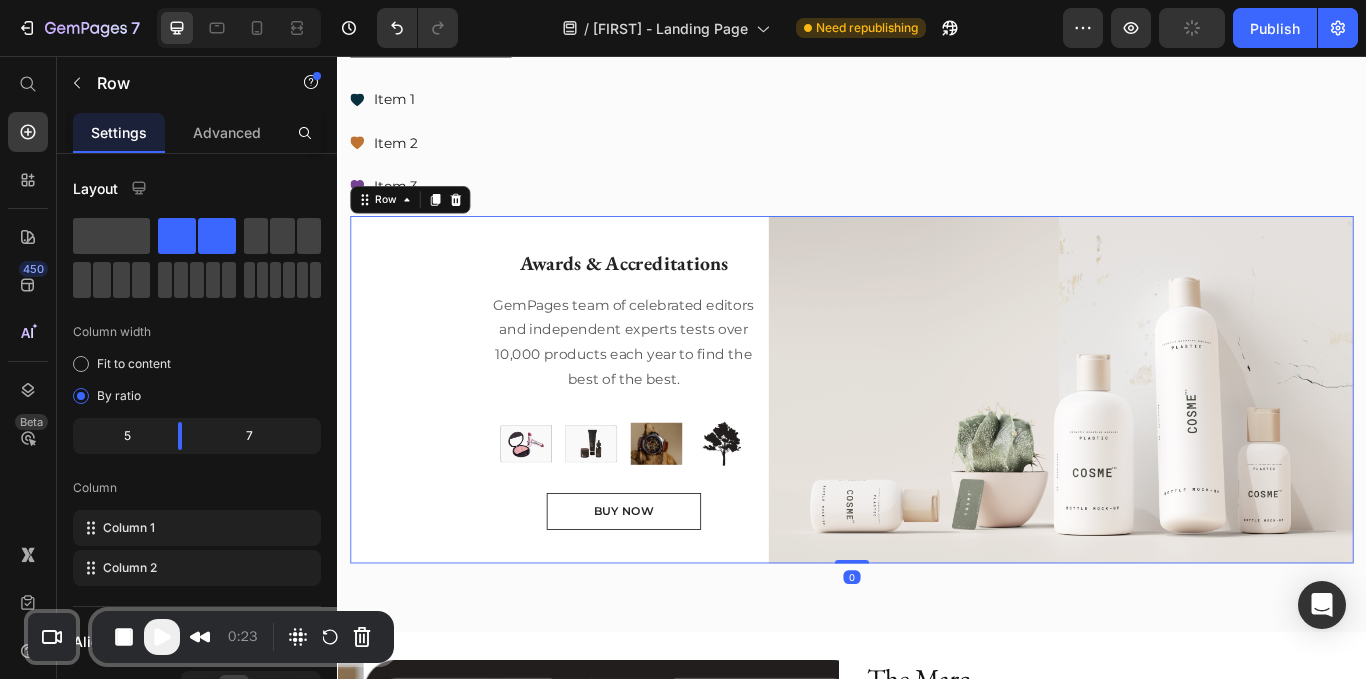 click at bounding box center [475, 224] 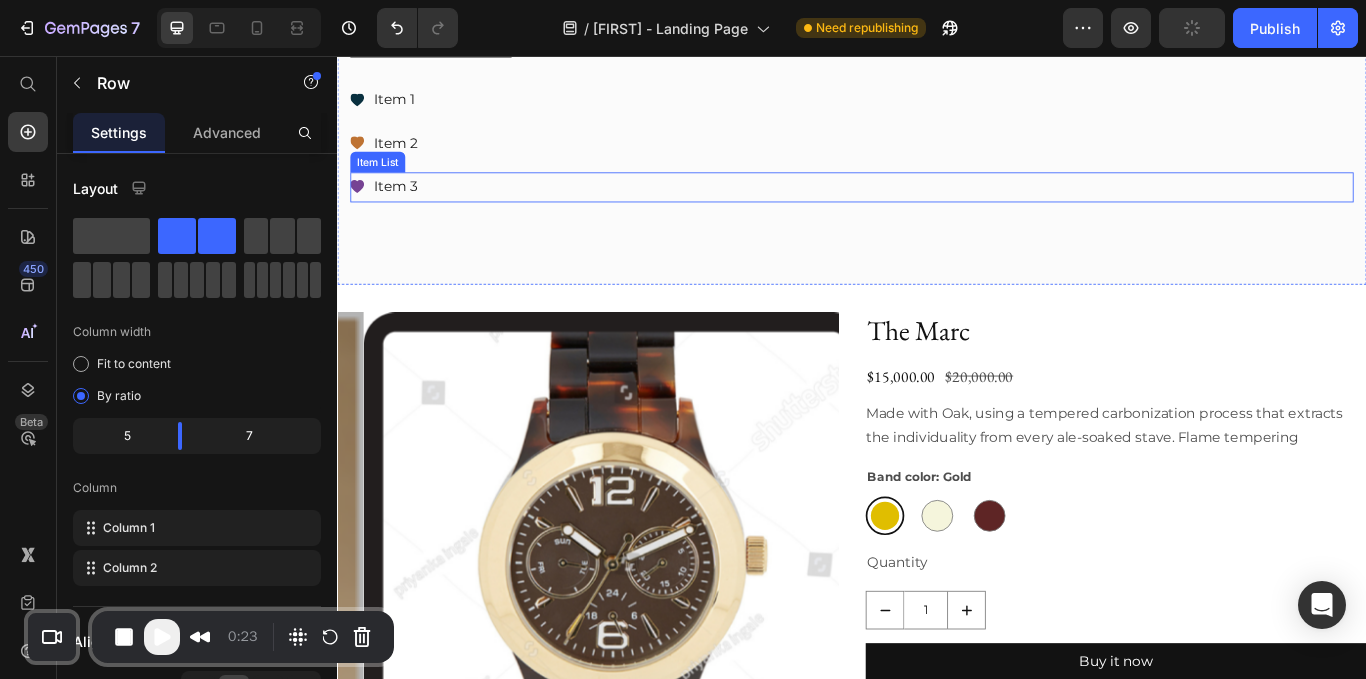 drag, startPoint x: 481, startPoint y: 222, endPoint x: 768, endPoint y: 384, distance: 329.56485 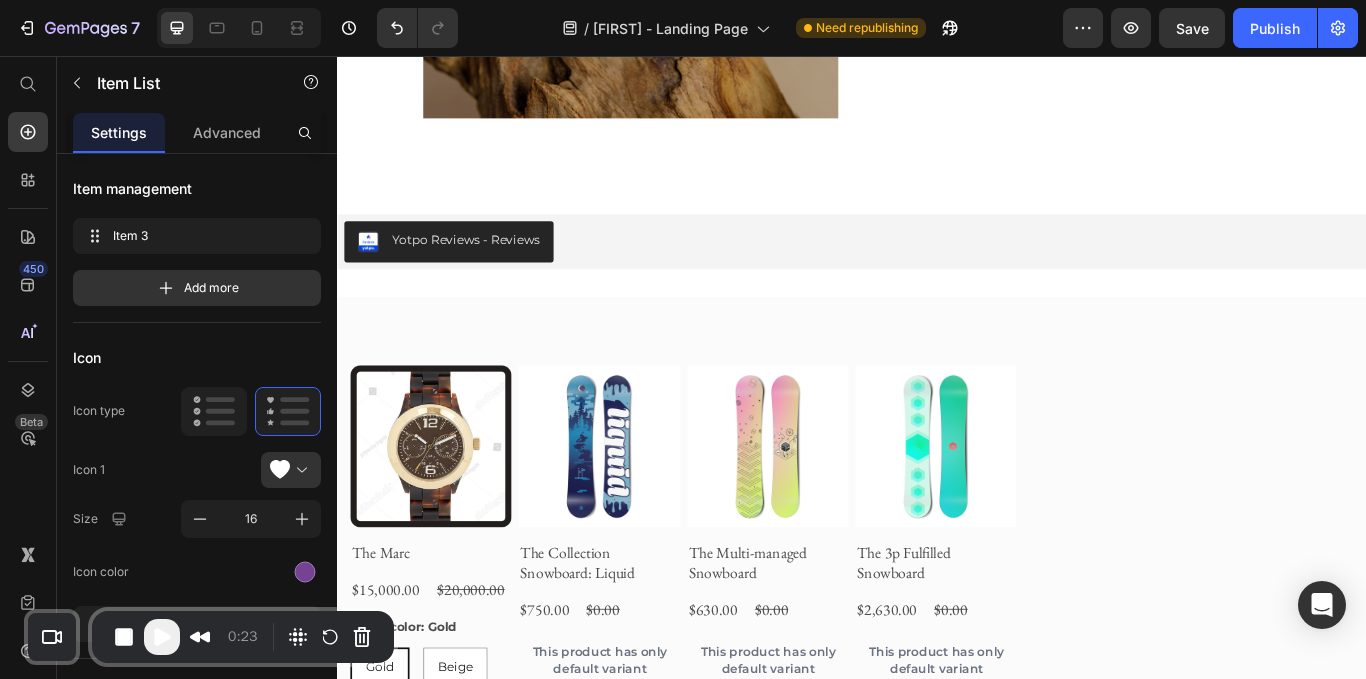 scroll, scrollTop: 2847, scrollLeft: 0, axis: vertical 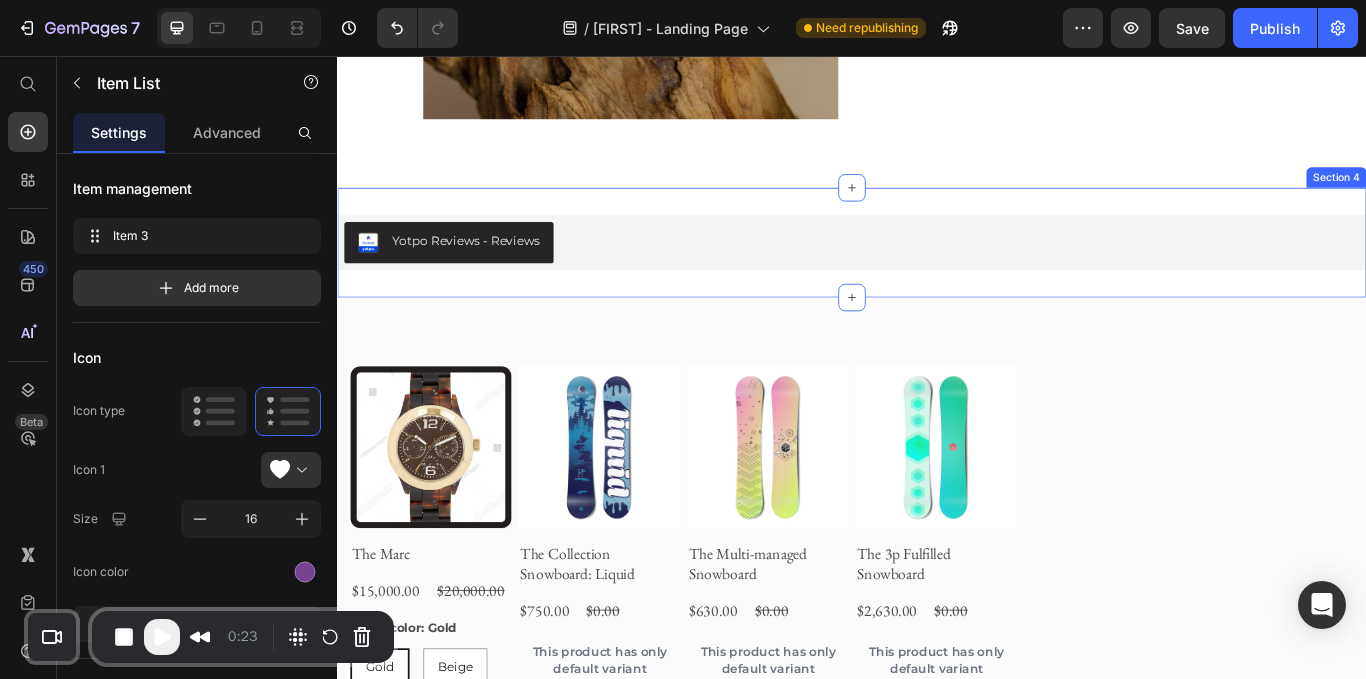 click on "Product Images The Marc Product Title $15,000.00 Product Price $20,000.00 Product Price Row Band color: Gold Gold Gold Gold Beige Beige Beige Brown Brown Brown Product Variants & Swatches {{product.metafields.custom.item_list | metafield_tag}} Custom Code Add To cart Product Cart Button Row Product Images The Collection Snowboard: Liquid Product Title $750.00 Product Price $0.00 Product Price Row This product has only default variant Product Variants & Swatches {{product.metafields.custom.item_list | metafield_tag}} Custom Code Add To cart Product Cart Button Row Product Images The Multi-managed Snowboard Product Title $630.00 Product Price $0.00 Product Price Row This product has only default variant Product Variants & Swatches {{product.metafields.custom.item_list | metafield_tag}} Custom Code Add To cart Product Cart Button Row Product Images The 3p Fulfilled Snowboard Product Title $2,630.00 Product Price $0.00 Product Price Row This product has only default variant Product Variants & Swatches Custom Code" at bounding box center [937, 788] 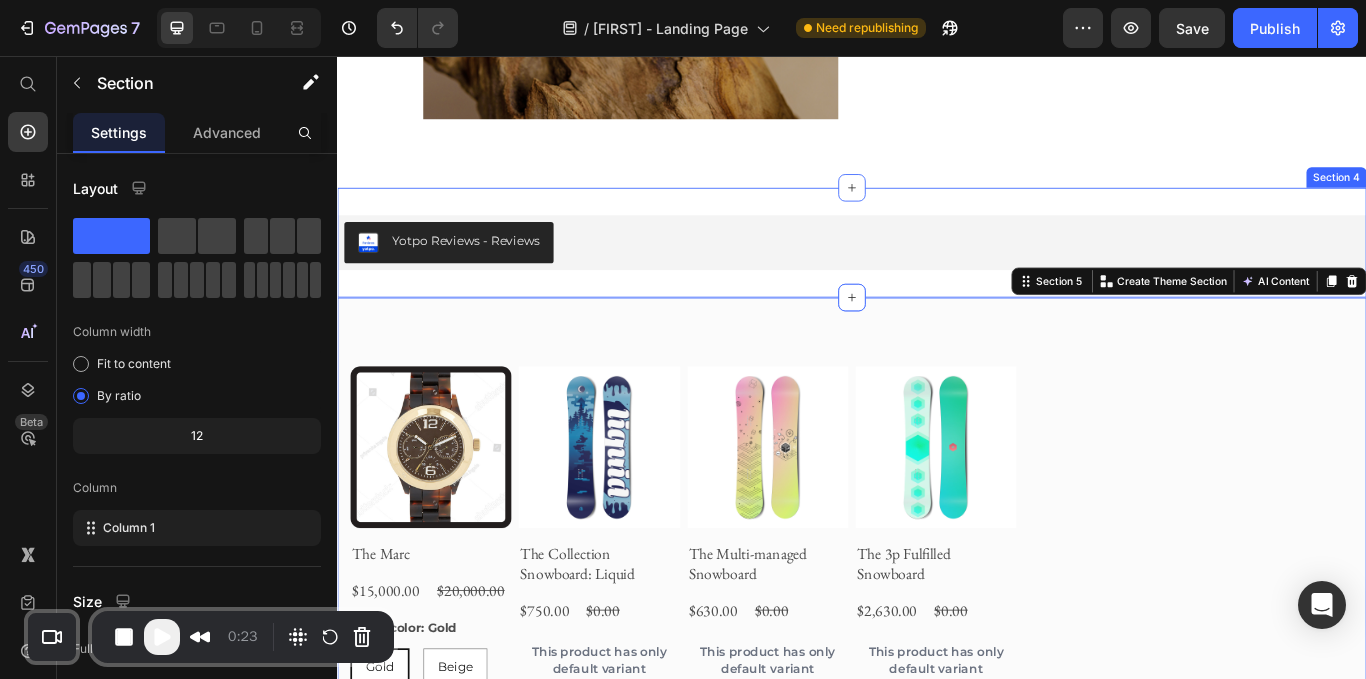 click on "Yotpo Reviews - Reviews Yotpo Reviews Product Section 4" at bounding box center [937, 274] 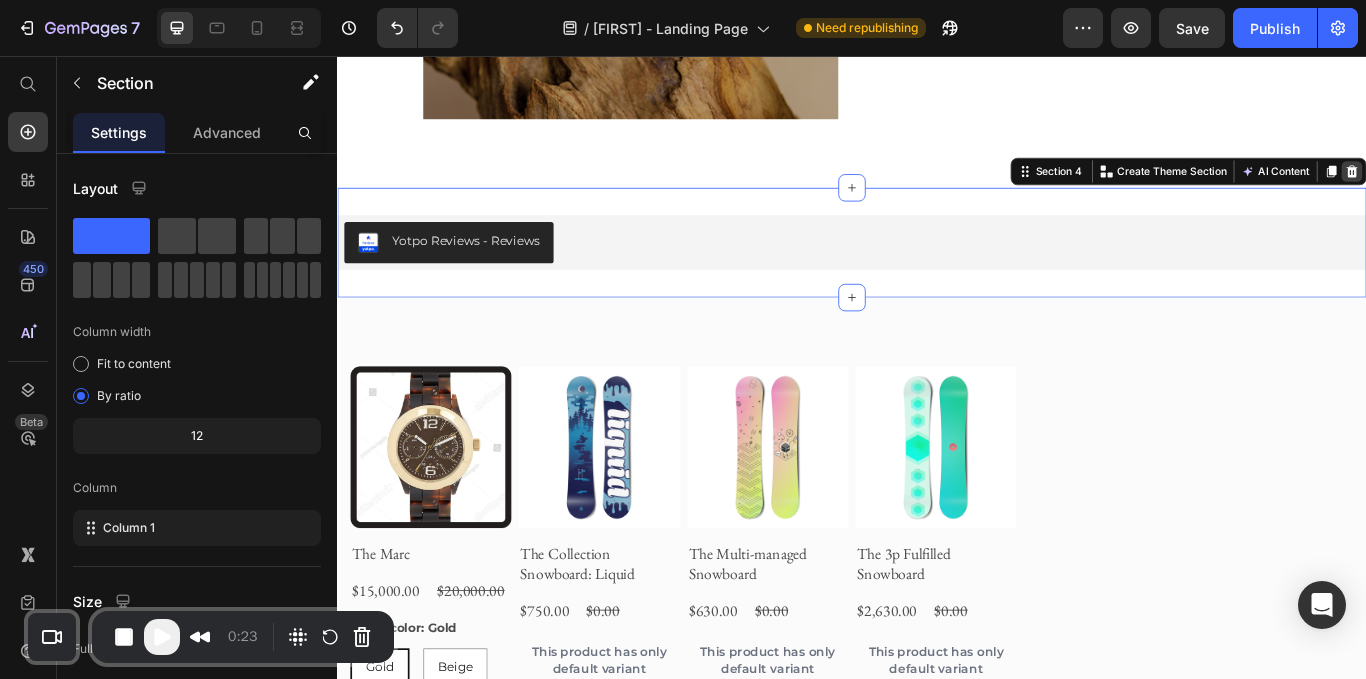 click 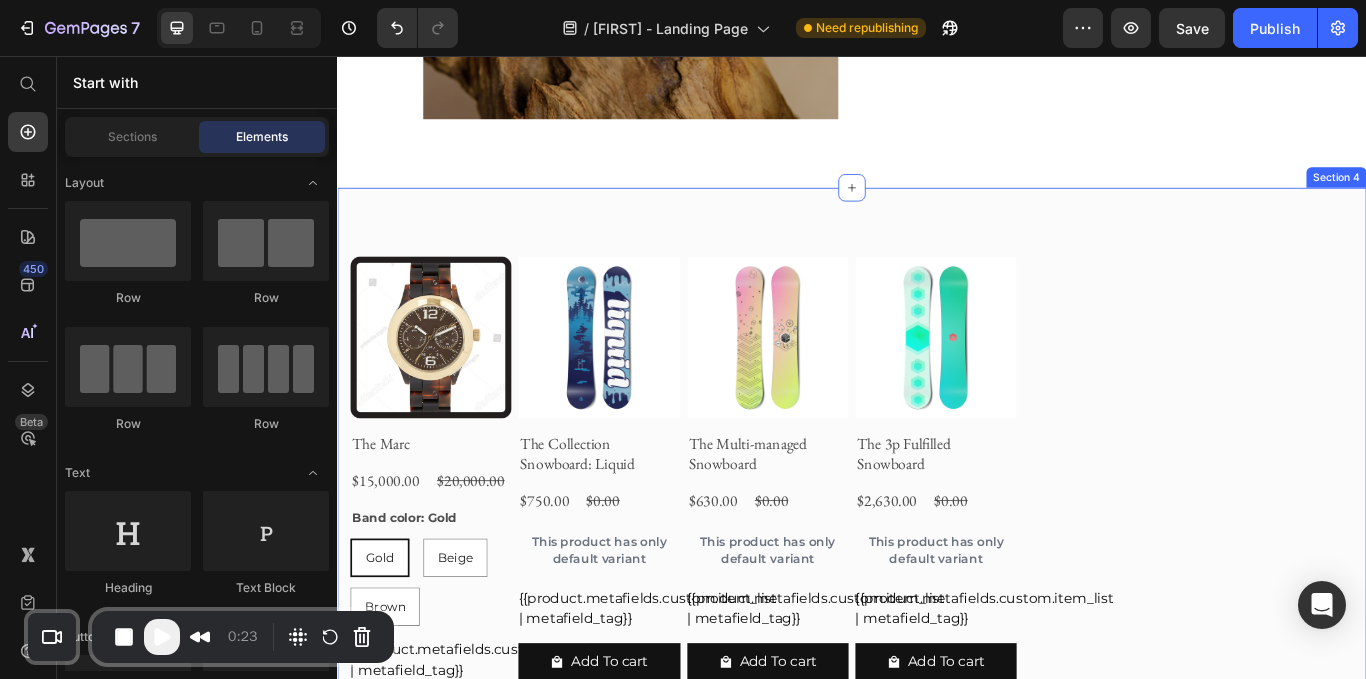 click on "Product Images The Marc Product Title $15,000.00 Product Price $20,000.00 Product Price Row Band color: Gold Gold Gold Gold Beige Beige Beige Brown Brown Brown Product Variants & Swatches {{product.metafields.custom.item_list | metafield_tag}} Custom Code Add To cart Product Cart Button Row Product Images The Collection Snowboard: Liquid Product Title $750.00 Product Price $0.00 Product Price Row This product has only default variant Product Variants & Swatches {{product.metafields.custom.item_list | metafield_tag}} Custom Code Add To cart Product Cart Button Row Product Images The Multi-managed Snowboard Product Title $630.00 Product Price $0.00 Product Price Row This product has only default variant Product Variants & Swatches {{product.metafields.custom.item_list | metafield_tag}} Custom Code Add To cart Product Cart Button Row Product Images The 3p Fulfilled Snowboard Product Title $2,630.00 Product Price $0.00 Product Price Row This product has only default variant Product Variants & Swatches Custom Code" at bounding box center [937, 660] 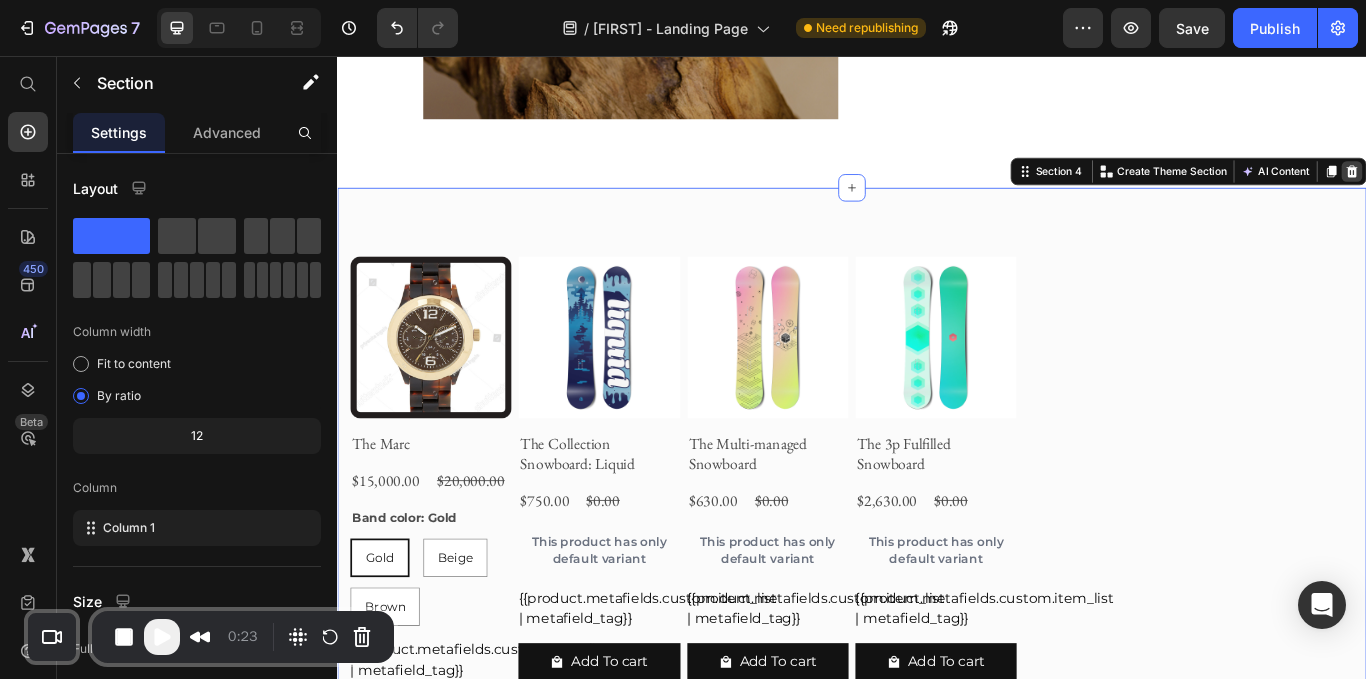 click 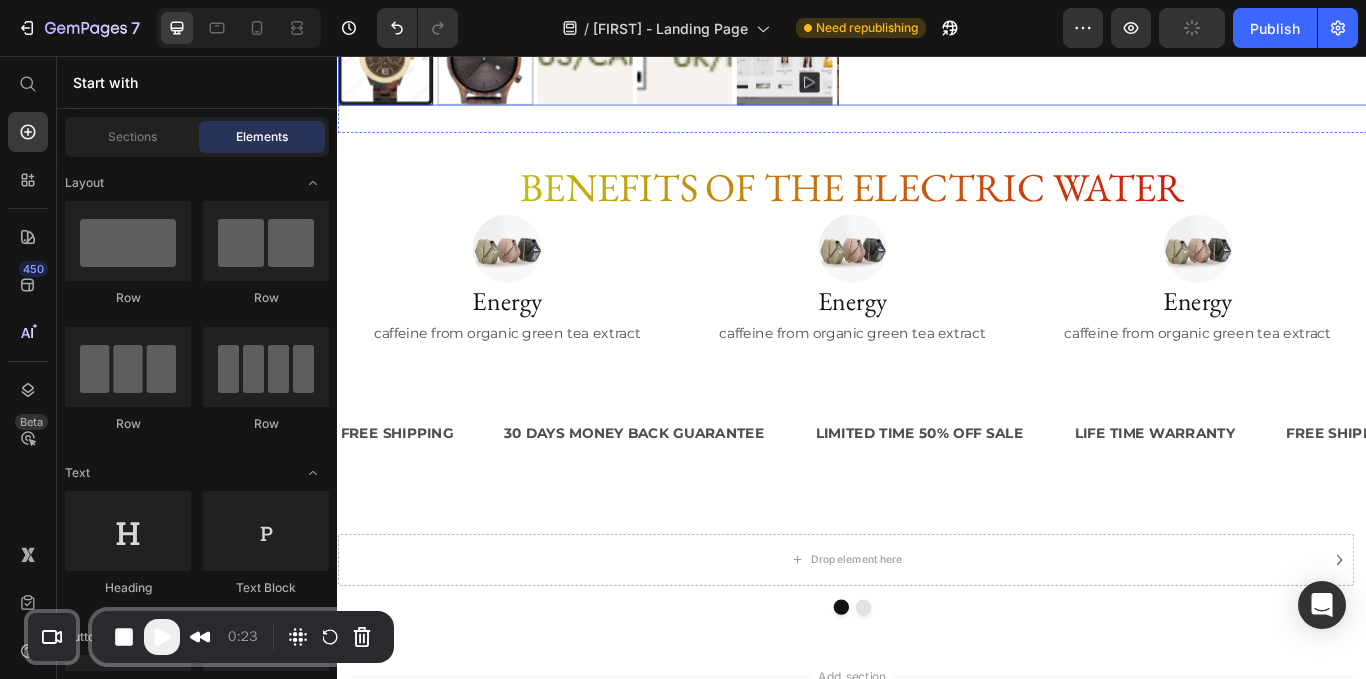 scroll, scrollTop: 3678, scrollLeft: 0, axis: vertical 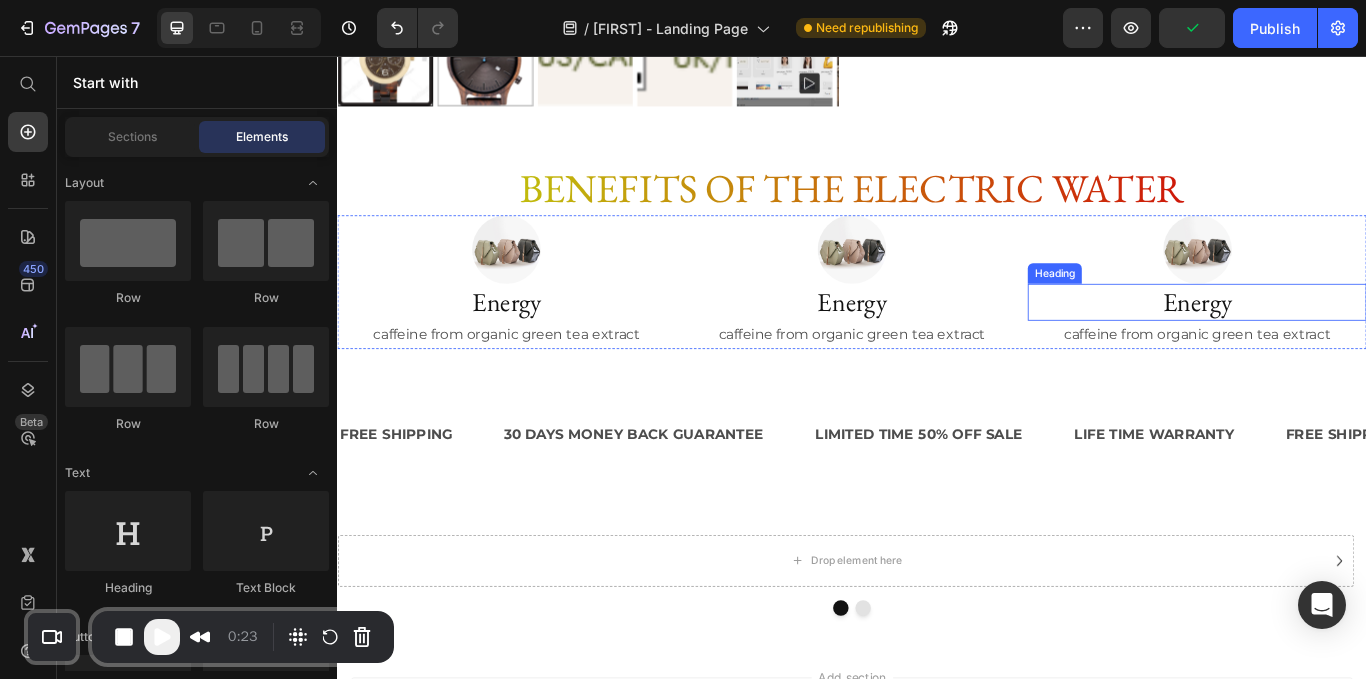 click on "Energy" at bounding box center [1339, 343] 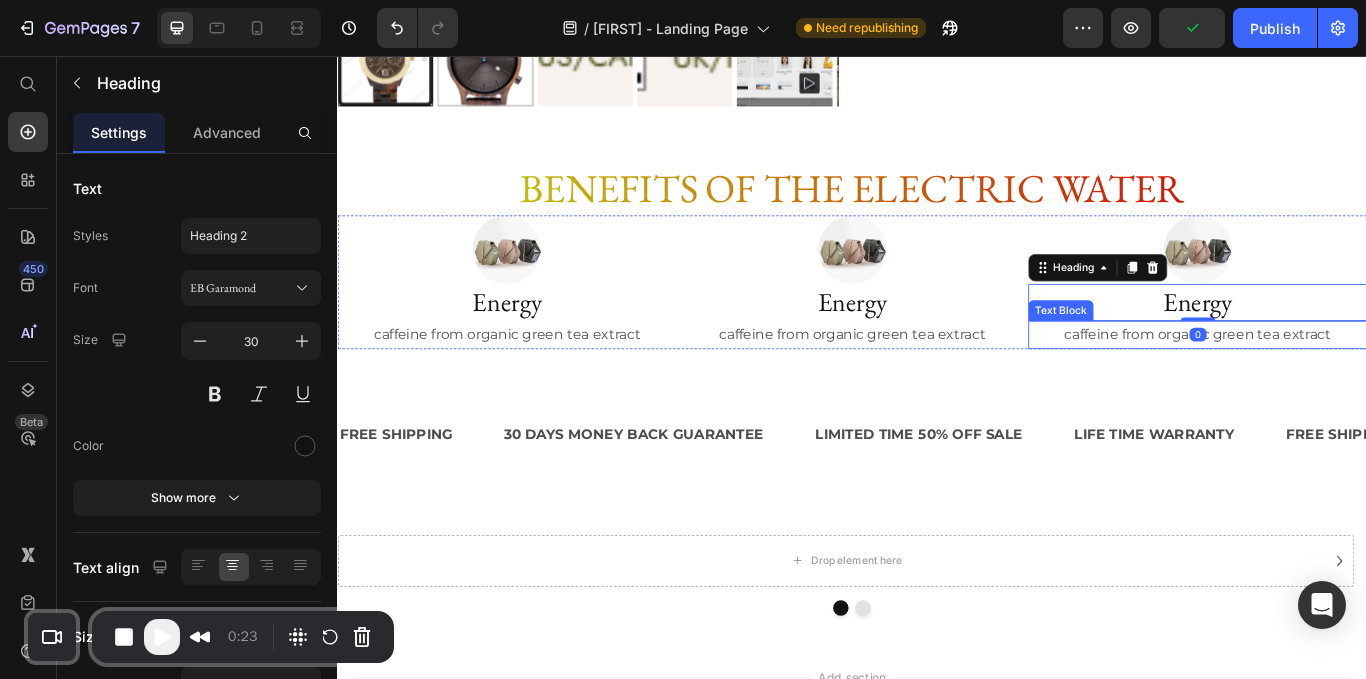 click on "caffeine from organic green tea extract" at bounding box center (1339, 381) 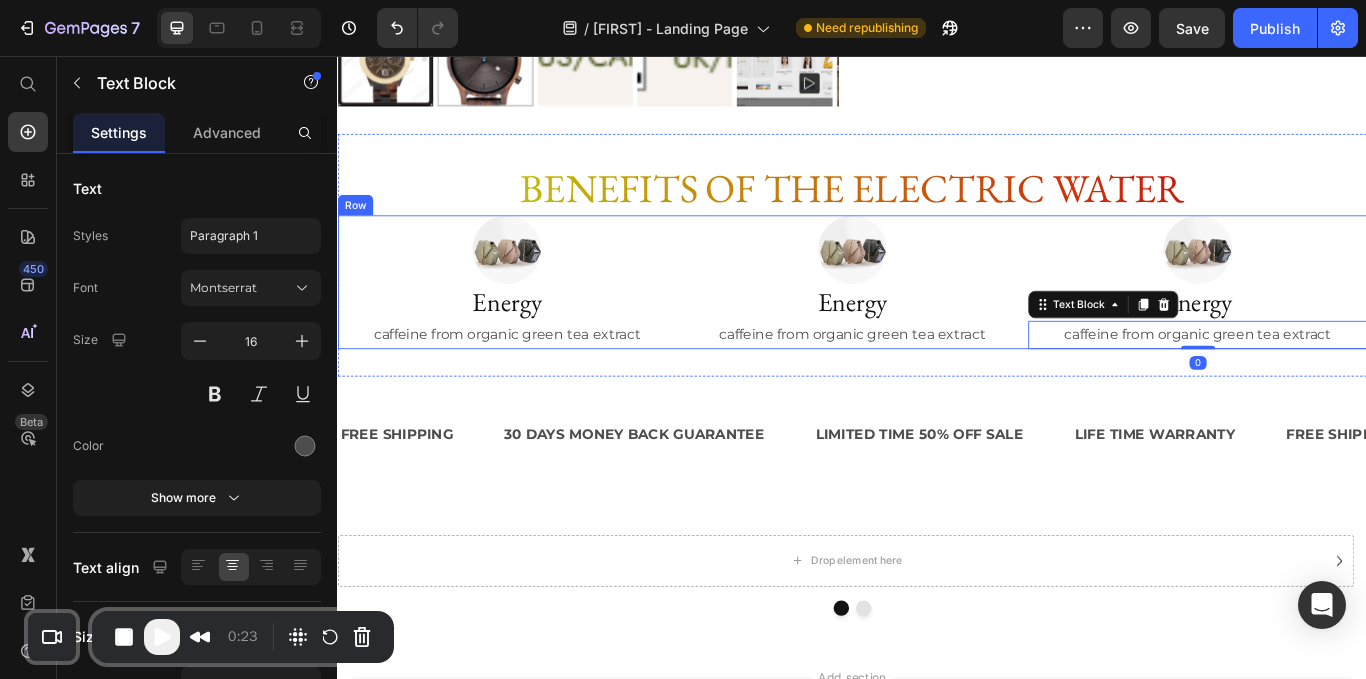 click on "Image Energy Heading caffeine from organic green tea extract Text Block Image Energy Heading caffeine from organic green tea extract Text Block Image Energy Heading caffeine from organic green tea extract Text Block   0 Row" at bounding box center [937, 320] 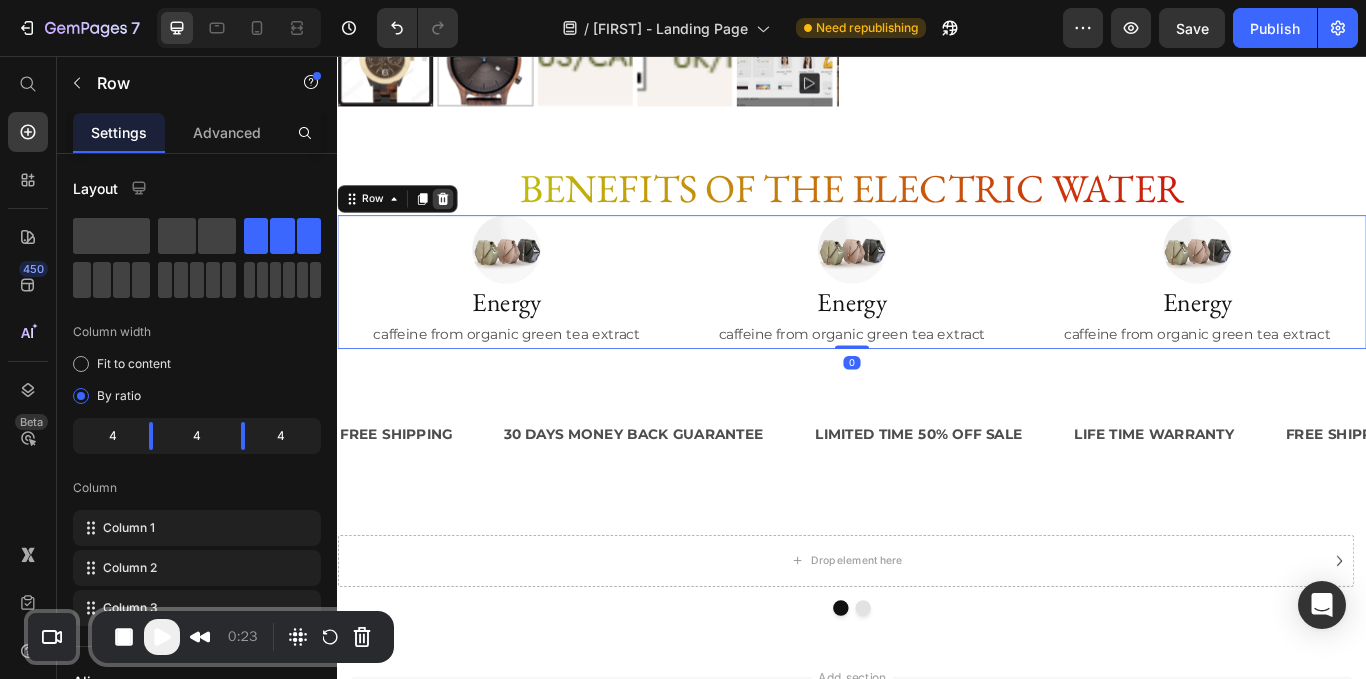 click 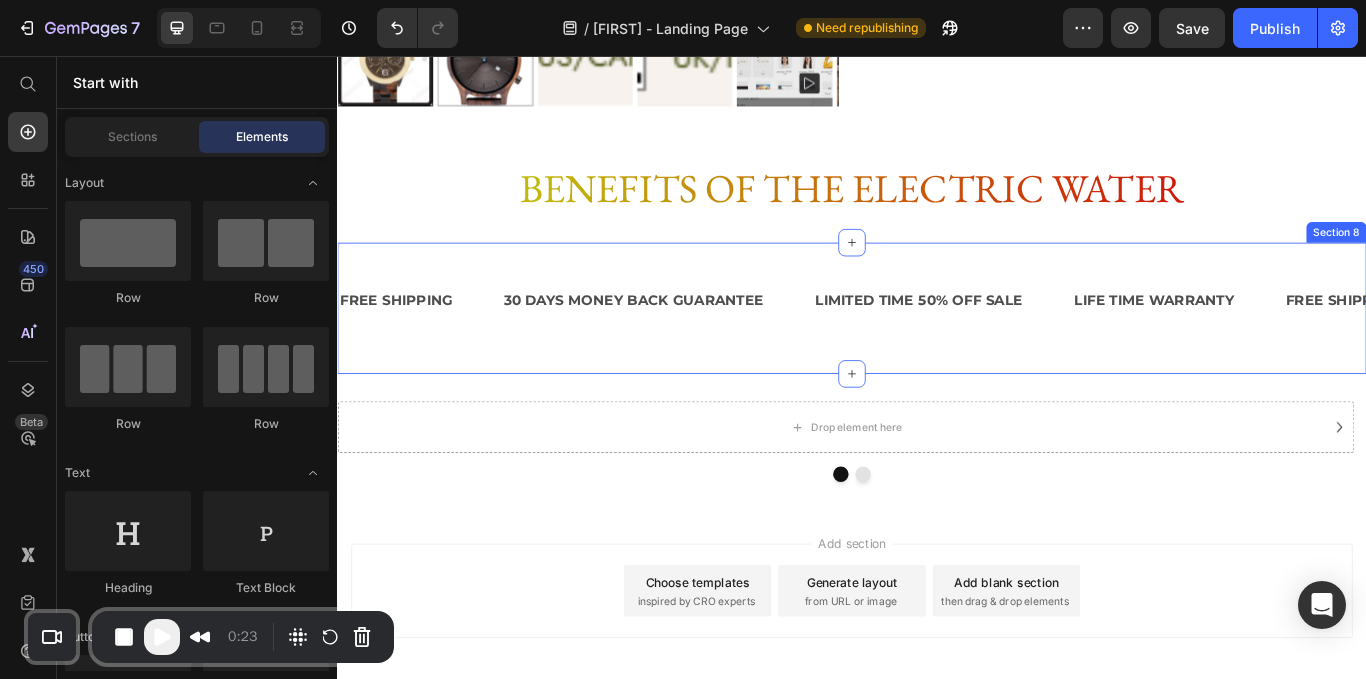 click on "FREE SHIPPING Text 30 DAYS MONEY BACK GUARANTEE Text LIMITED TIME 50% OFF SALE Text LIFE TIME WARRANTY Text FREE SHIPPING Text 30 DAYS MONEY BACK GUARANTEE Text LIMITED TIME 50% OFF SALE Text LIFE TIME WARRANTY Text FREE SHIPPING Text 30 DAYS MONEY BACK GUARANTEE Text LIMITED TIME 50% OFF SALE Text LIFE TIME WARRANTY Text FREE SHIPPING Text 30 DAYS MONEY BACK GUARANTEE Text LIMITED TIME 50% OFF SALE Text LIFE TIME WARRANTY Text FREE SHIPPING Text 30 DAYS MONEY BACK GUARANTEE Text LIMITED TIME 50% OFF SALE Text LIFE TIME WARRANTY Text FREE SHIPPING Text 30 DAYS MONEY BACK GUARANTEE Text LIMITED TIME 50% OFF SALE Text LIFE TIME WARRANTY Text Marquee Section 8" at bounding box center (937, 350) 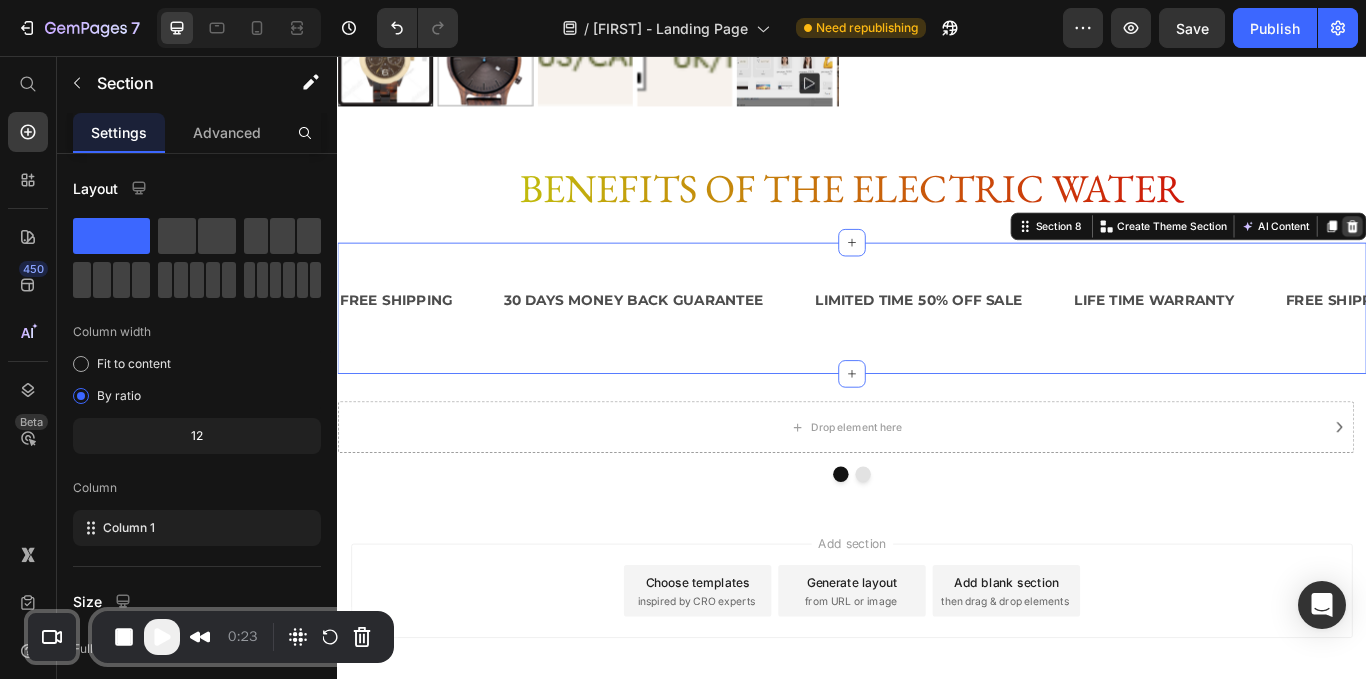 click 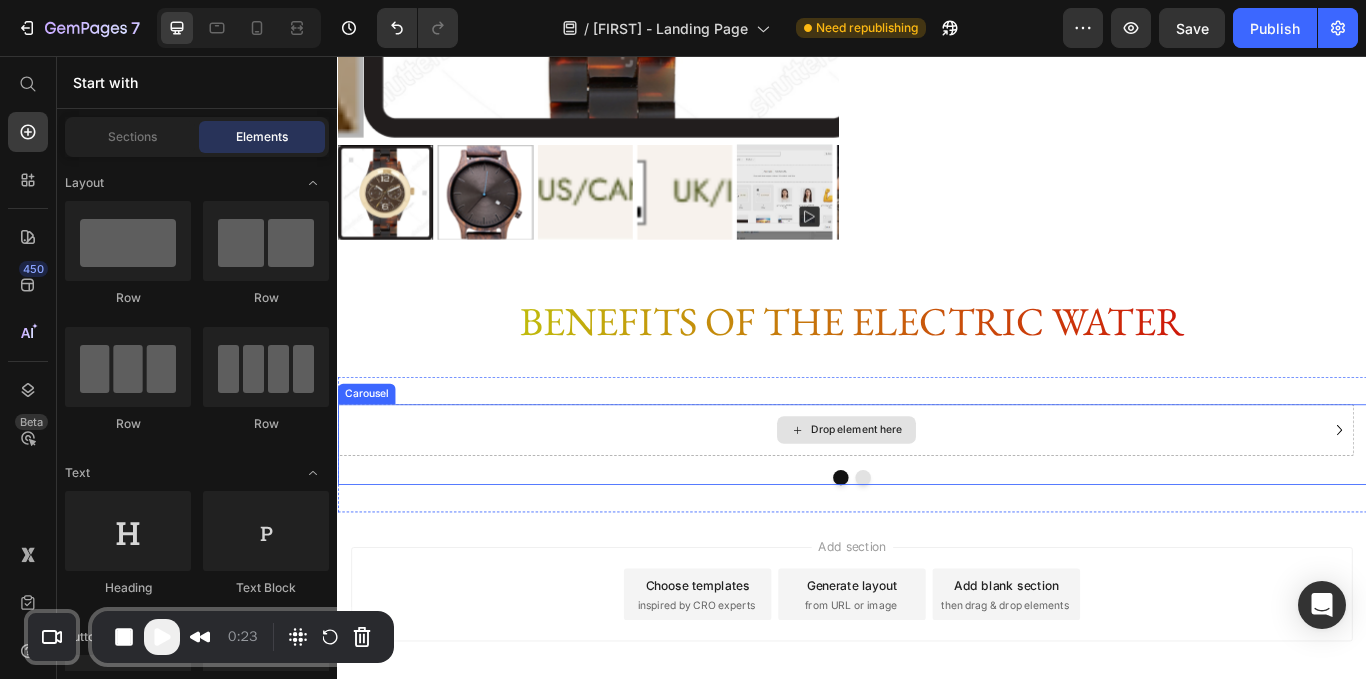 scroll, scrollTop: 3718, scrollLeft: 0, axis: vertical 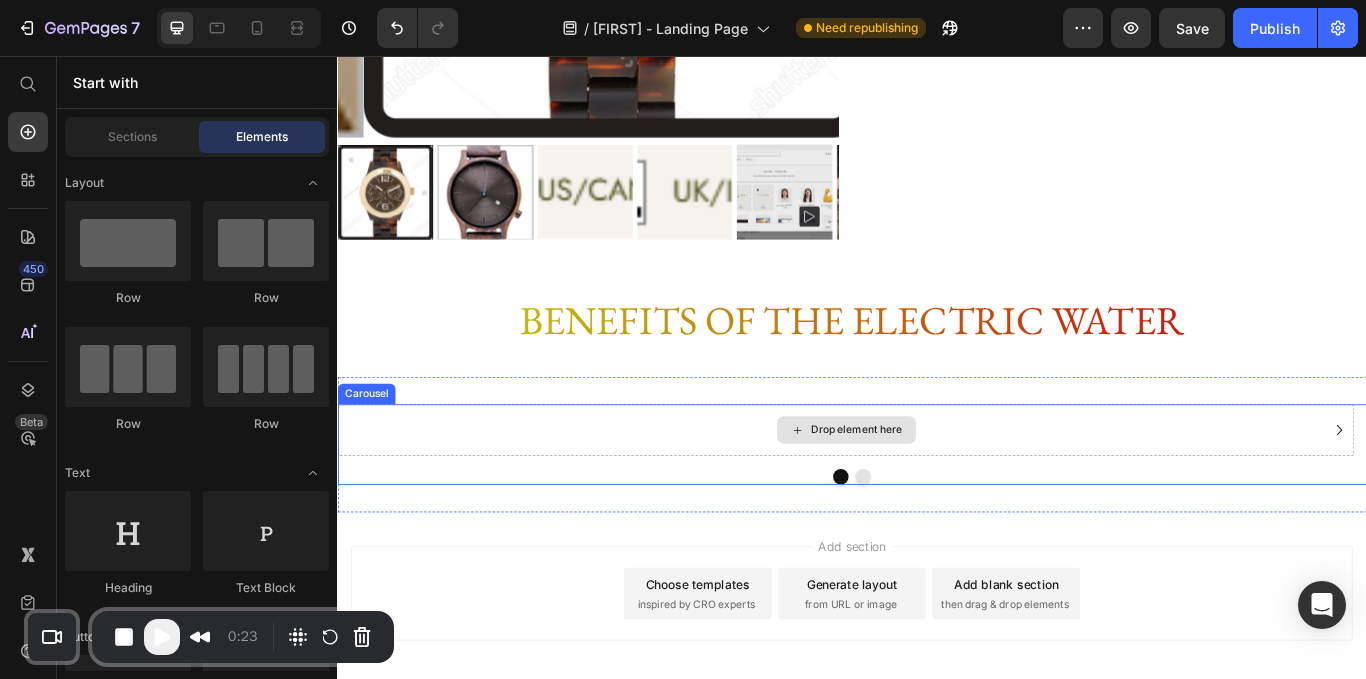 click on "Drop element here" at bounding box center (929, 492) 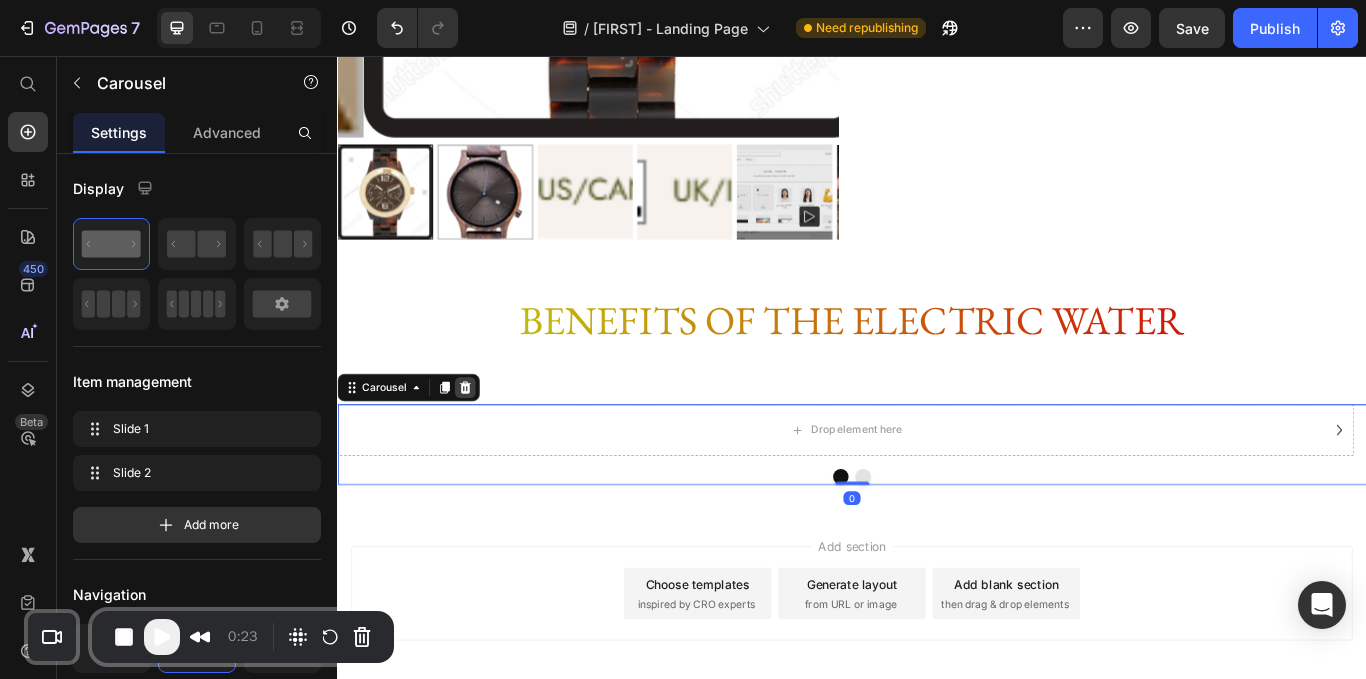 click 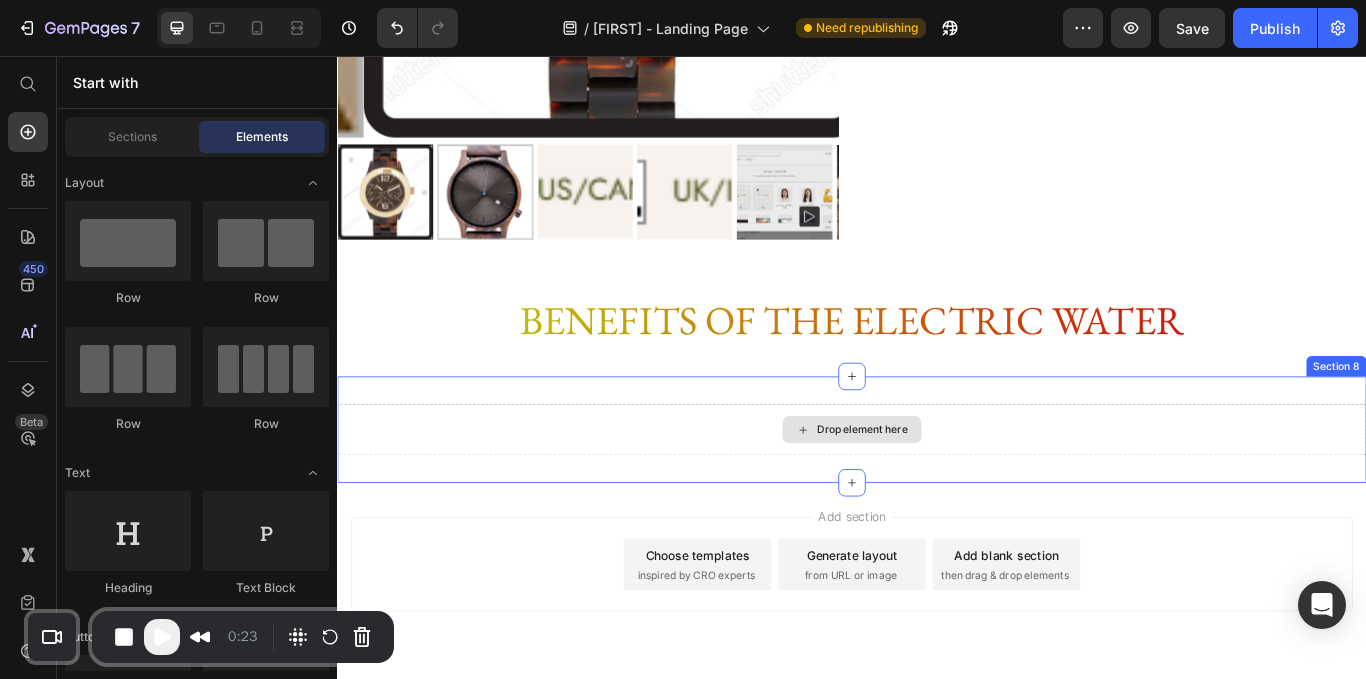 click on "Drop element here" at bounding box center [937, 492] 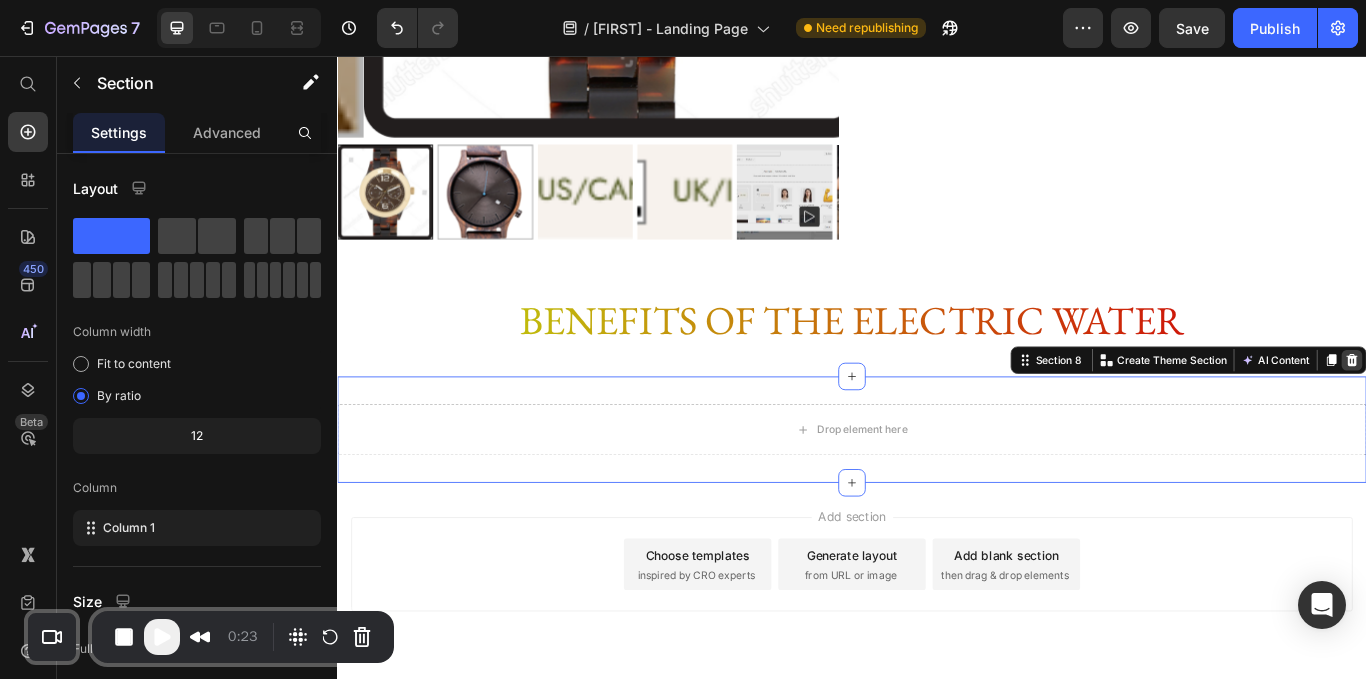 click 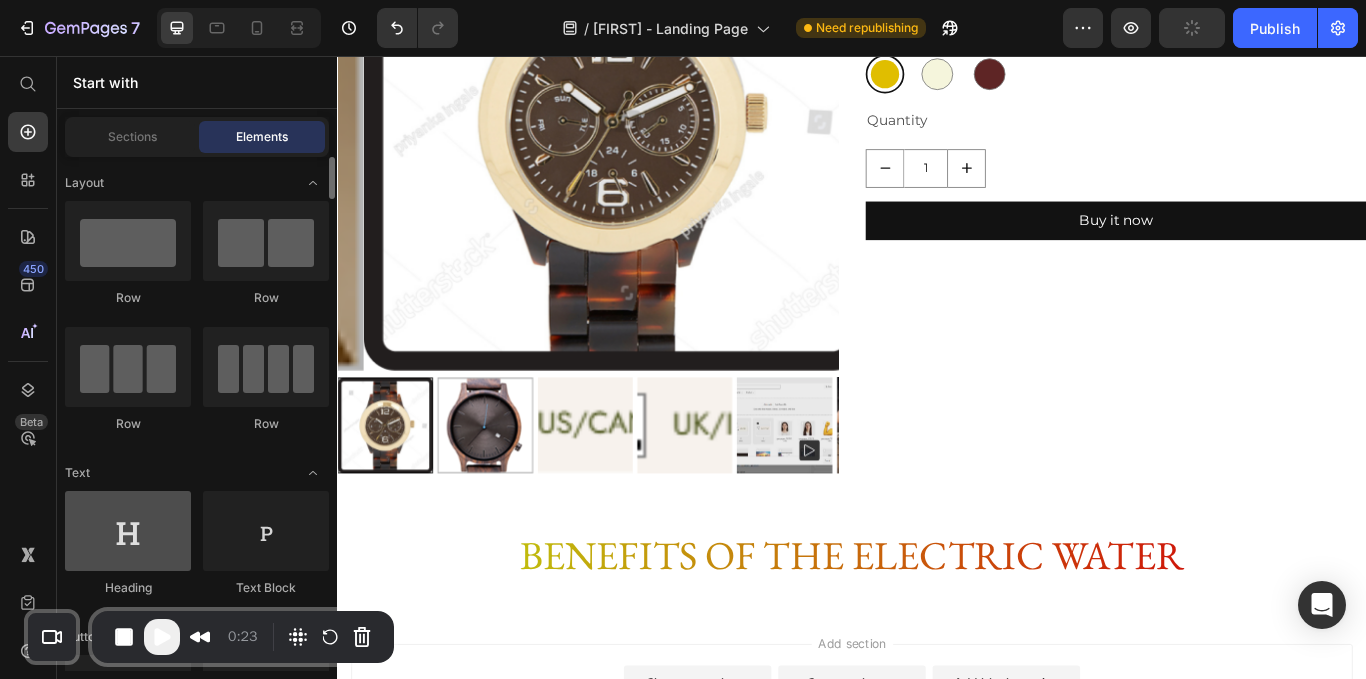 scroll, scrollTop: 3251, scrollLeft: 0, axis: vertical 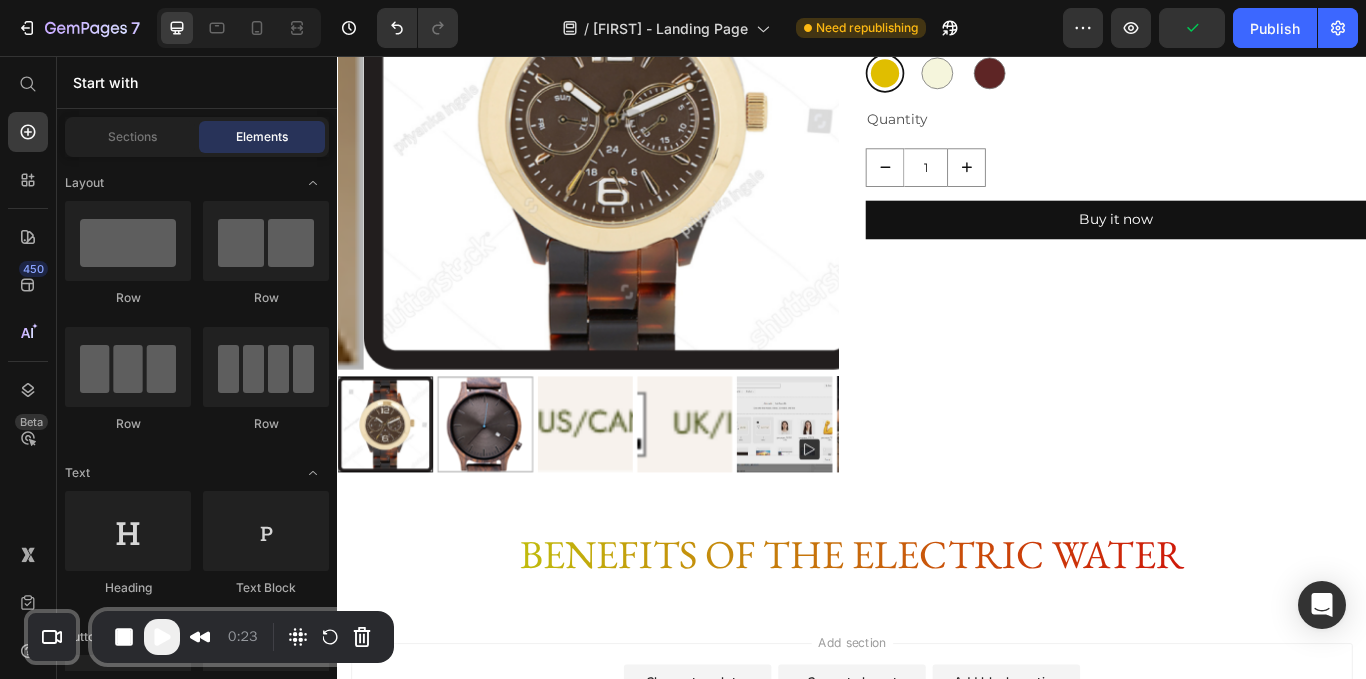 click at bounding box center [162, 637] 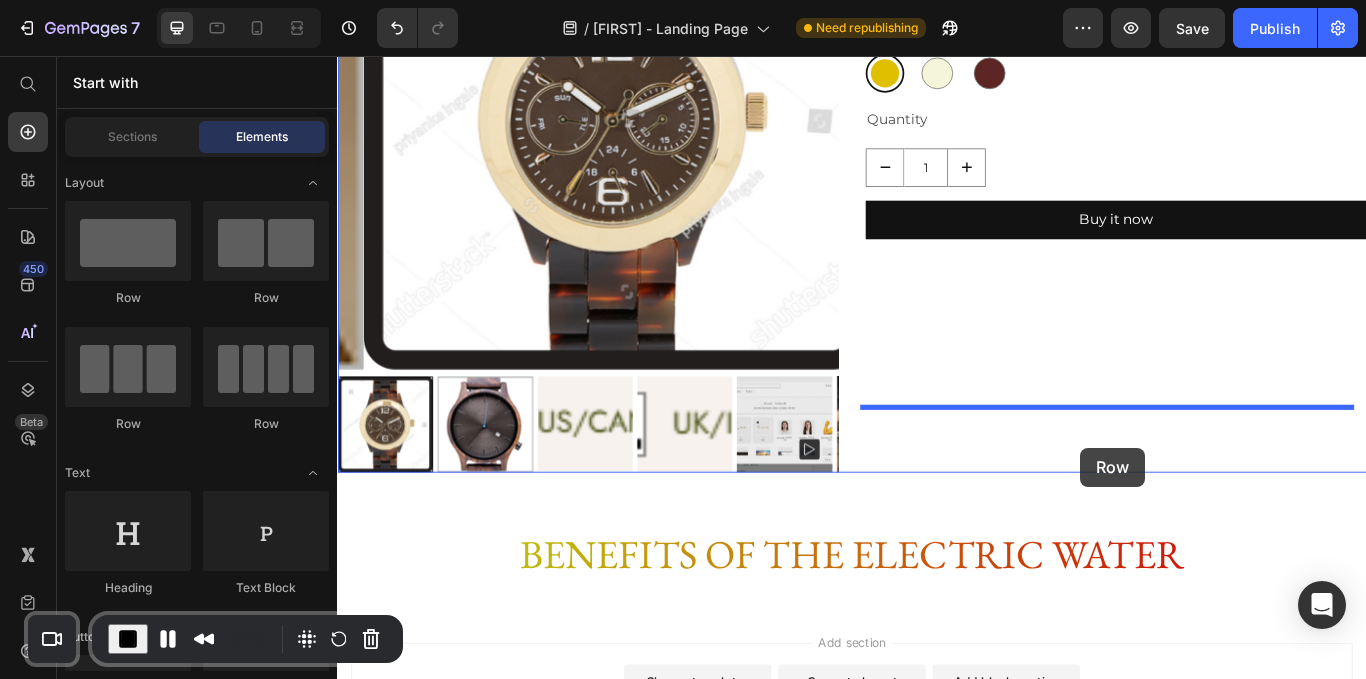 drag, startPoint x: 908, startPoint y: 474, endPoint x: 1202, endPoint y: 513, distance: 296.57544 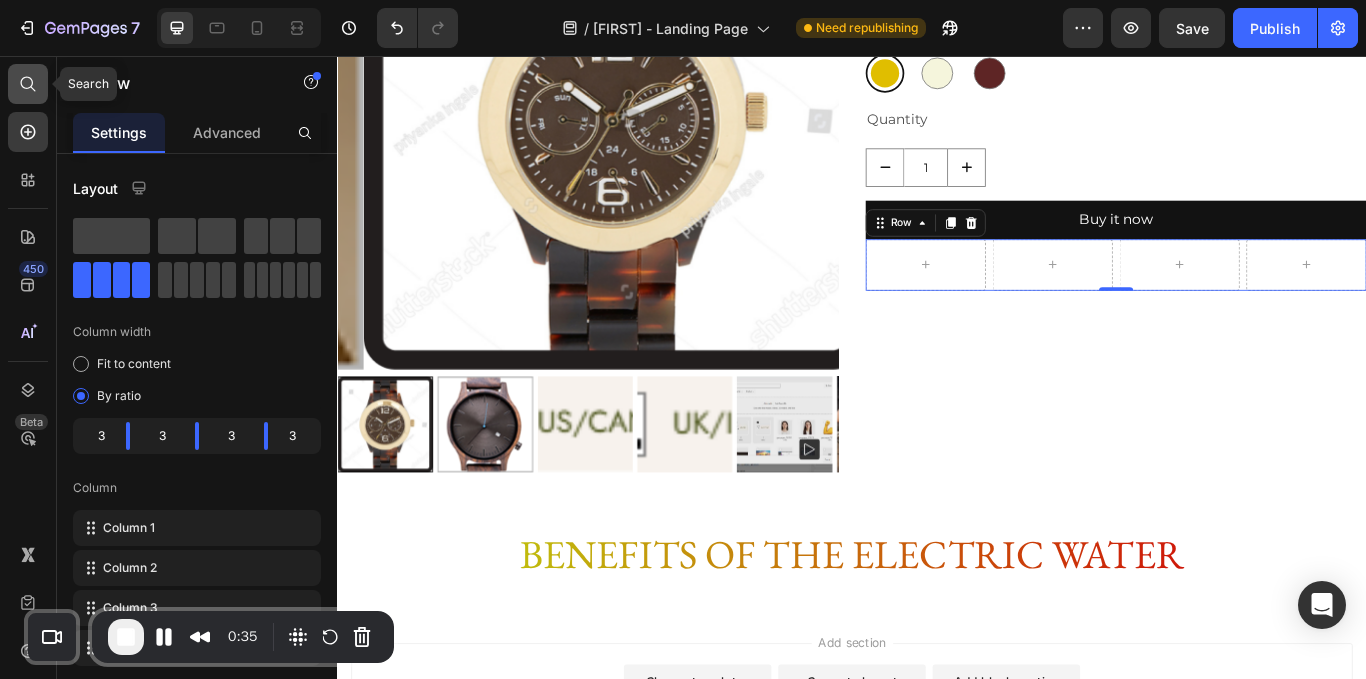 click 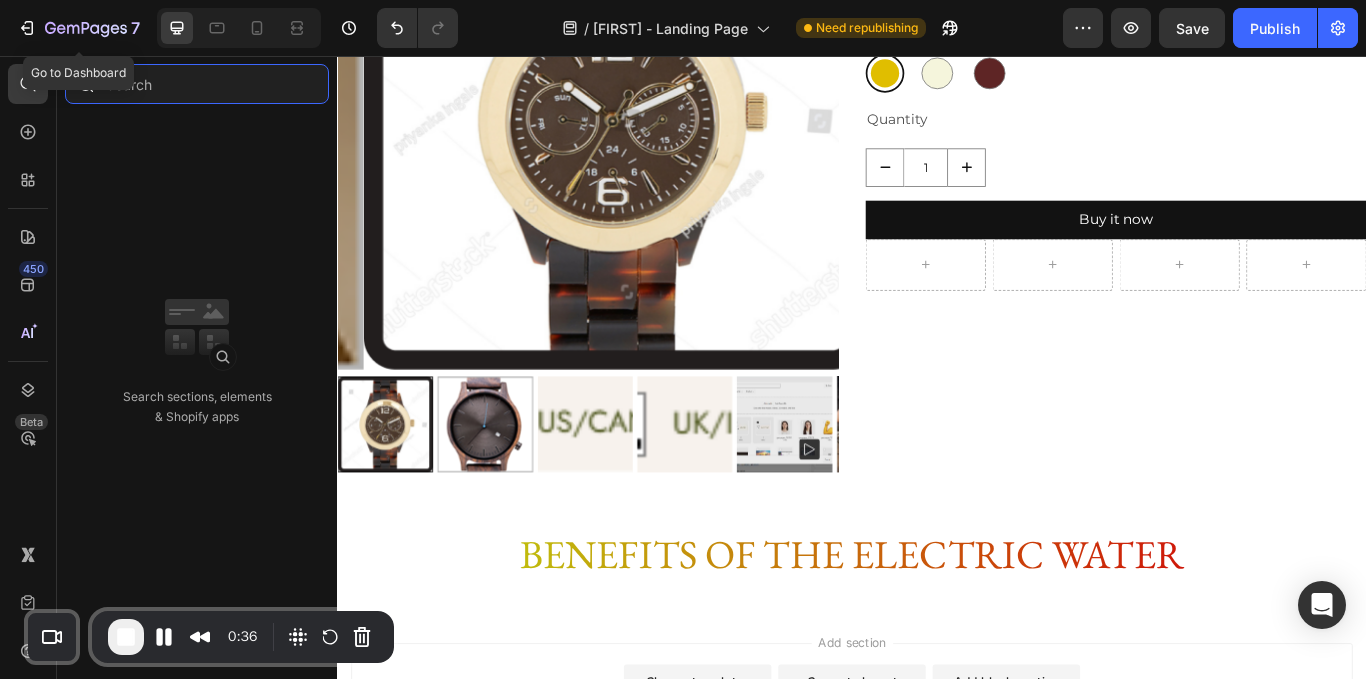 click at bounding box center [197, 84] 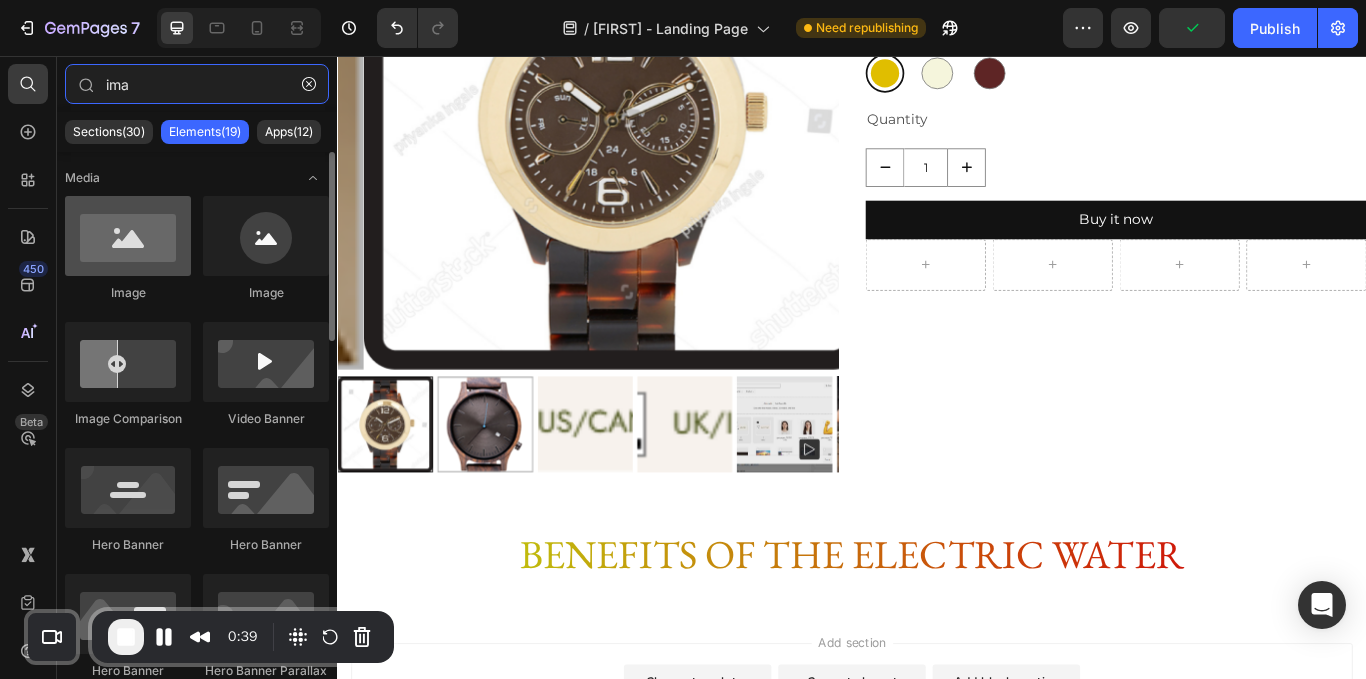 type on "ima" 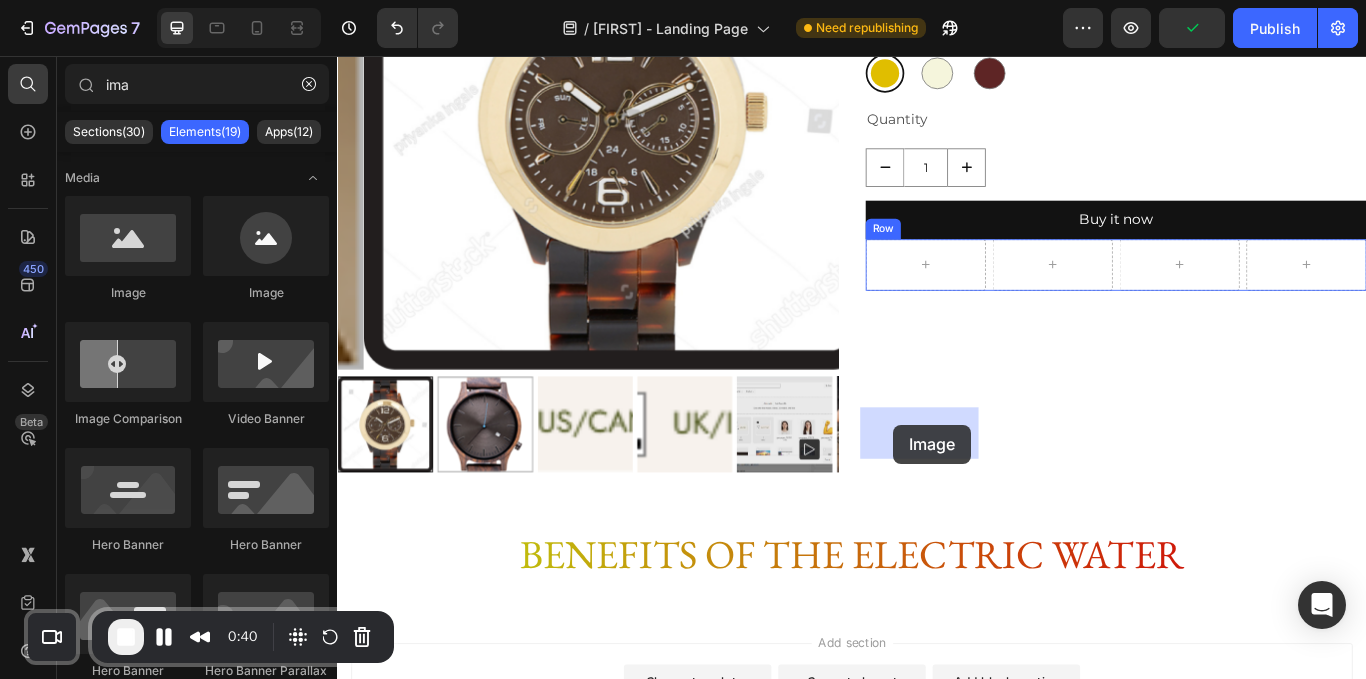 drag, startPoint x: 486, startPoint y: 309, endPoint x: 985, endPoint y: 486, distance: 529.462 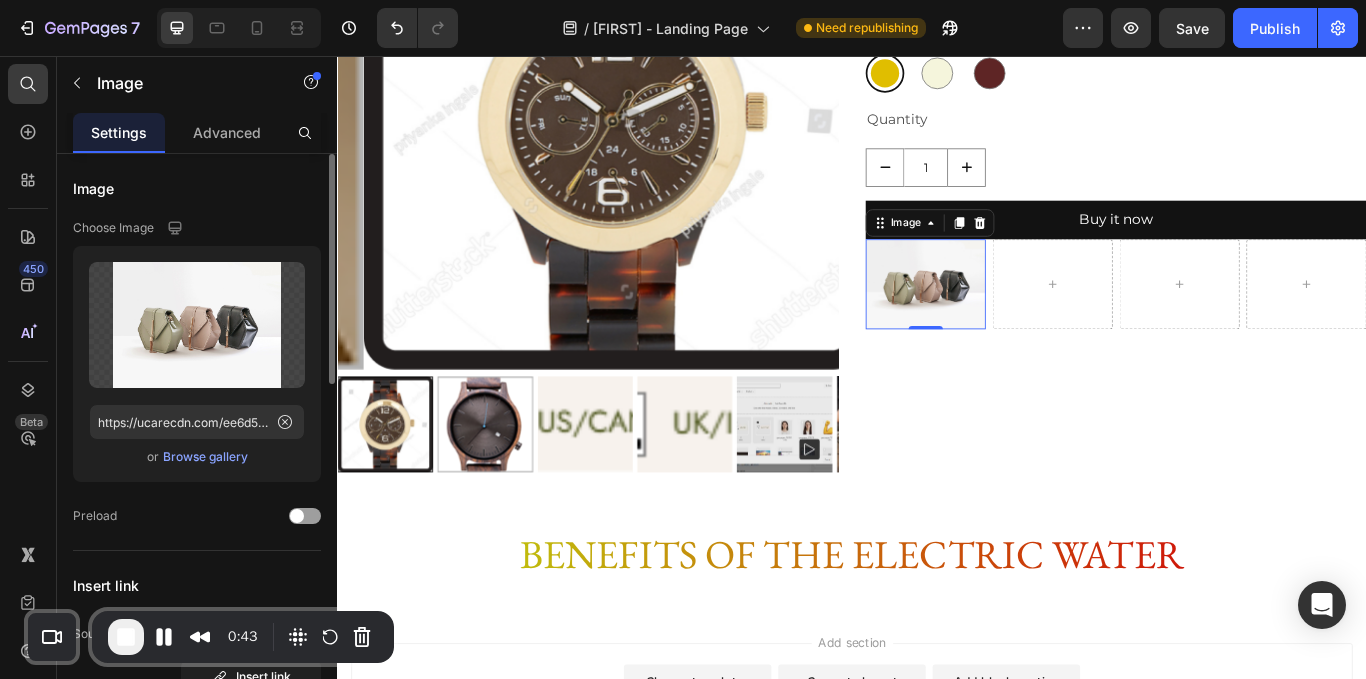 click on "Browse gallery" at bounding box center [205, 457] 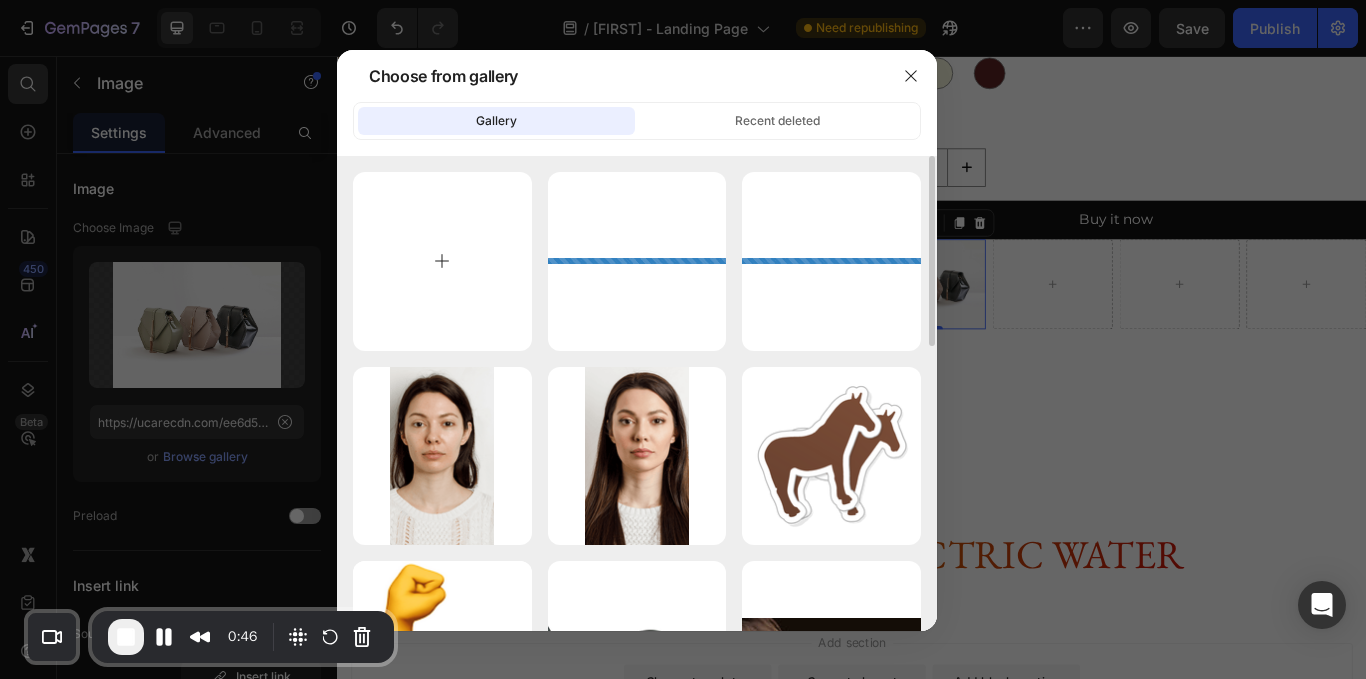 click at bounding box center (442, 261) 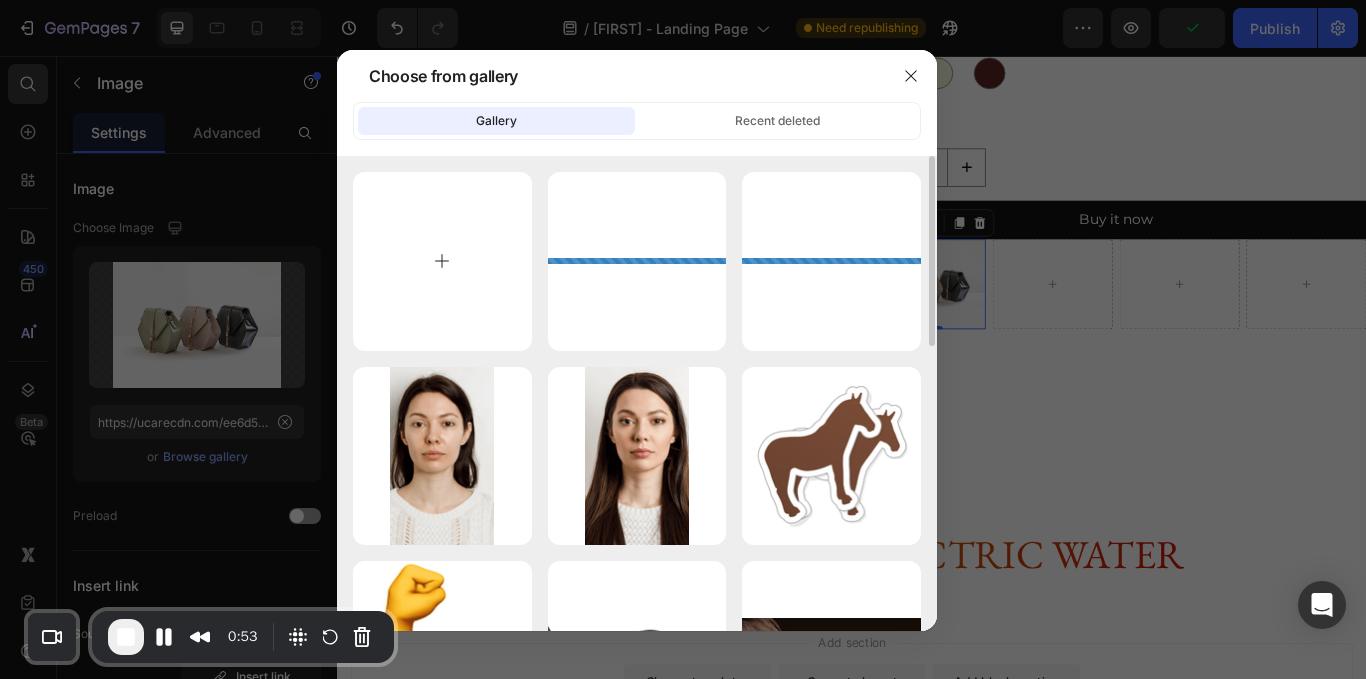 type on "C:\fakepath\download.png" 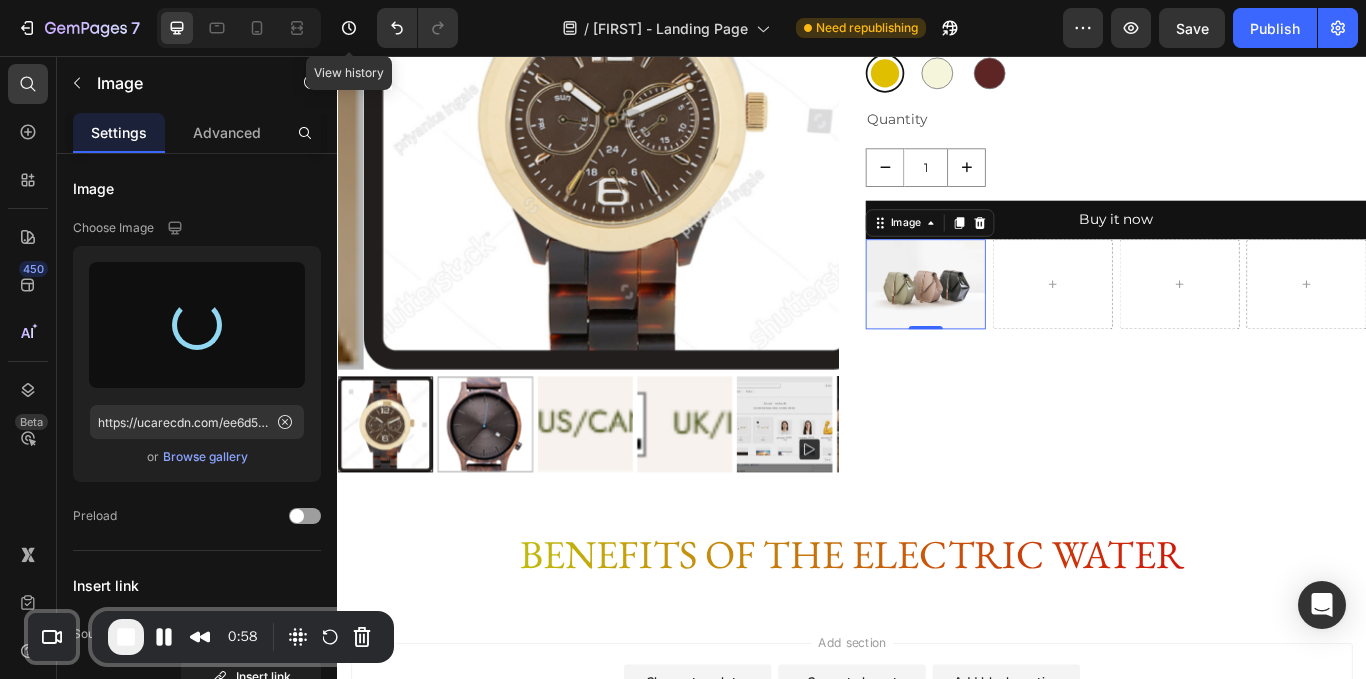 type on "https://cdn.shopify.com/s/files/1/0692/9606/2637/files/gempages_[HASH].png" 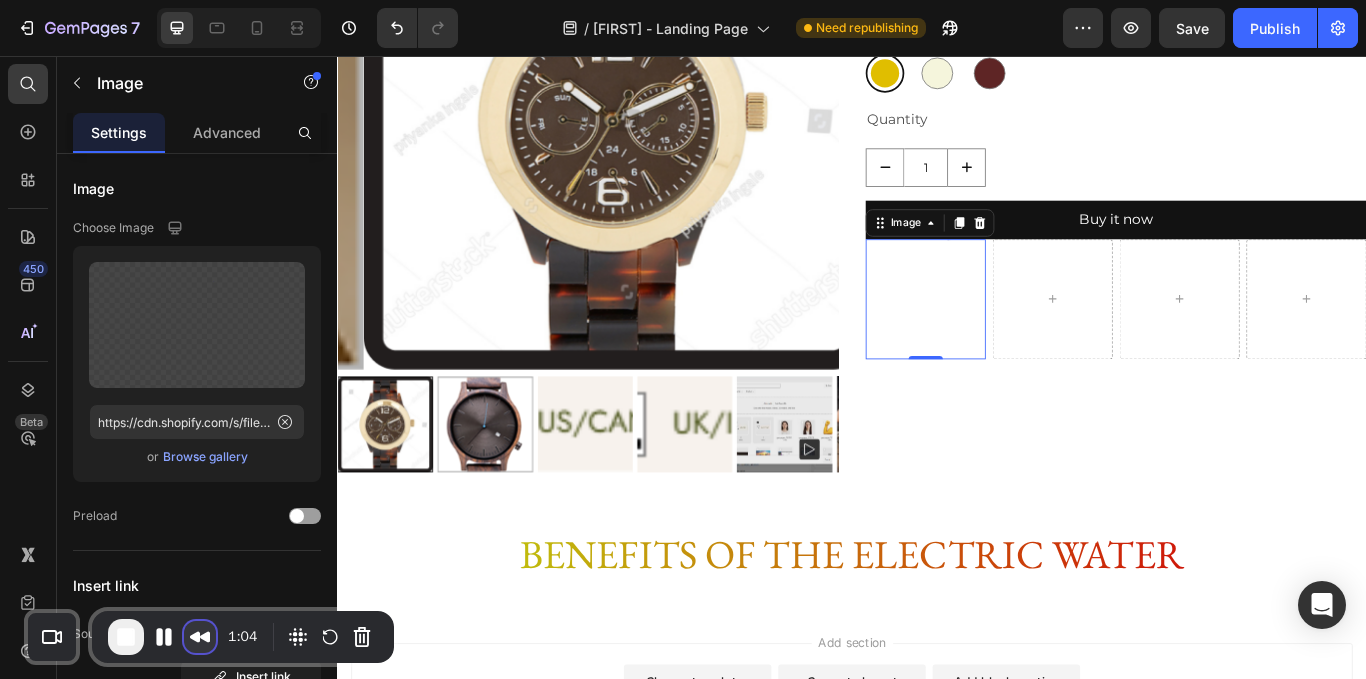 click at bounding box center (200, 637) 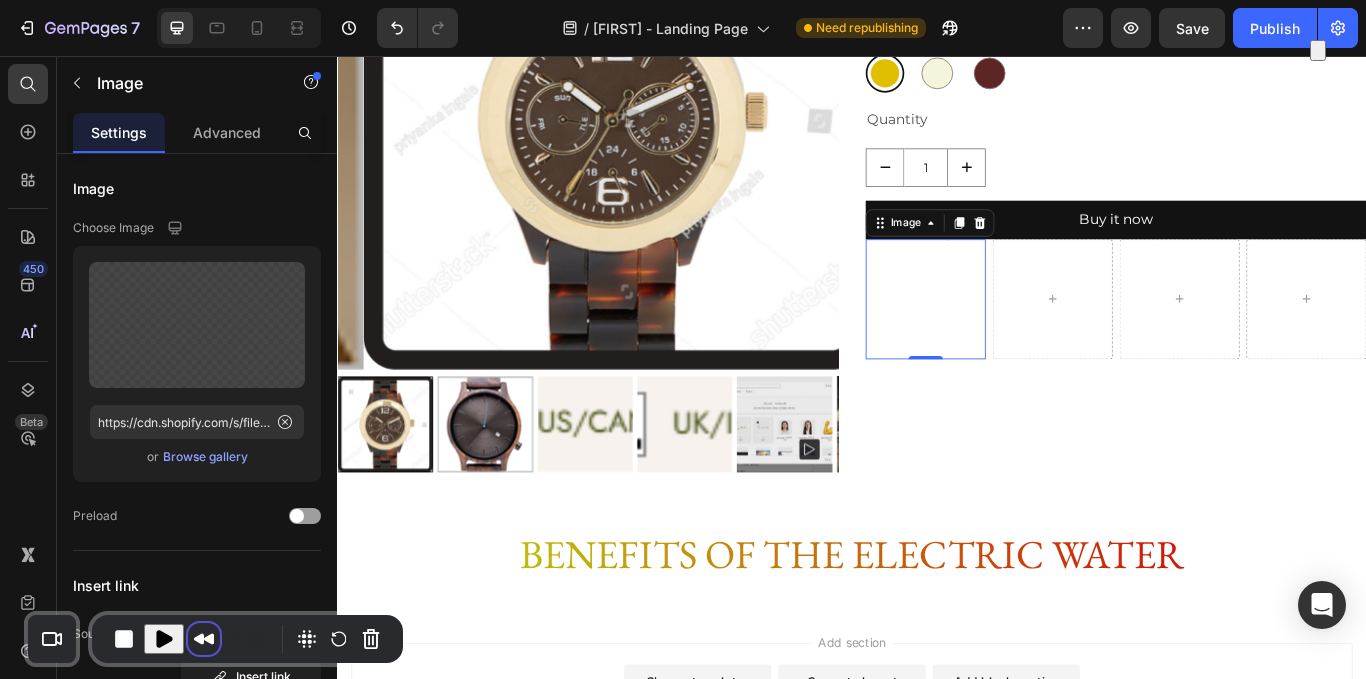 scroll, scrollTop: 6, scrollLeft: 0, axis: vertical 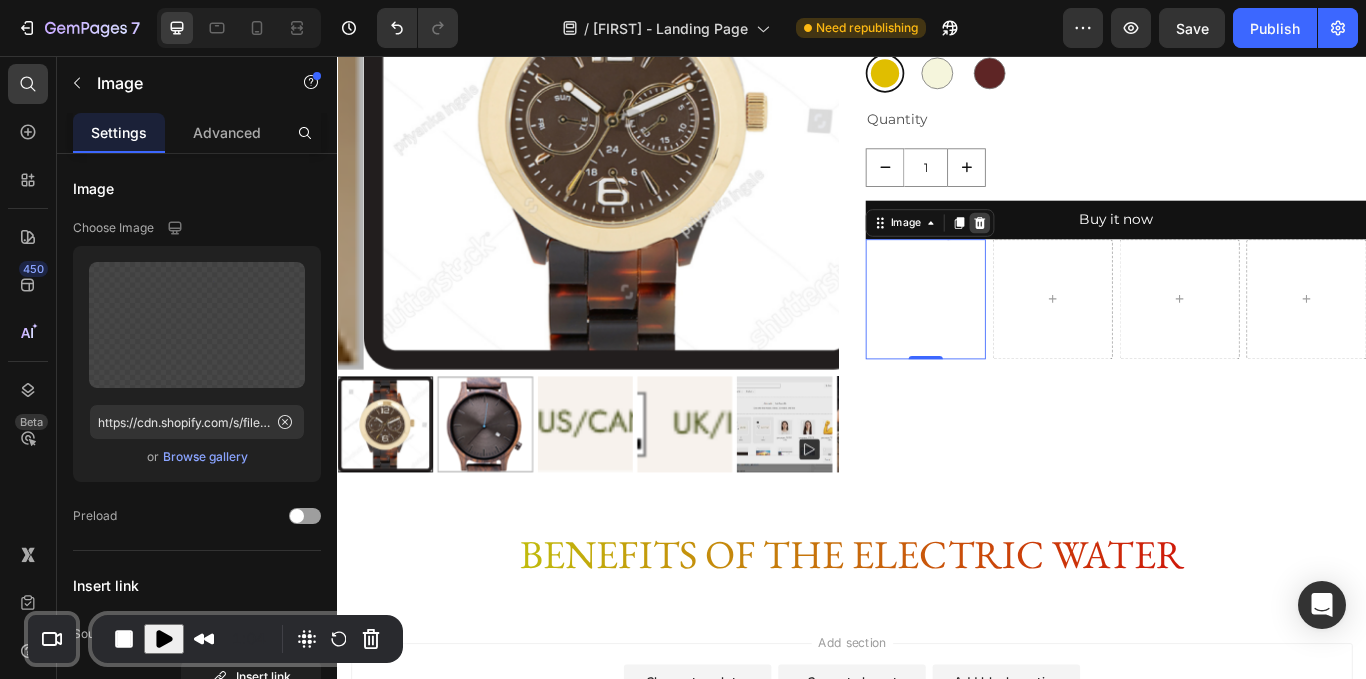 click 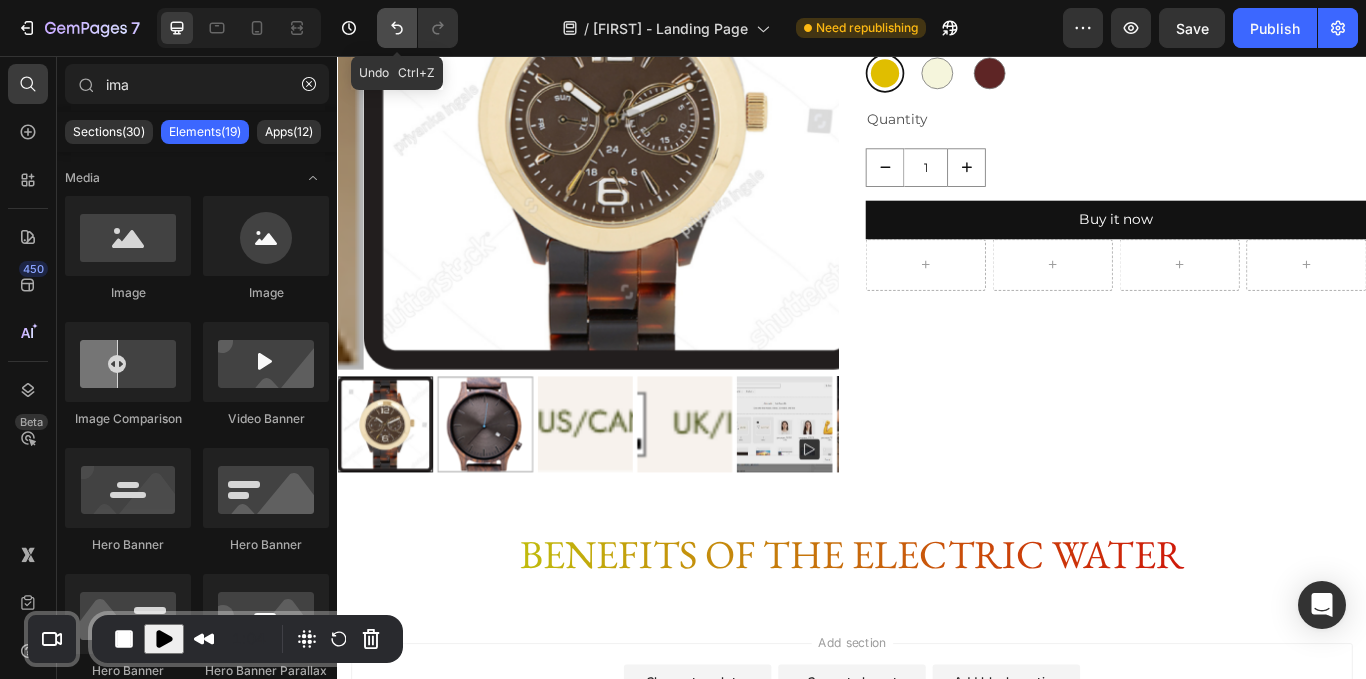 click 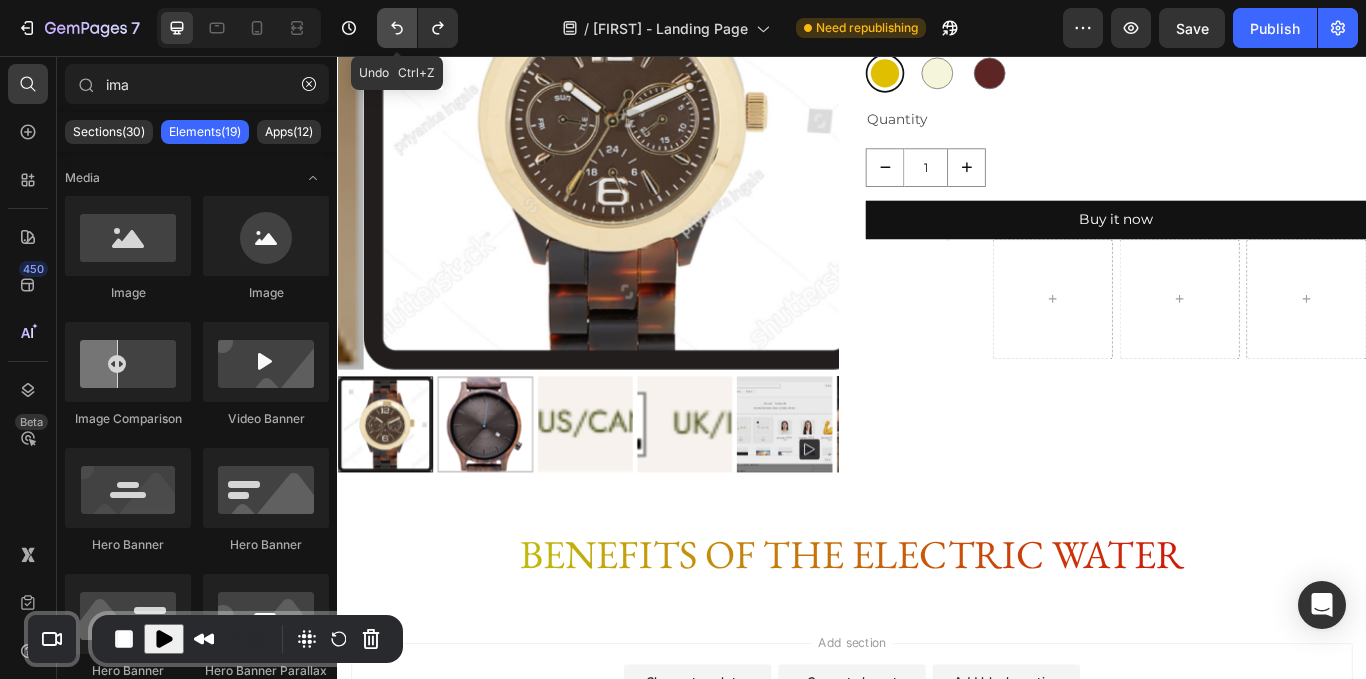 click 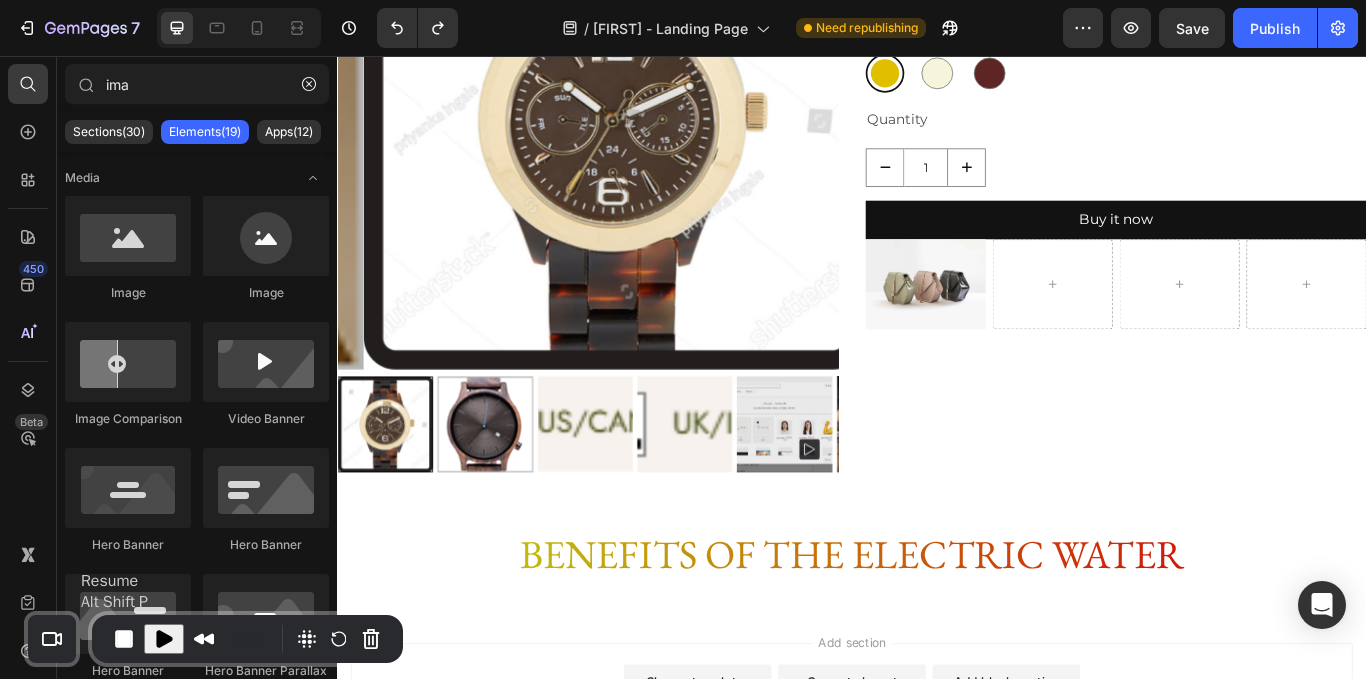 click at bounding box center (164, 639) 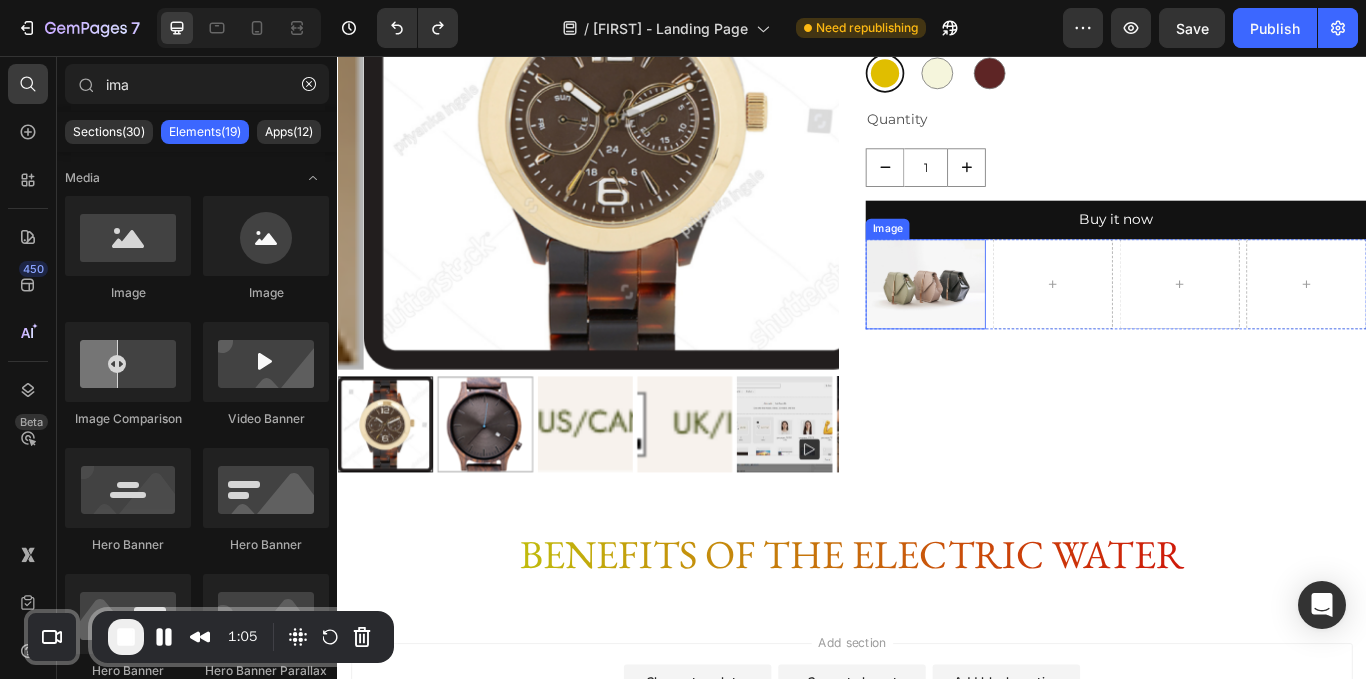 click at bounding box center [1023, 322] 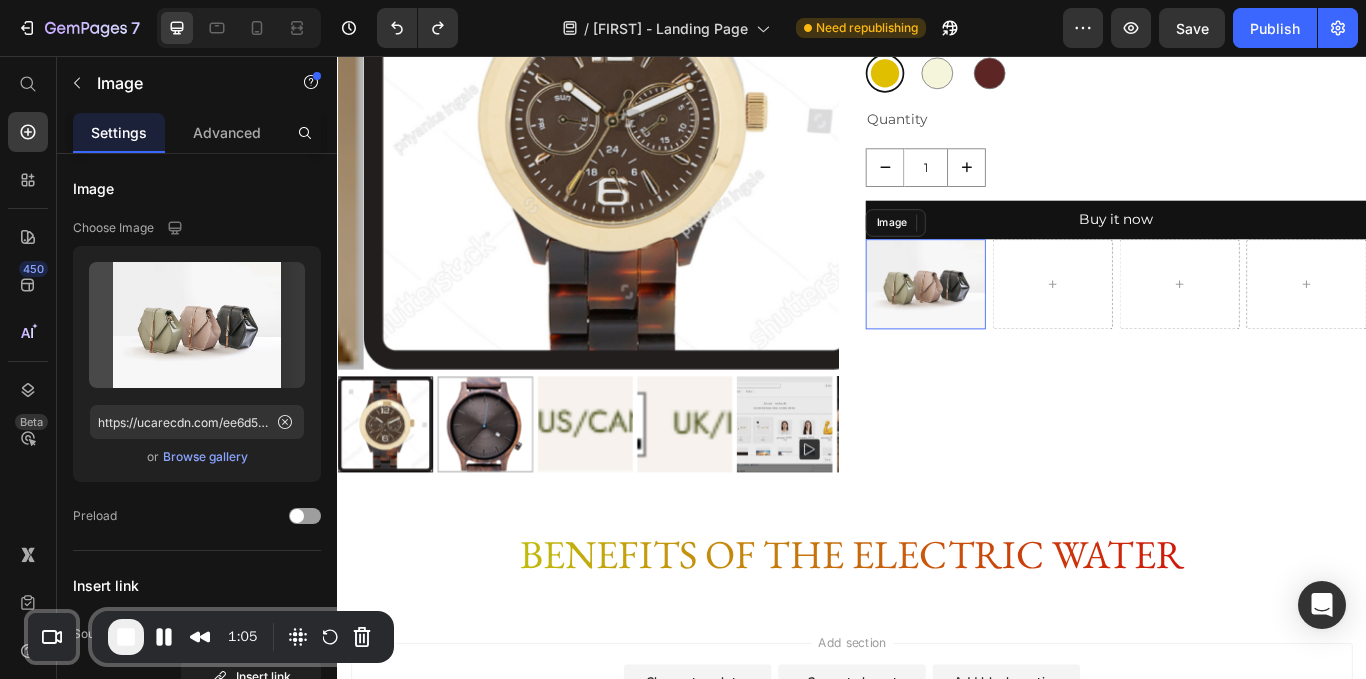 radio on "false" 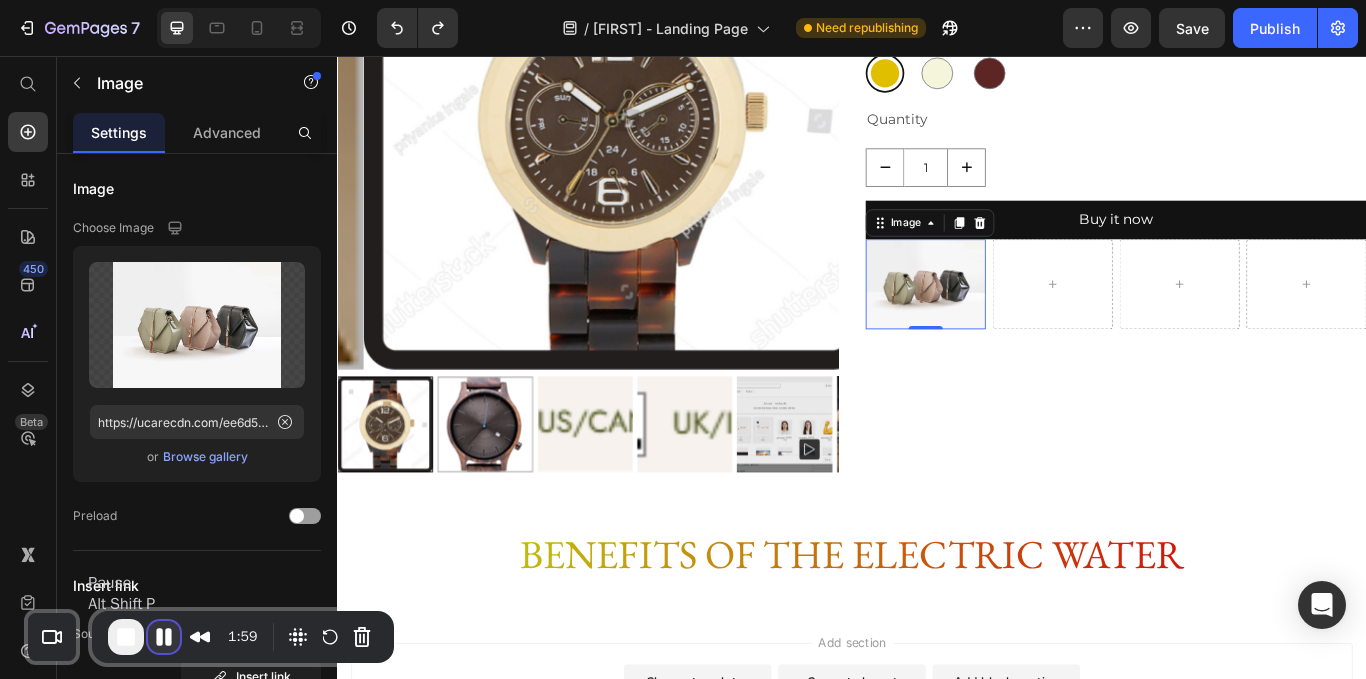 click at bounding box center (164, 637) 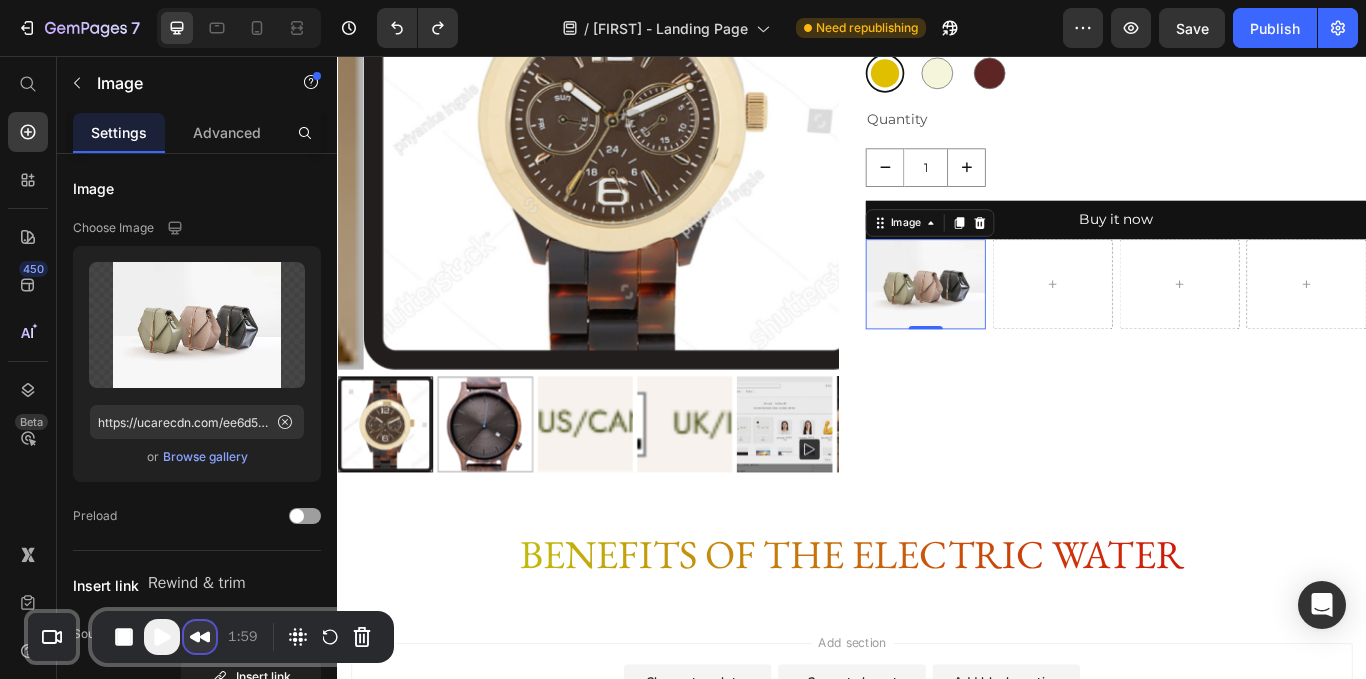click at bounding box center (200, 637) 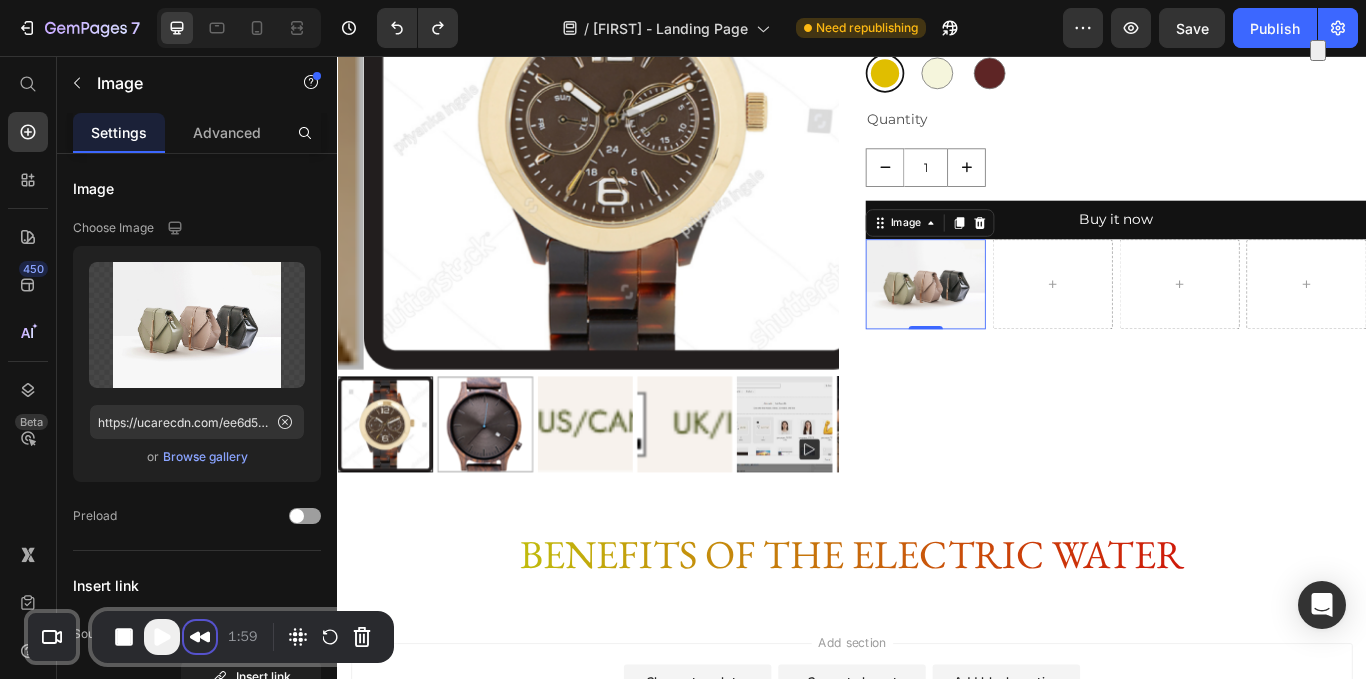 scroll, scrollTop: 6, scrollLeft: 0, axis: vertical 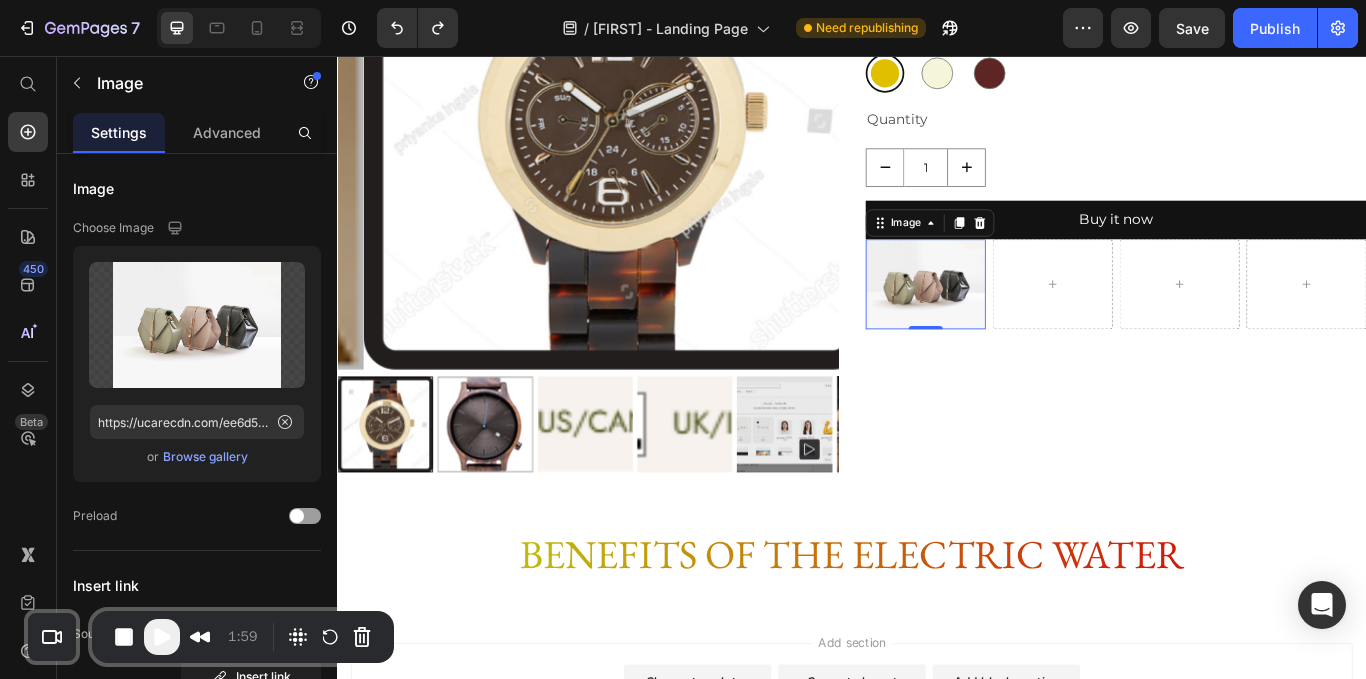 click at bounding box center (162, 637) 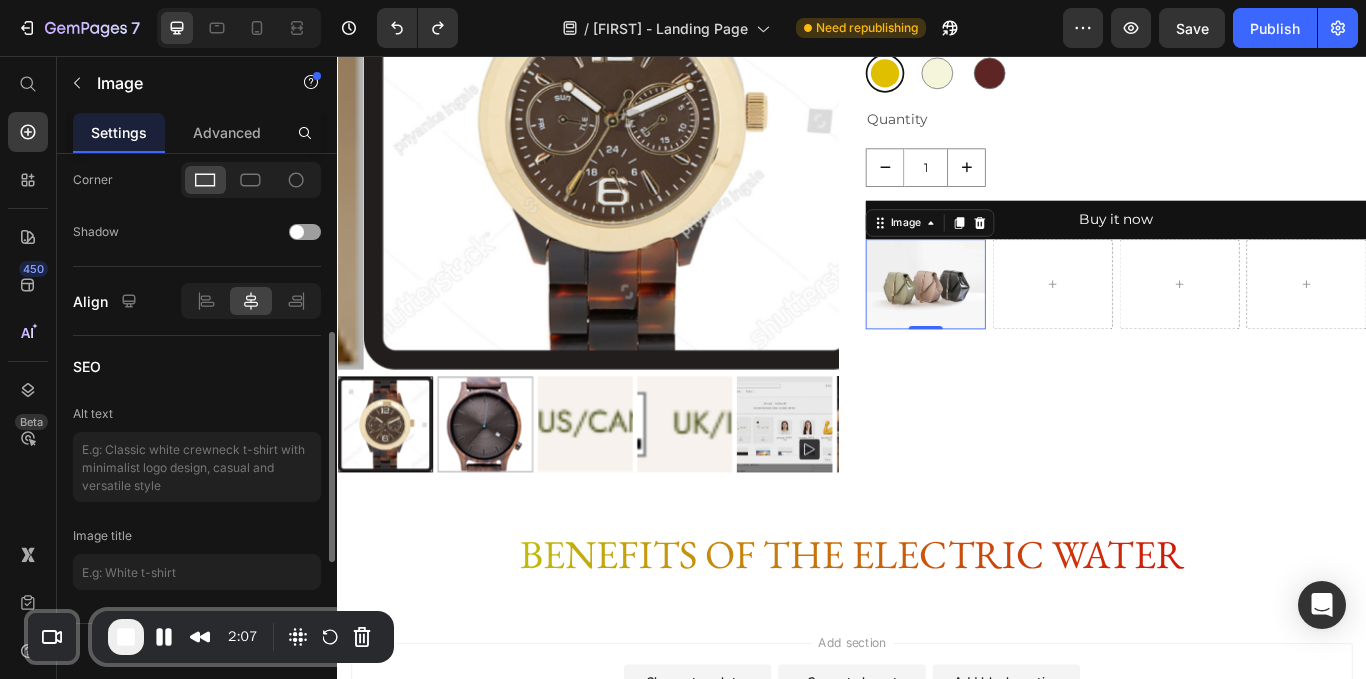 scroll, scrollTop: 733, scrollLeft: 0, axis: vertical 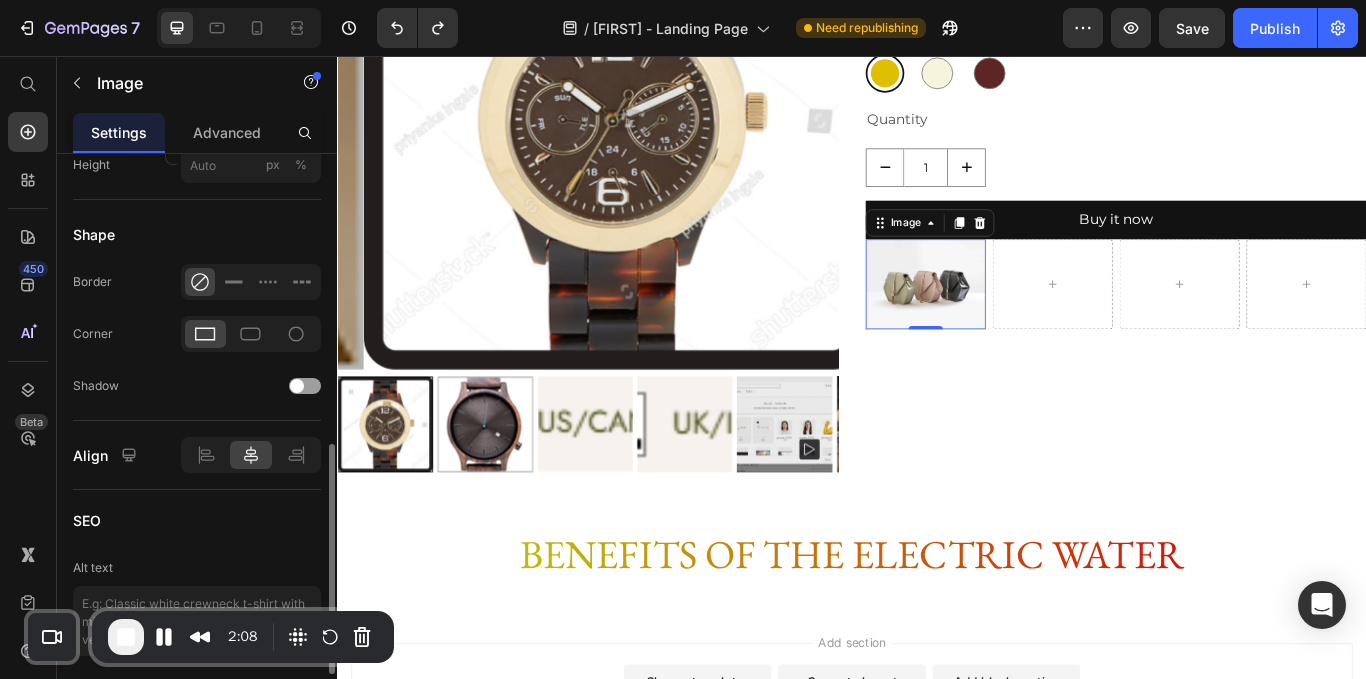click 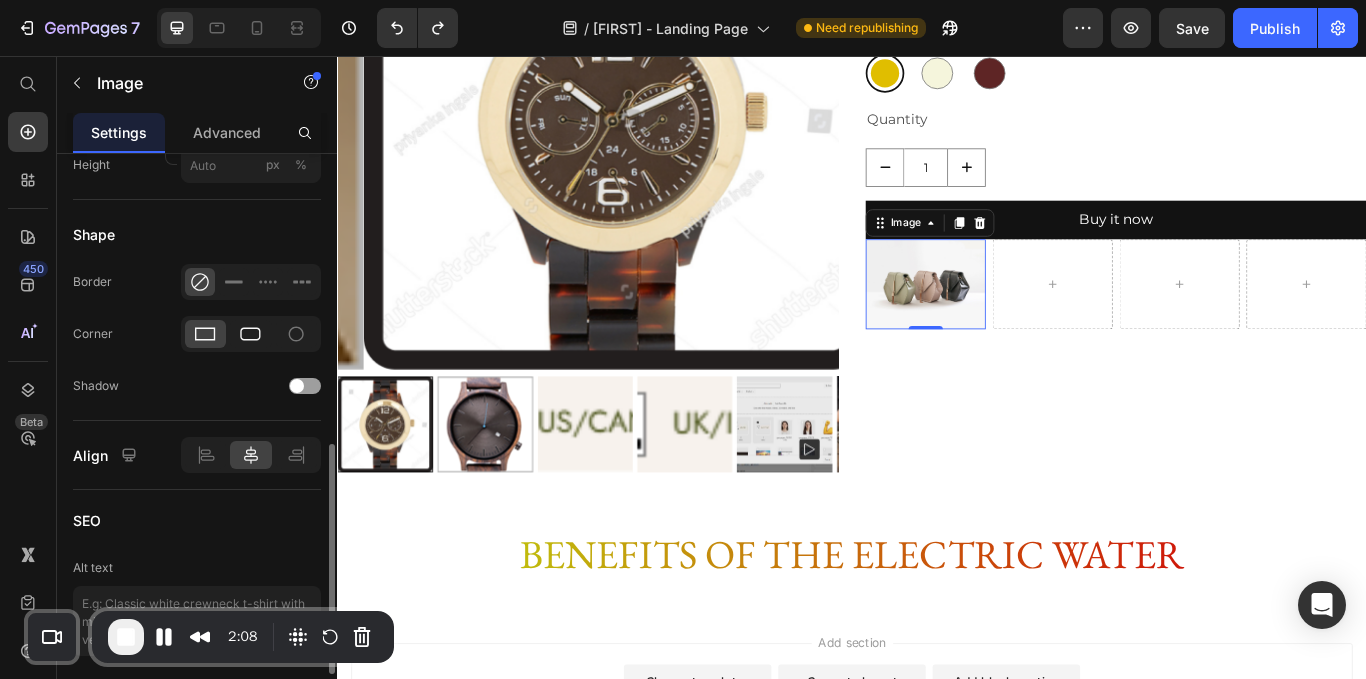click 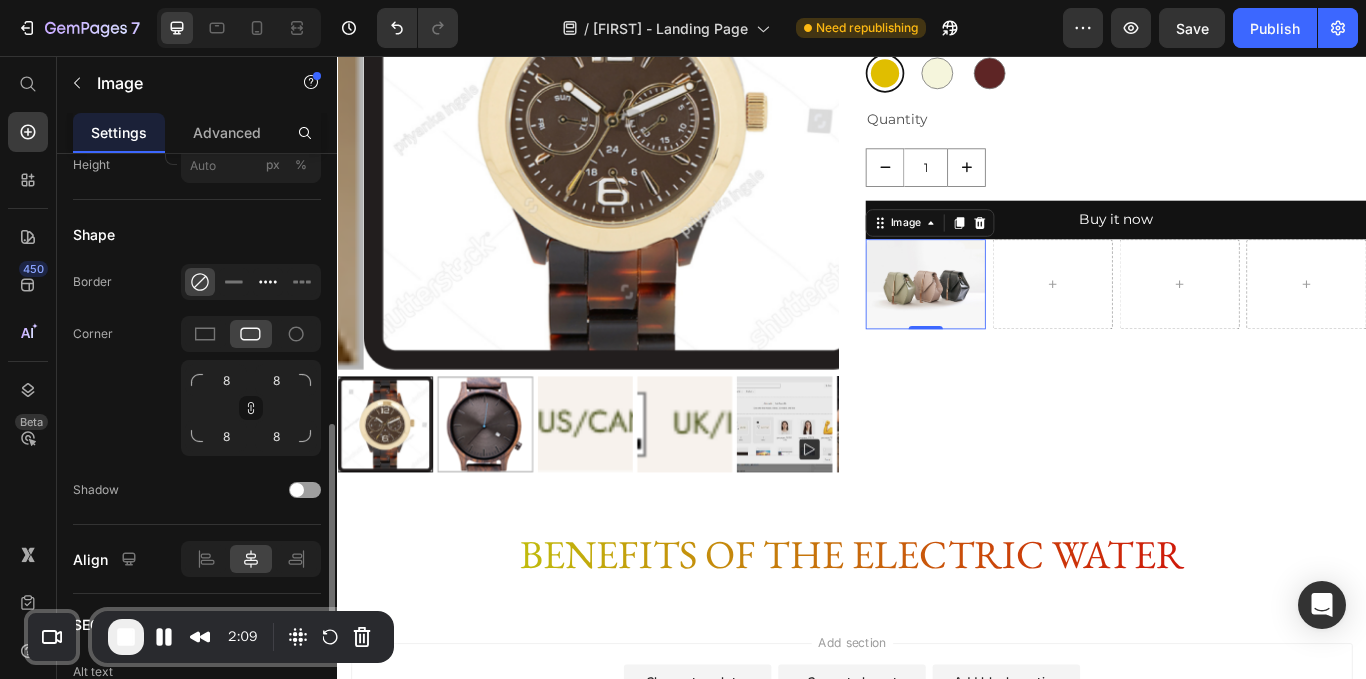 click 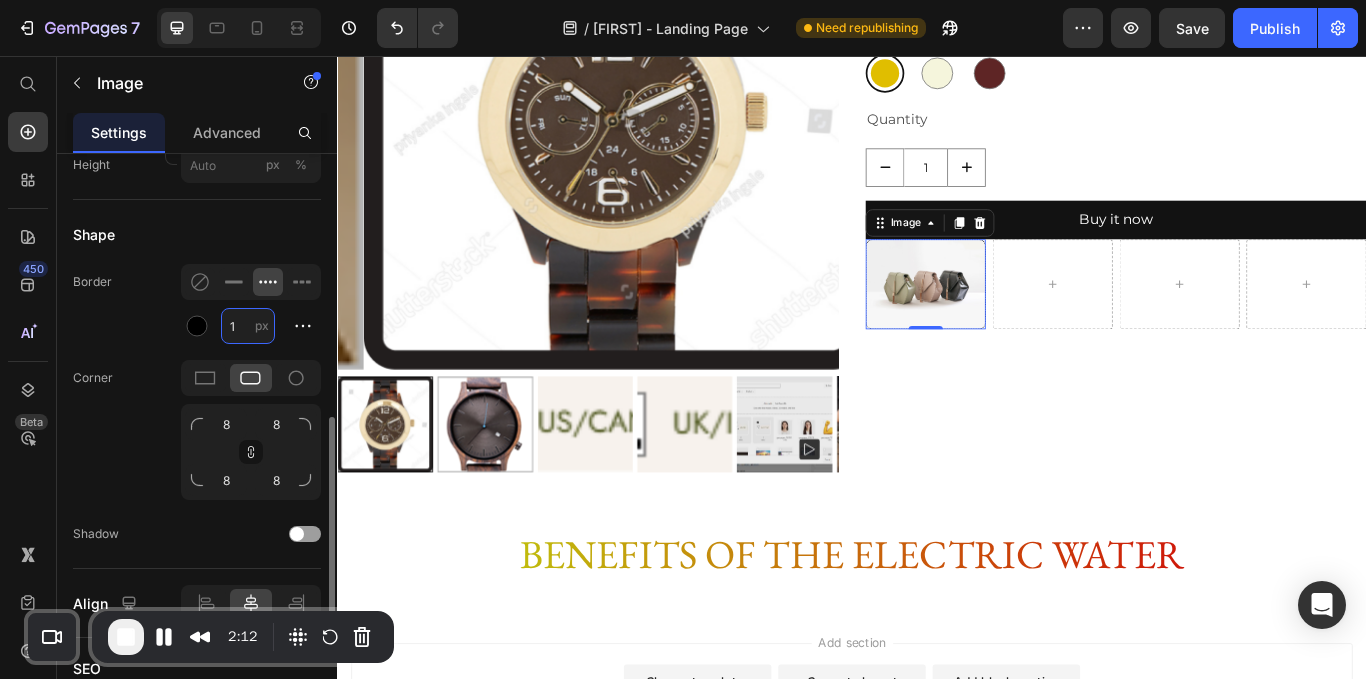 click on "1" at bounding box center [248, 326] 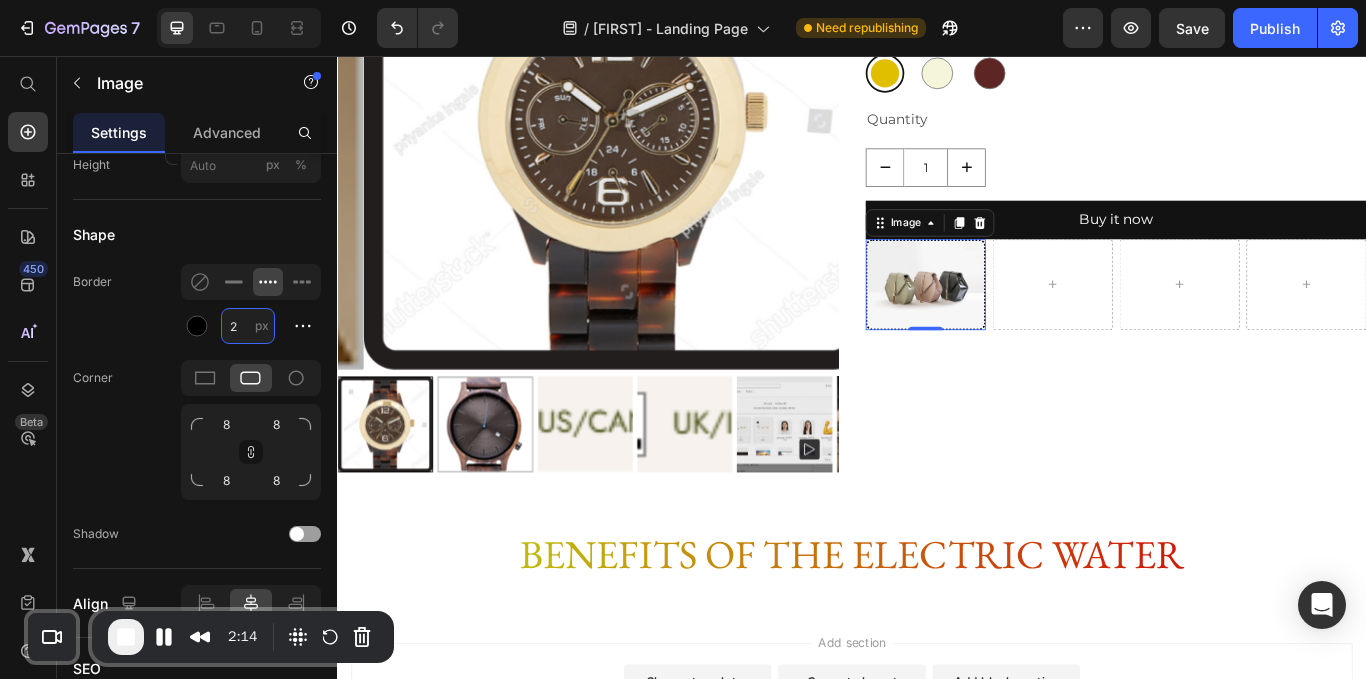 type on "2" 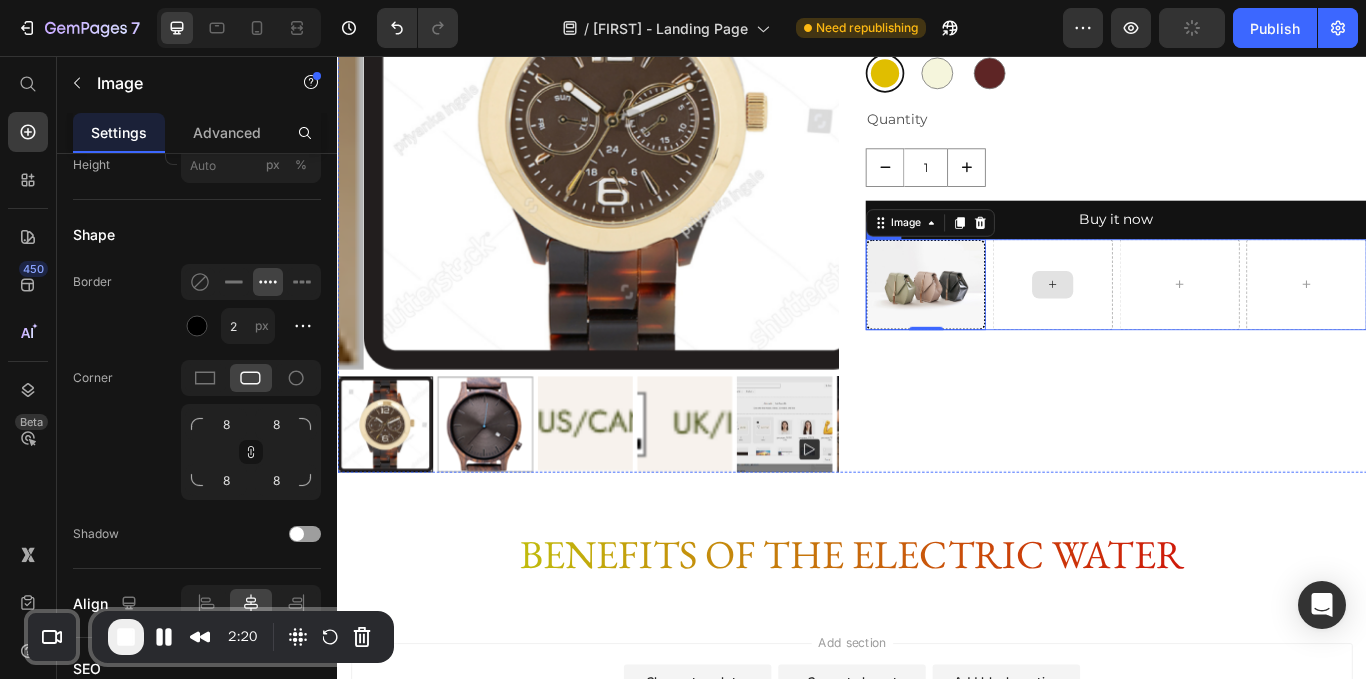 drag, startPoint x: 1105, startPoint y: 521, endPoint x: 990, endPoint y: 539, distance: 116.40017 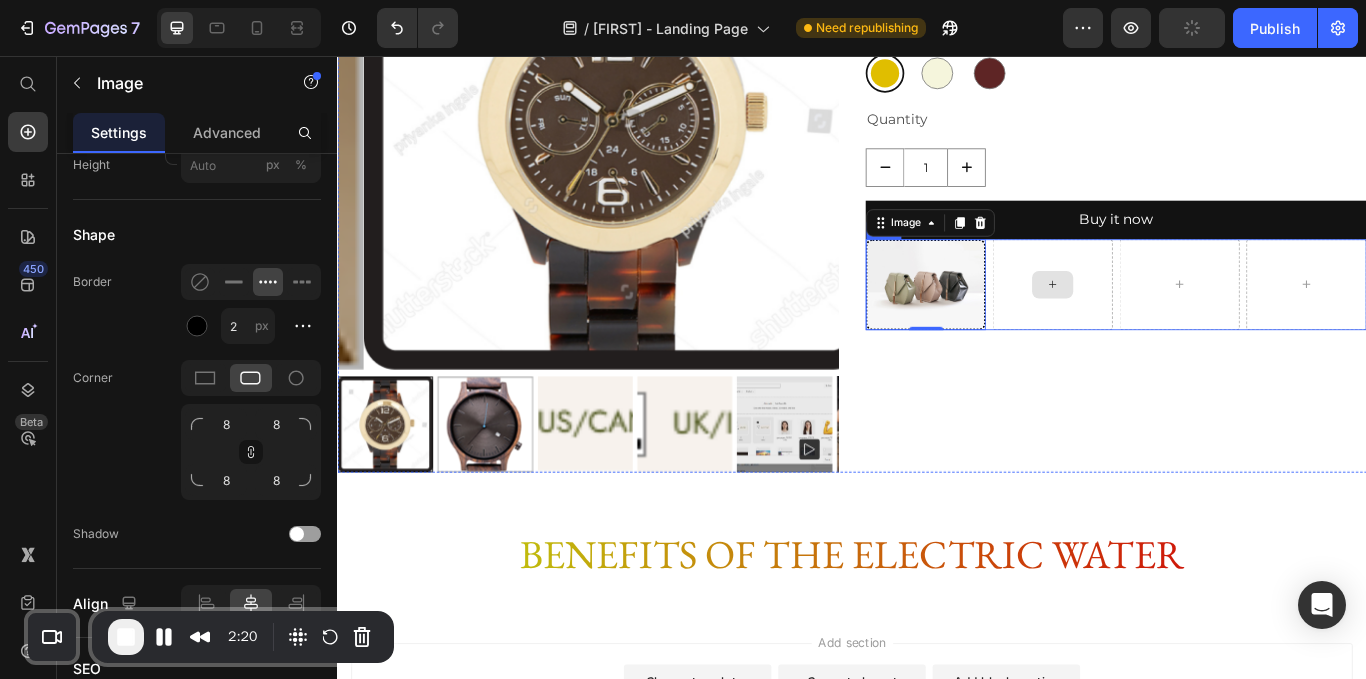 click at bounding box center [1171, 323] 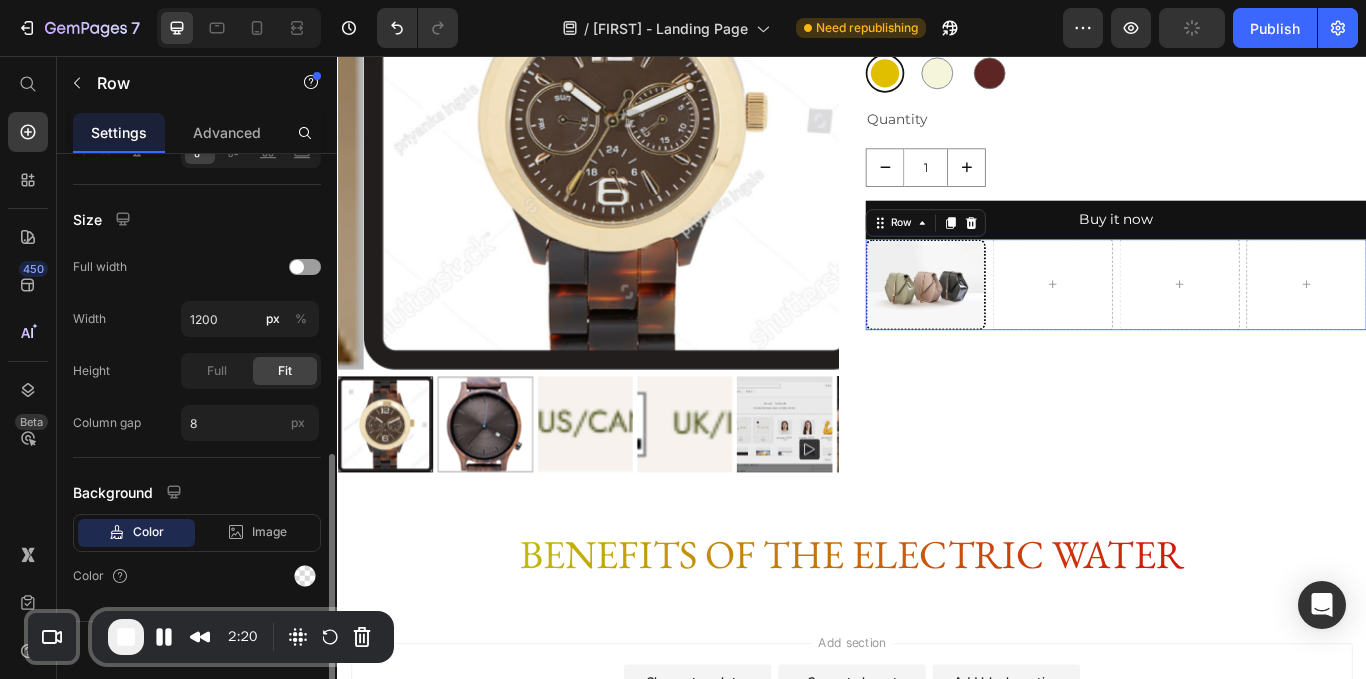 scroll, scrollTop: 0, scrollLeft: 0, axis: both 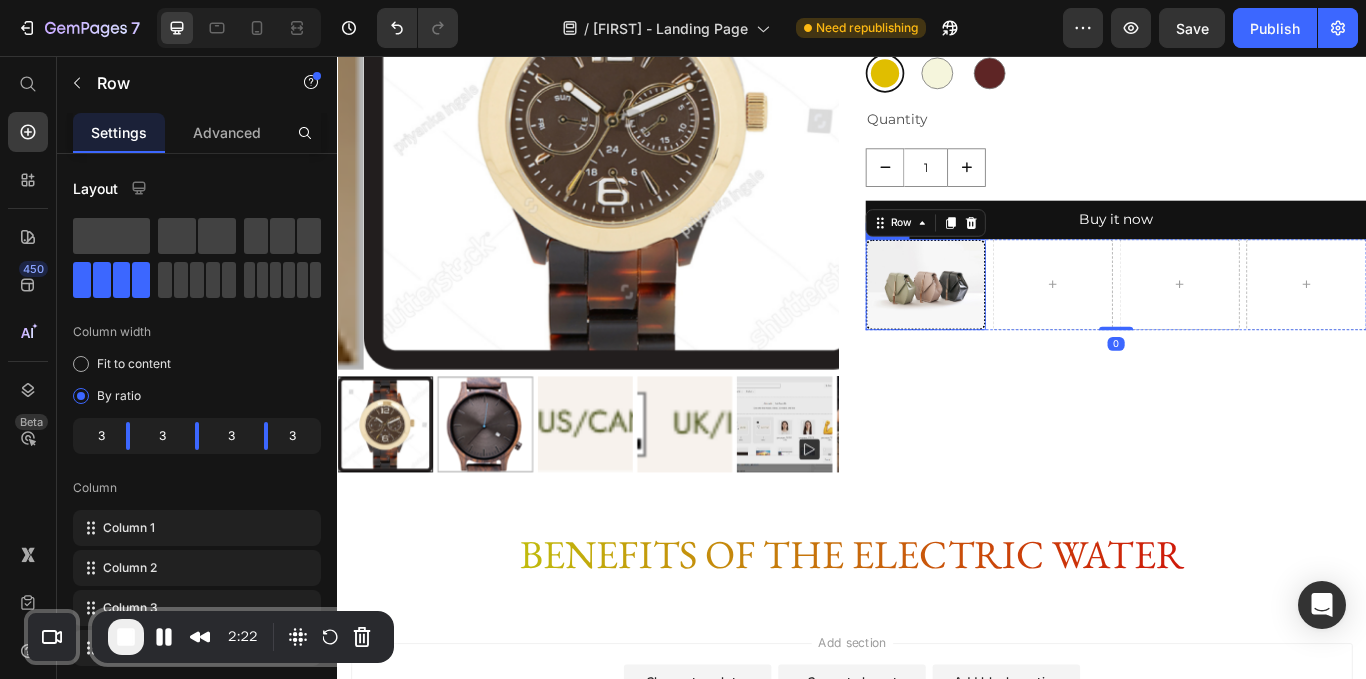click at bounding box center [1023, 323] 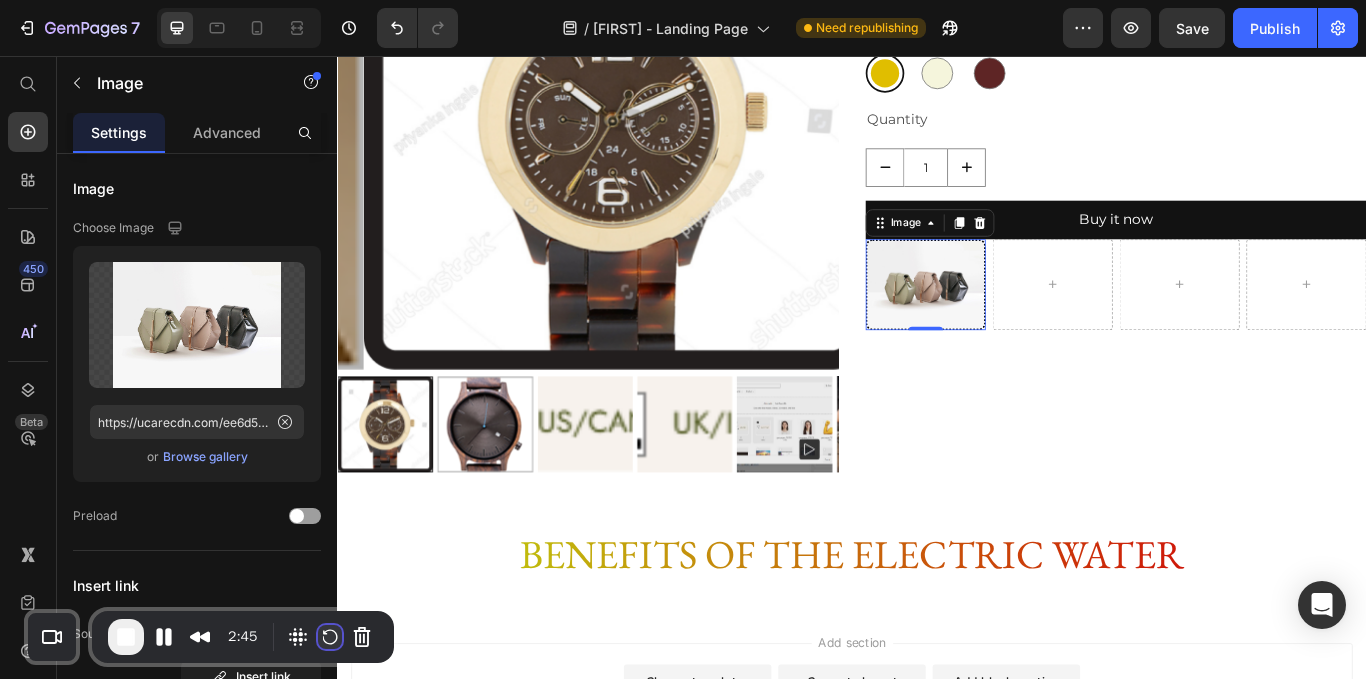 click at bounding box center [330, 637] 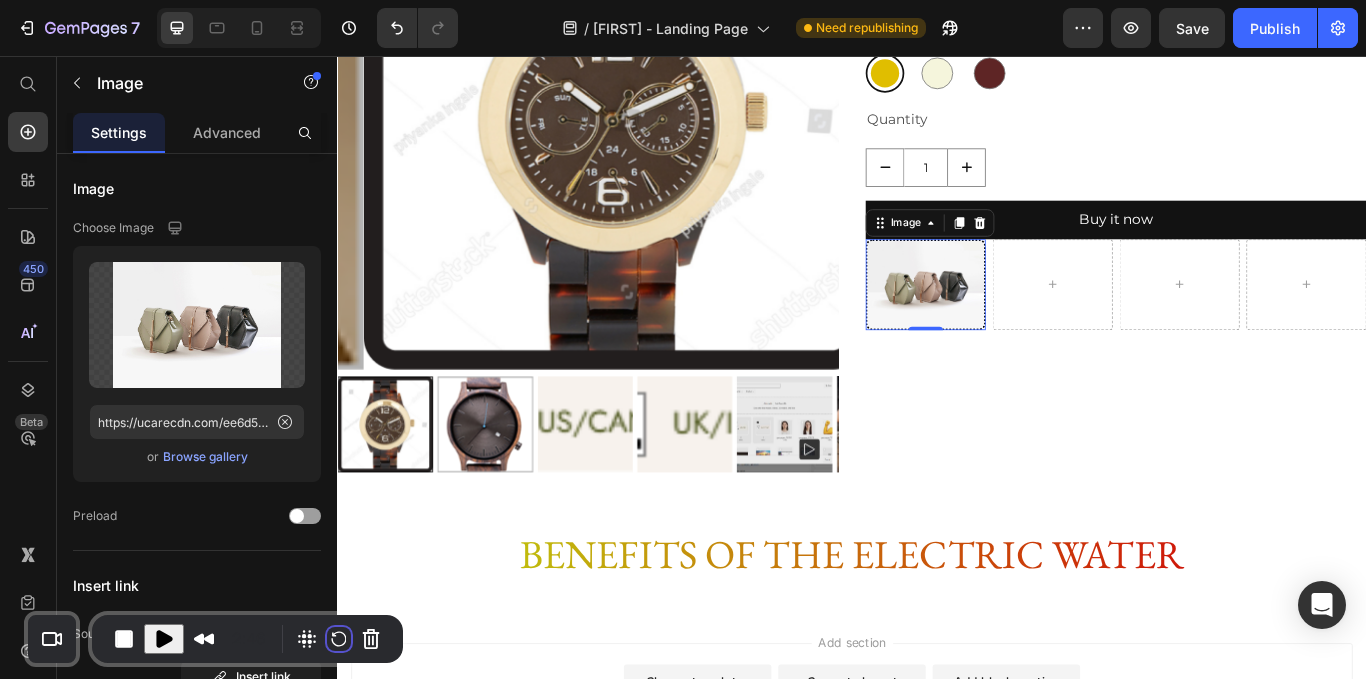 click on "Restart recording" at bounding box center [515, 792] 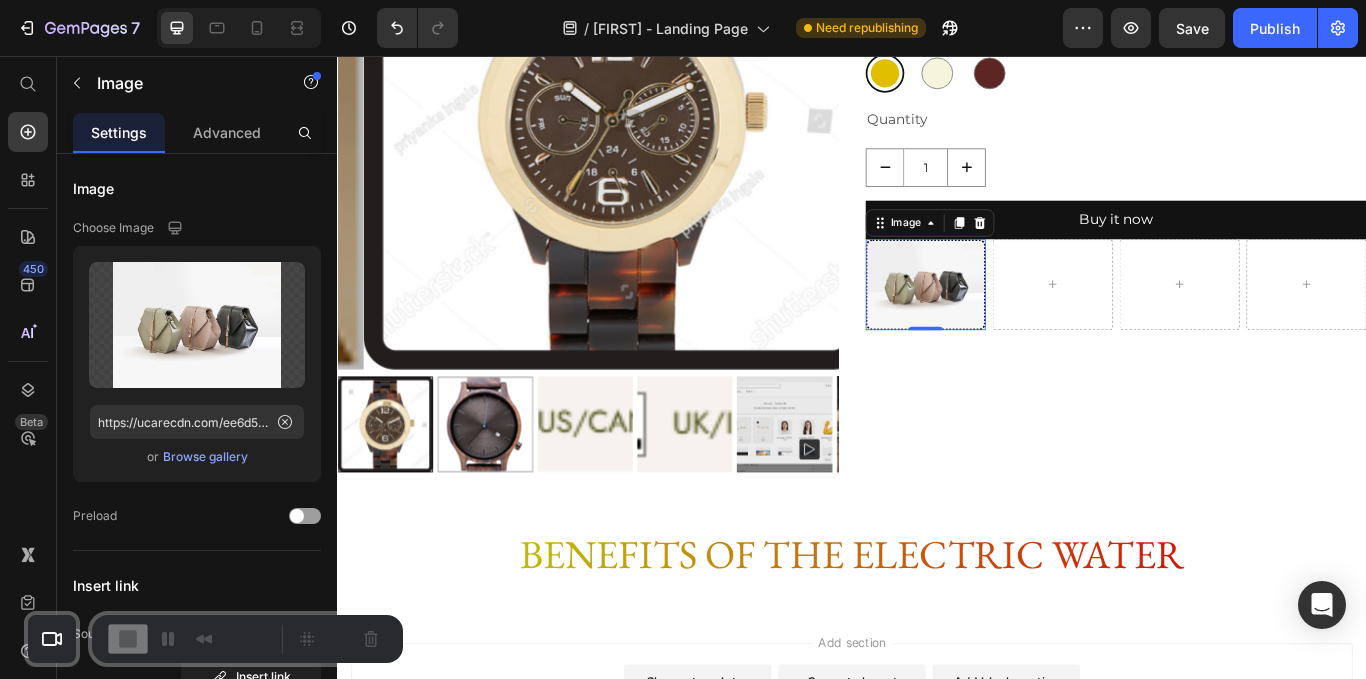 click on "0:00" at bounding box center [191, 639] 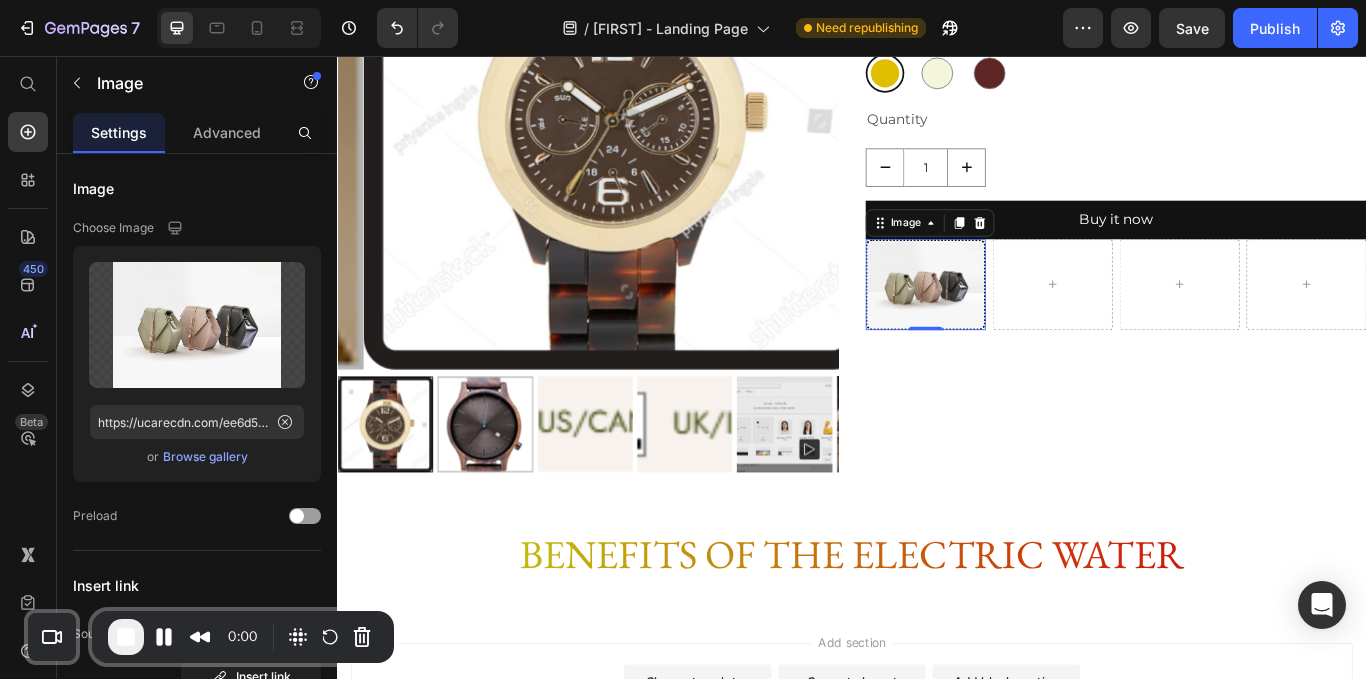 click at bounding box center (164, 637) 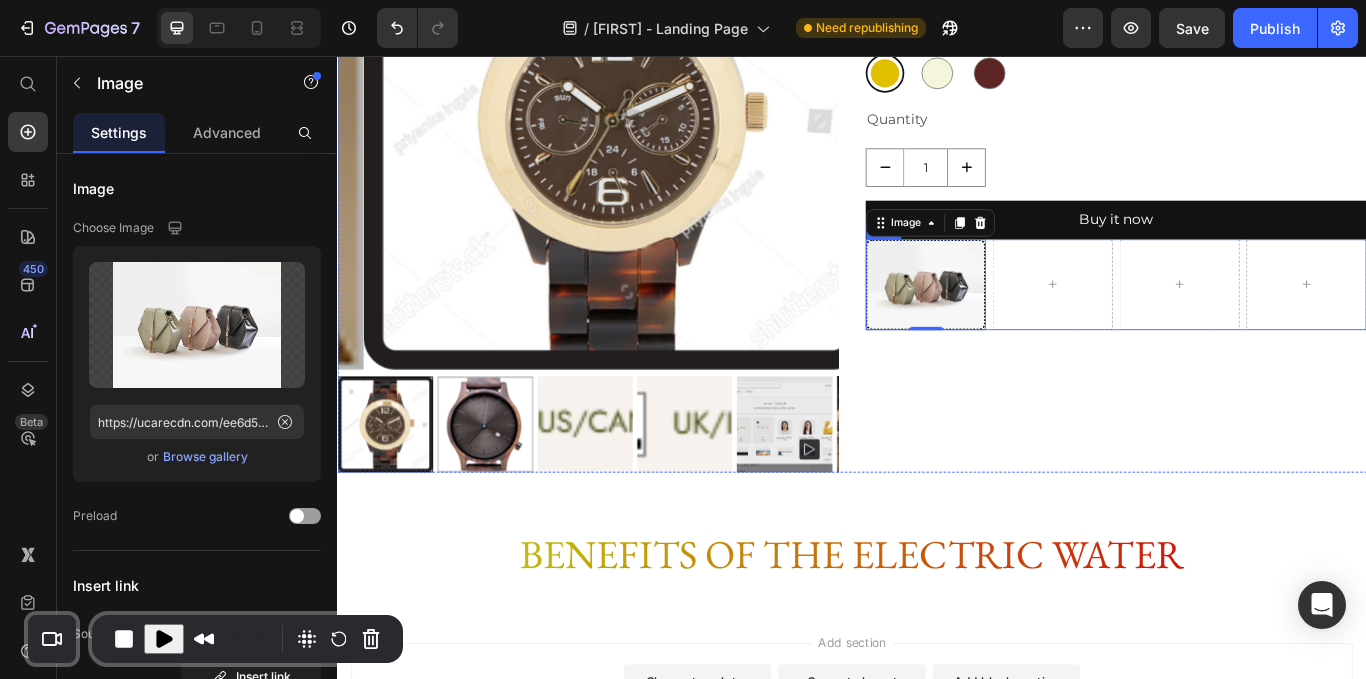 click on "Image   0
Row" at bounding box center [1245, 323] 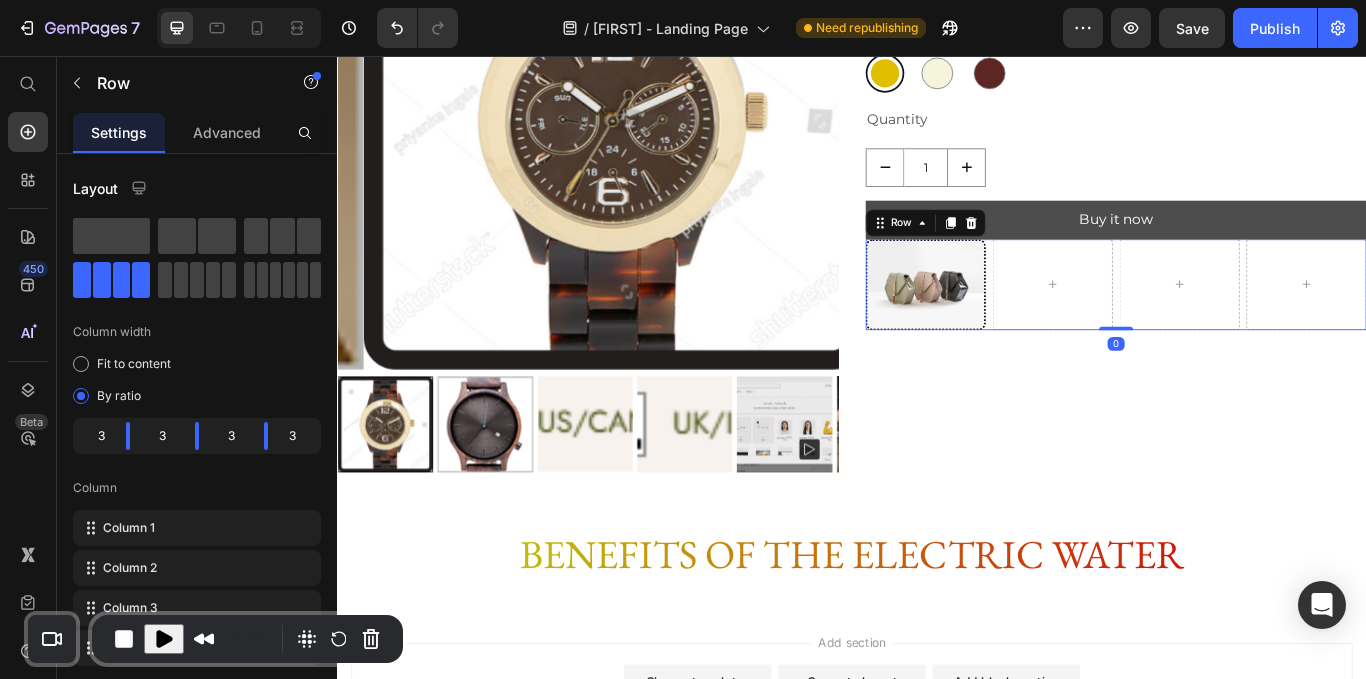click 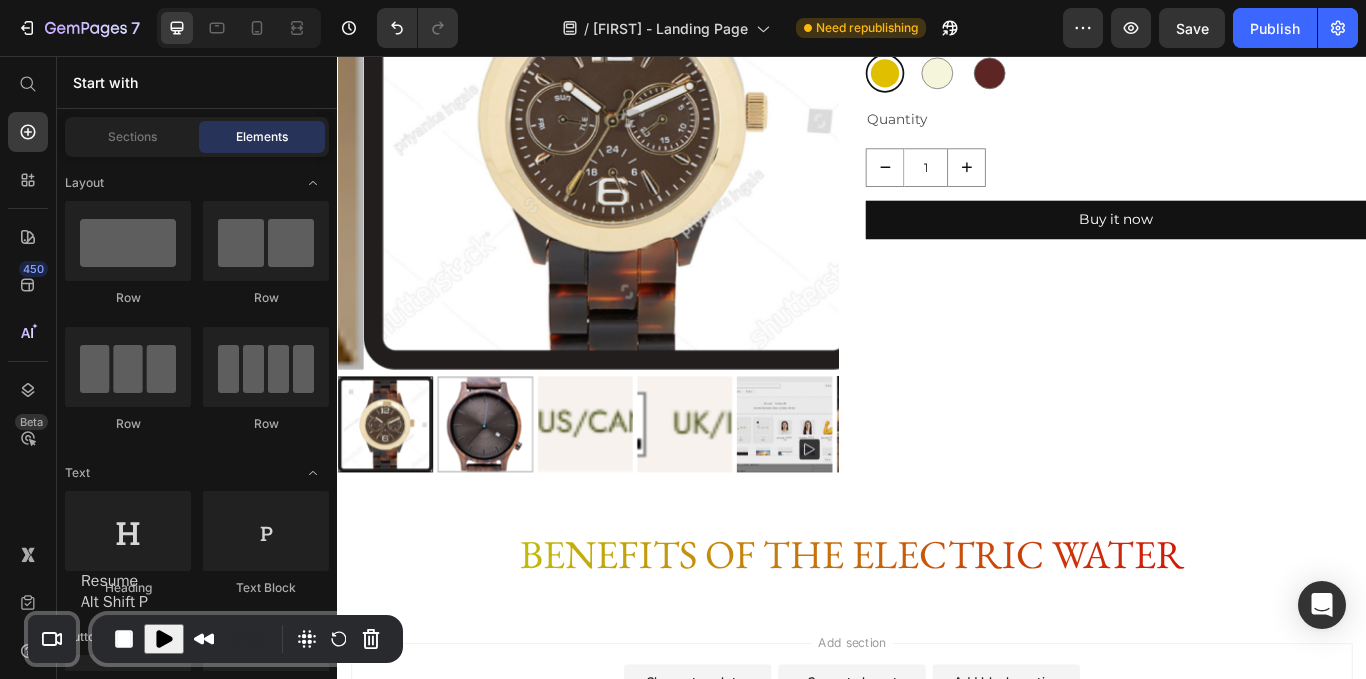 click at bounding box center [164, 639] 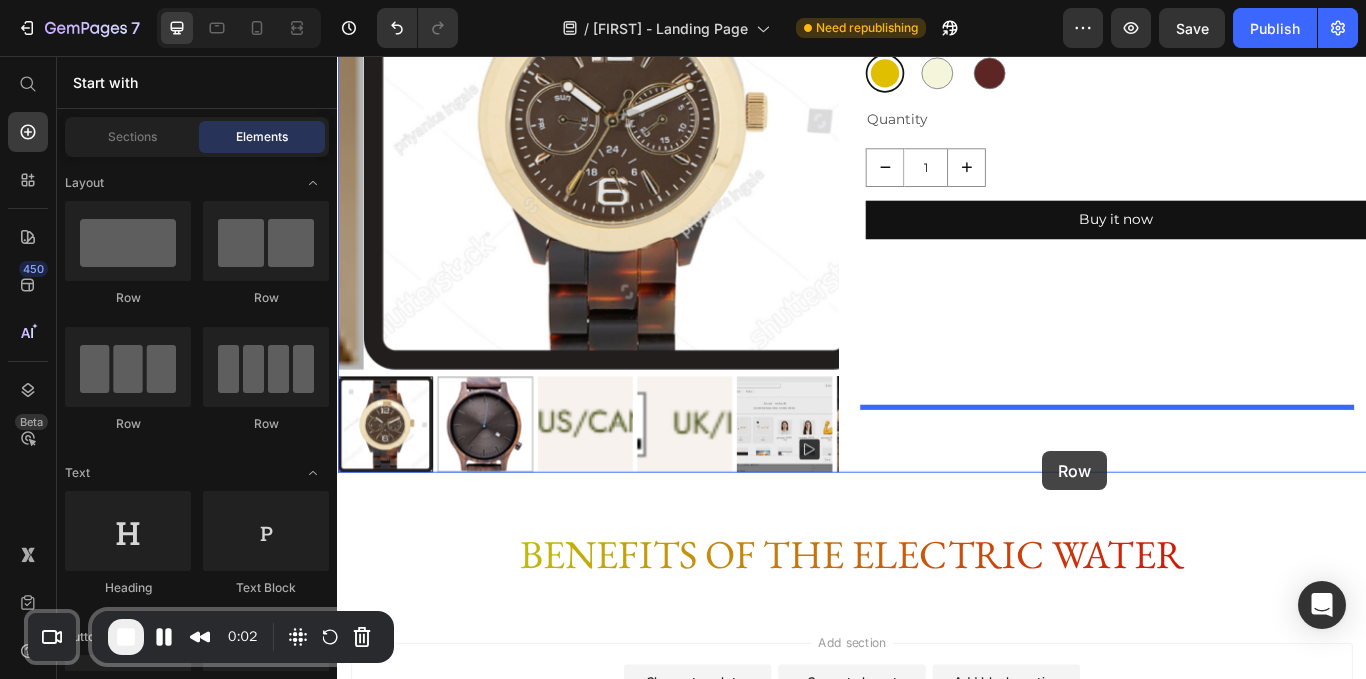 drag, startPoint x: 674, startPoint y: 439, endPoint x: 1159, endPoint y: 517, distance: 491.23212 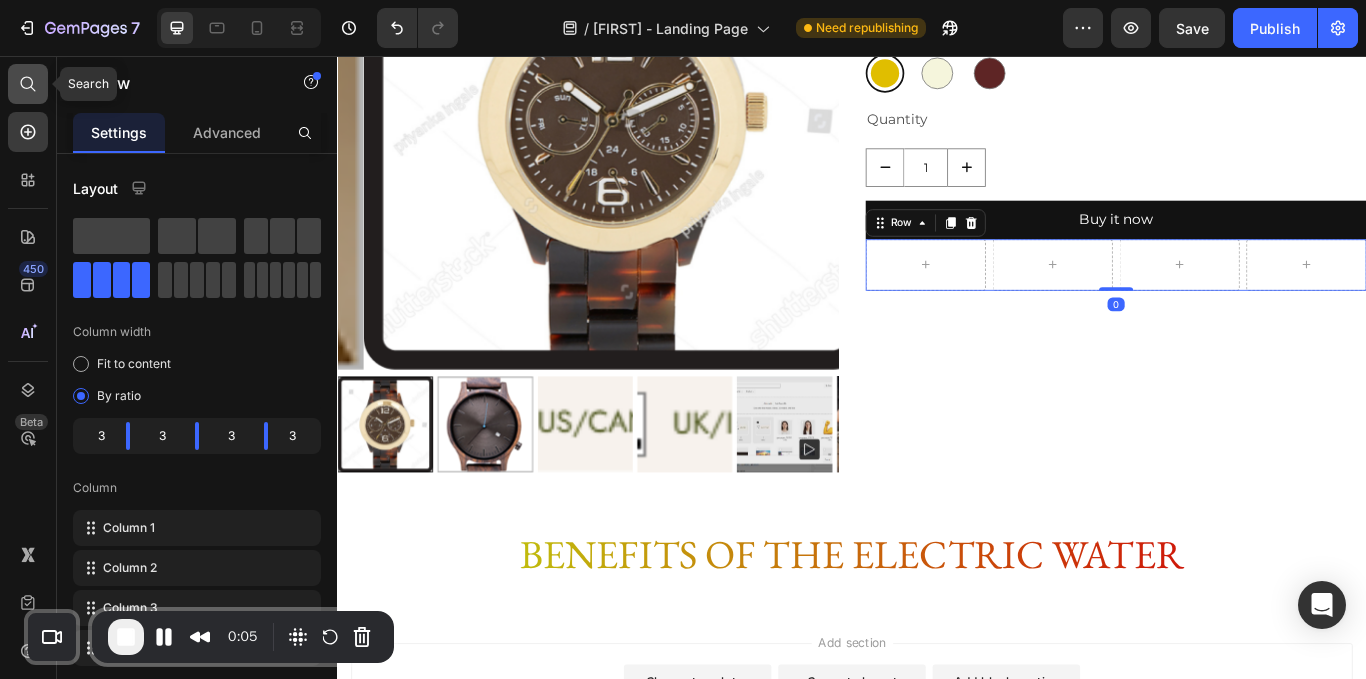 click 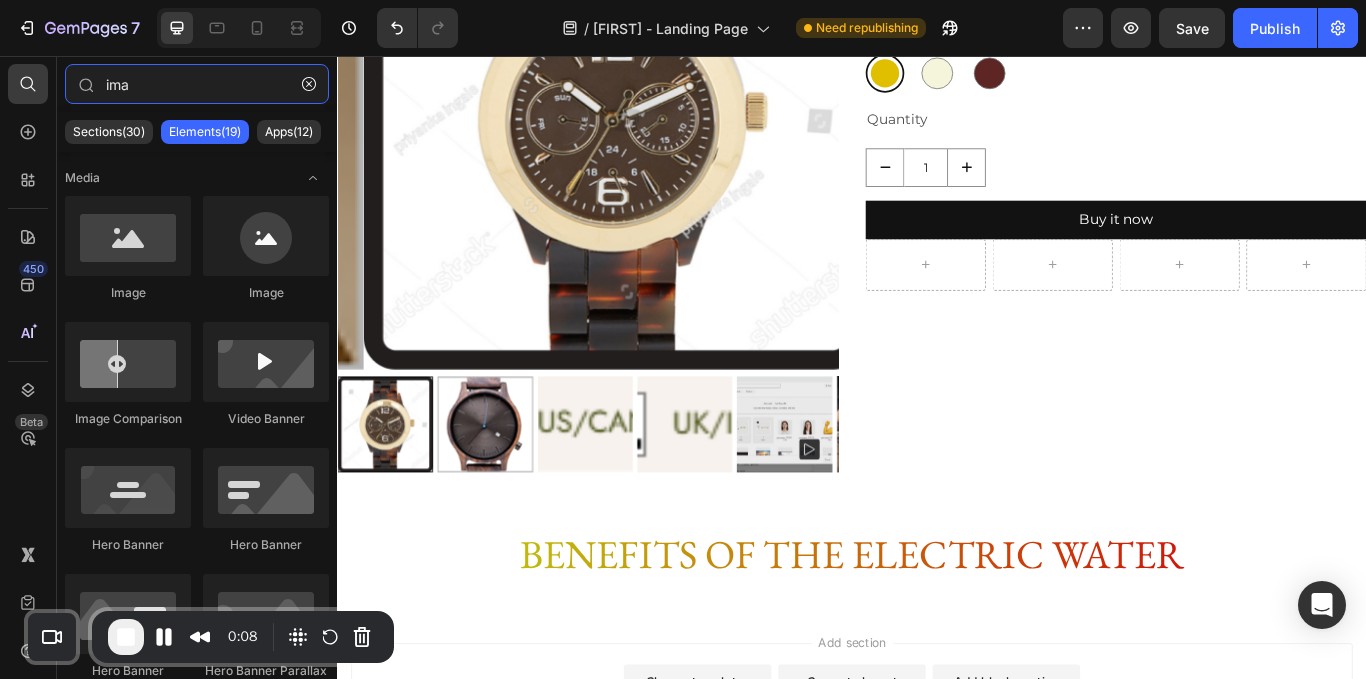 drag, startPoint x: 143, startPoint y: 79, endPoint x: 0, endPoint y: 91, distance: 143.50261 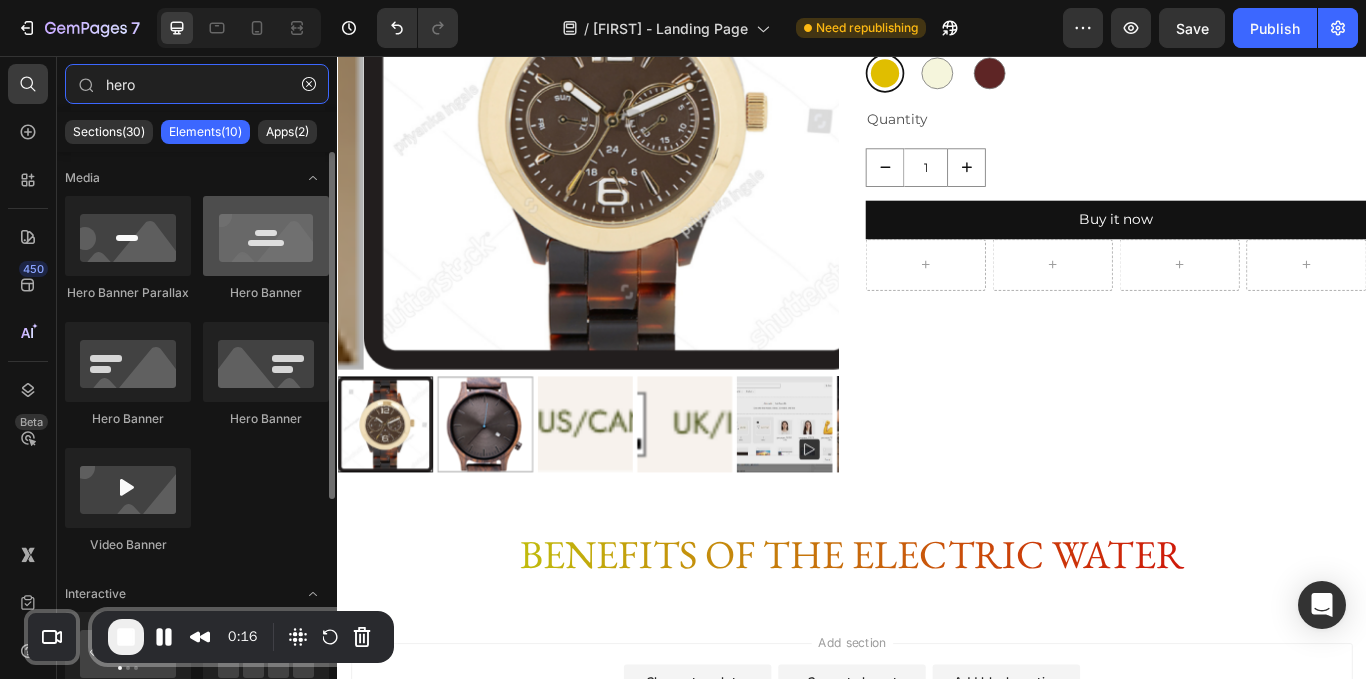 type on "hero" 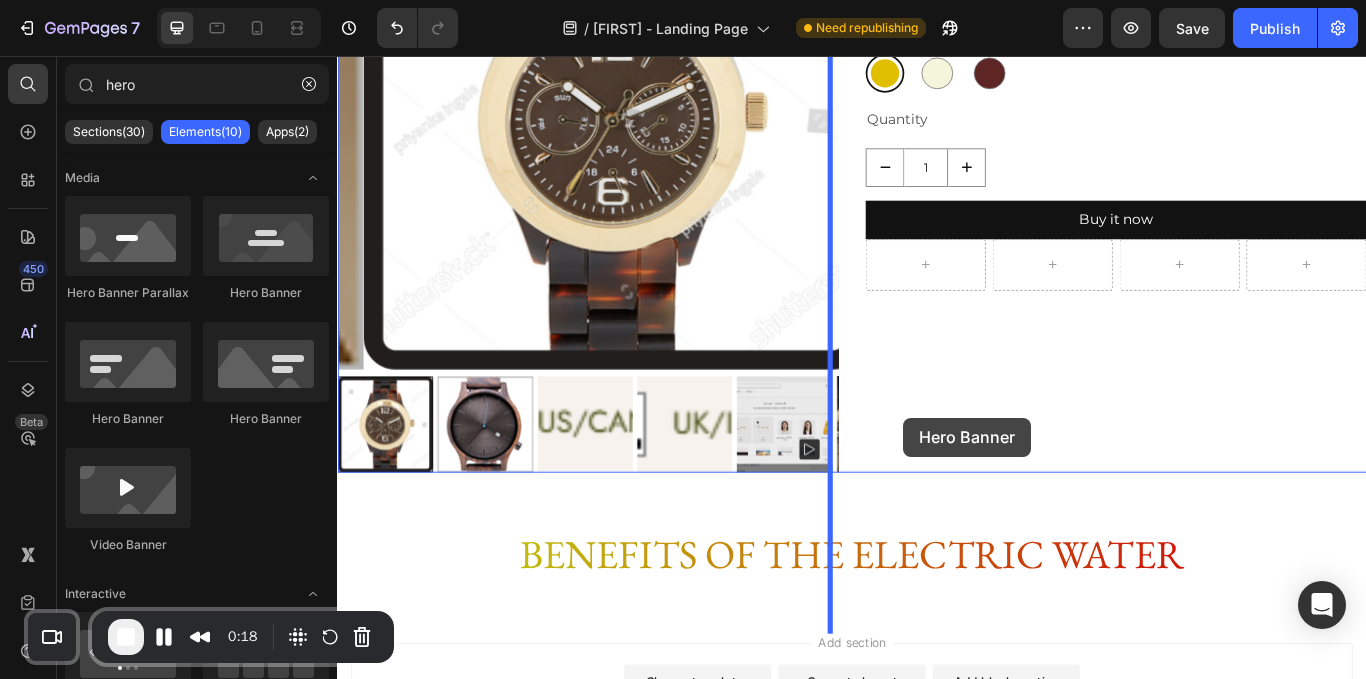 drag, startPoint x: 582, startPoint y: 286, endPoint x: 995, endPoint y: 485, distance: 458.44302 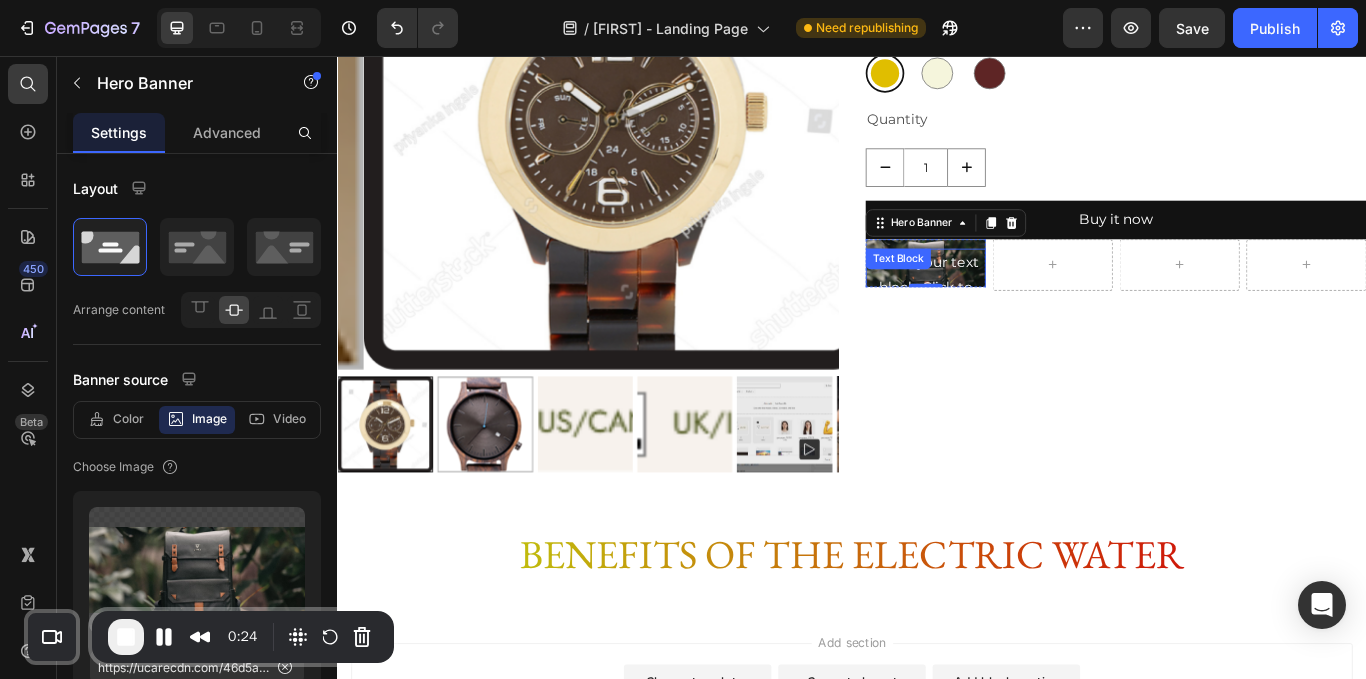 click on "This is your text block. Click to edit and make it your own. Share your product's story                   or services offered. Get creative and make it yours!" at bounding box center (1023, 427) 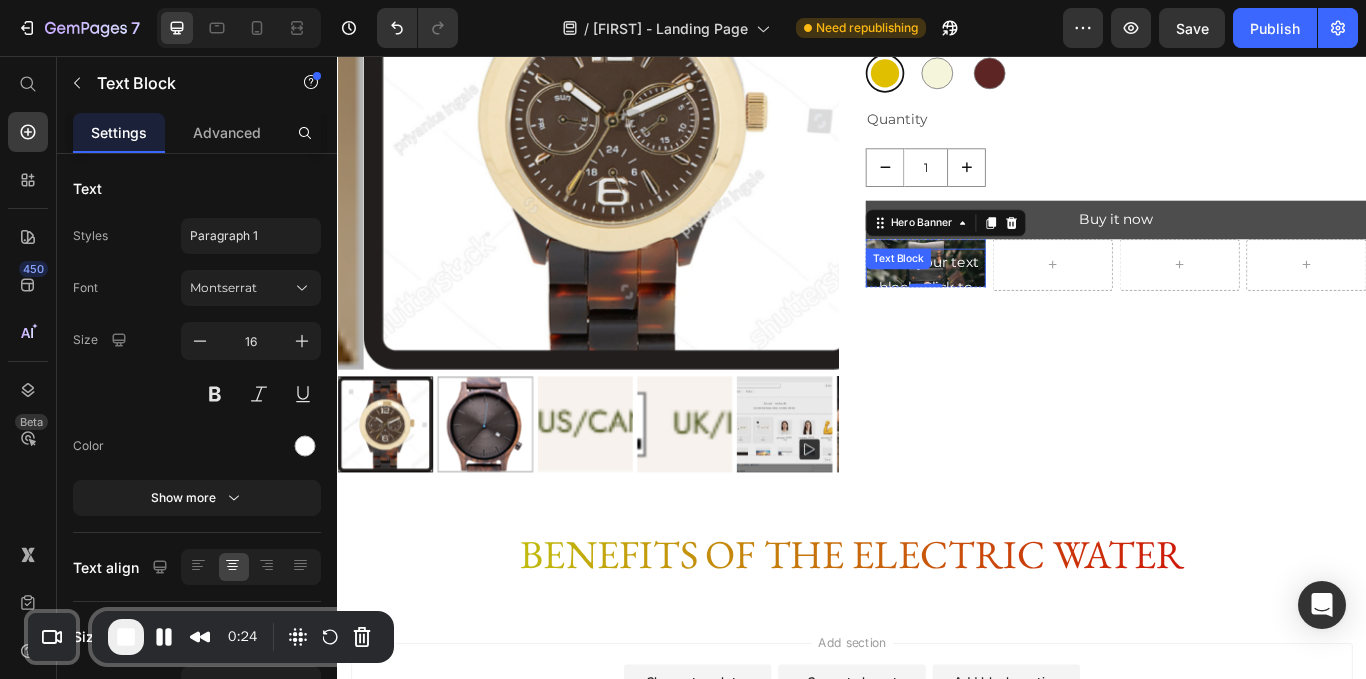 radio on "false" 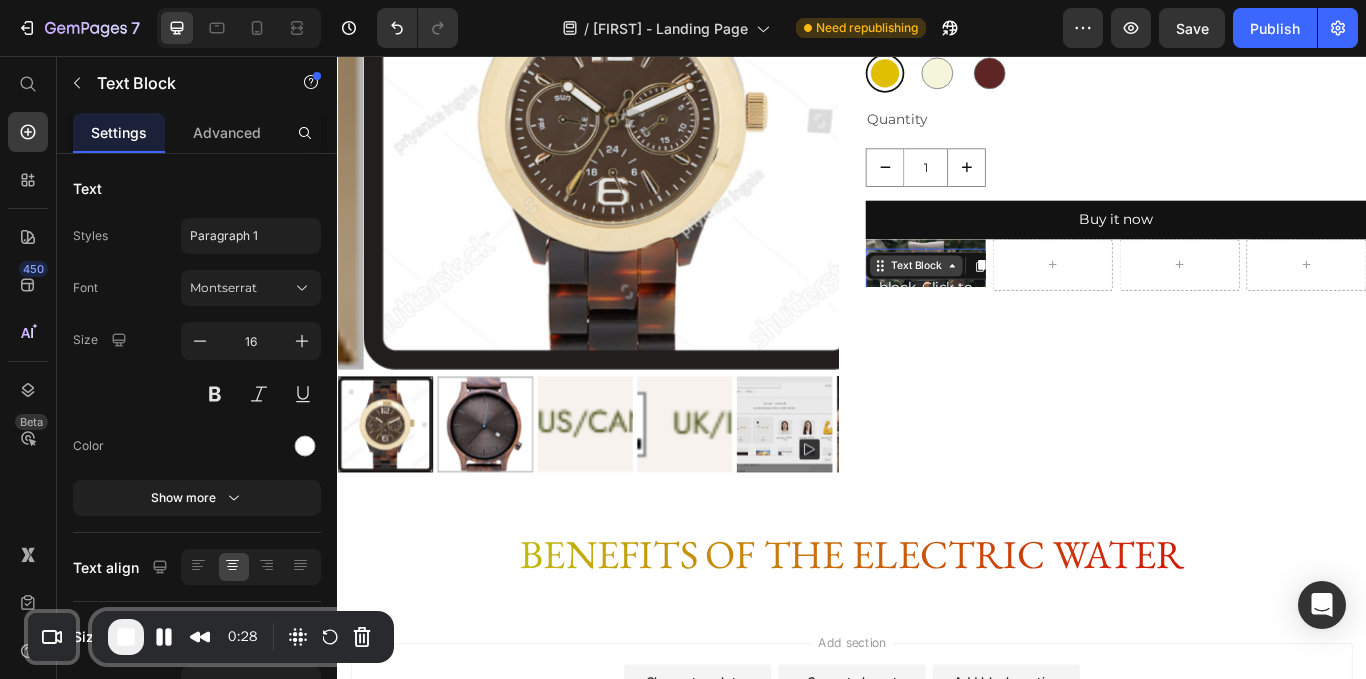 scroll, scrollTop: 3266, scrollLeft: 0, axis: vertical 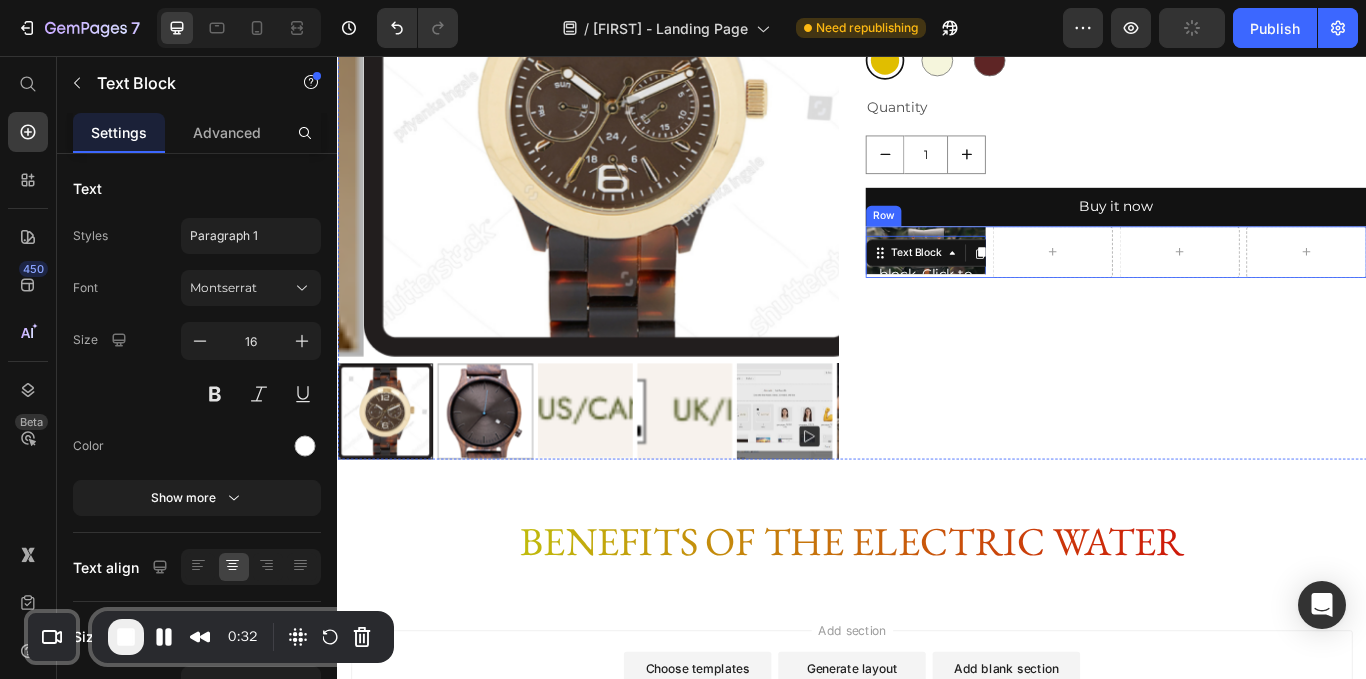 click on "The Marc Product Title $15,000.00 Product Price $20,000.00 Product Price Row Made with Oak, using a tempered carbonization process that extracts the individuality from every ale-soaked stave. Flame tempering Product Description Band color: Gold Gold Gold Beige Beige Brown Brown Product Variants & Swatches Quantity Text Block 1 Product Quantity Buy it now Dynamic Checkout Click here to edit heading Heading This is your text block. Click to edit and make it your own. Share your product's story                   or services offered. Get creative and make it yours! Text Block   16 Get started Button Hero Banner
Row" at bounding box center (1245, 174) 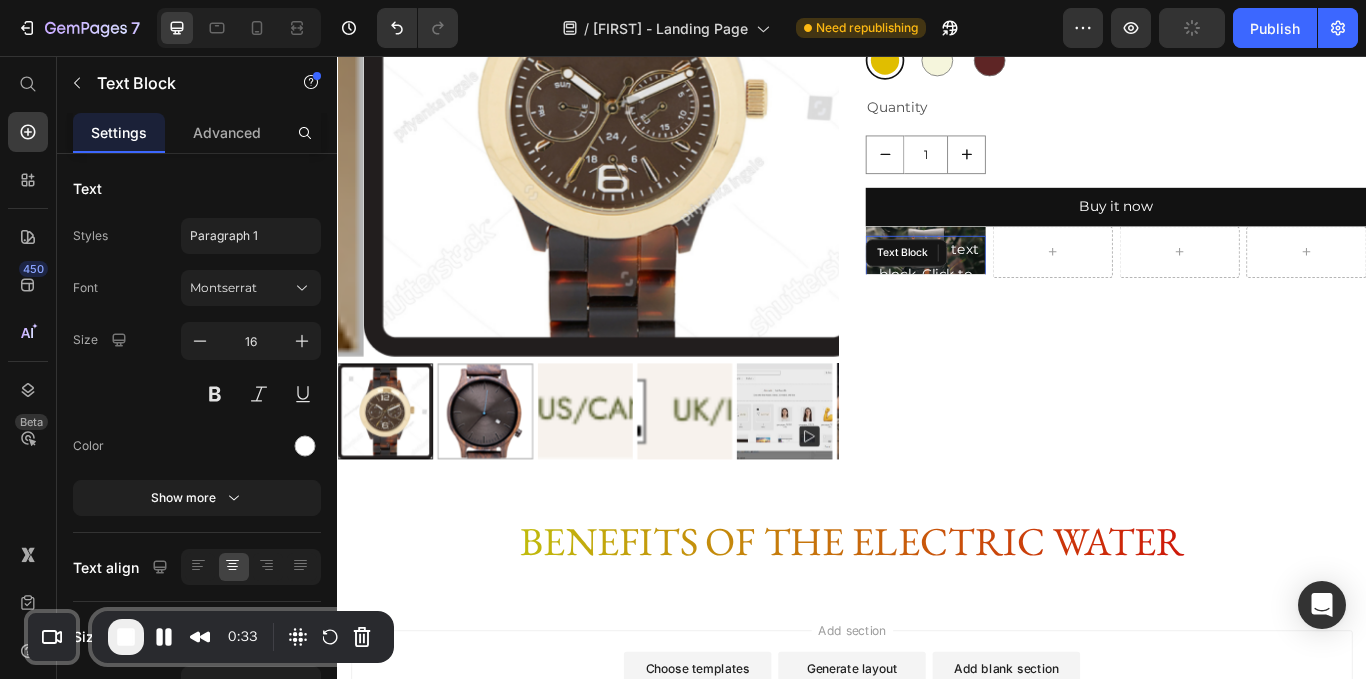 click on "This is your text block. Click to edit and make it your own. Share your product's story                   or services offered. Get creative and make it yours!" at bounding box center [1023, 412] 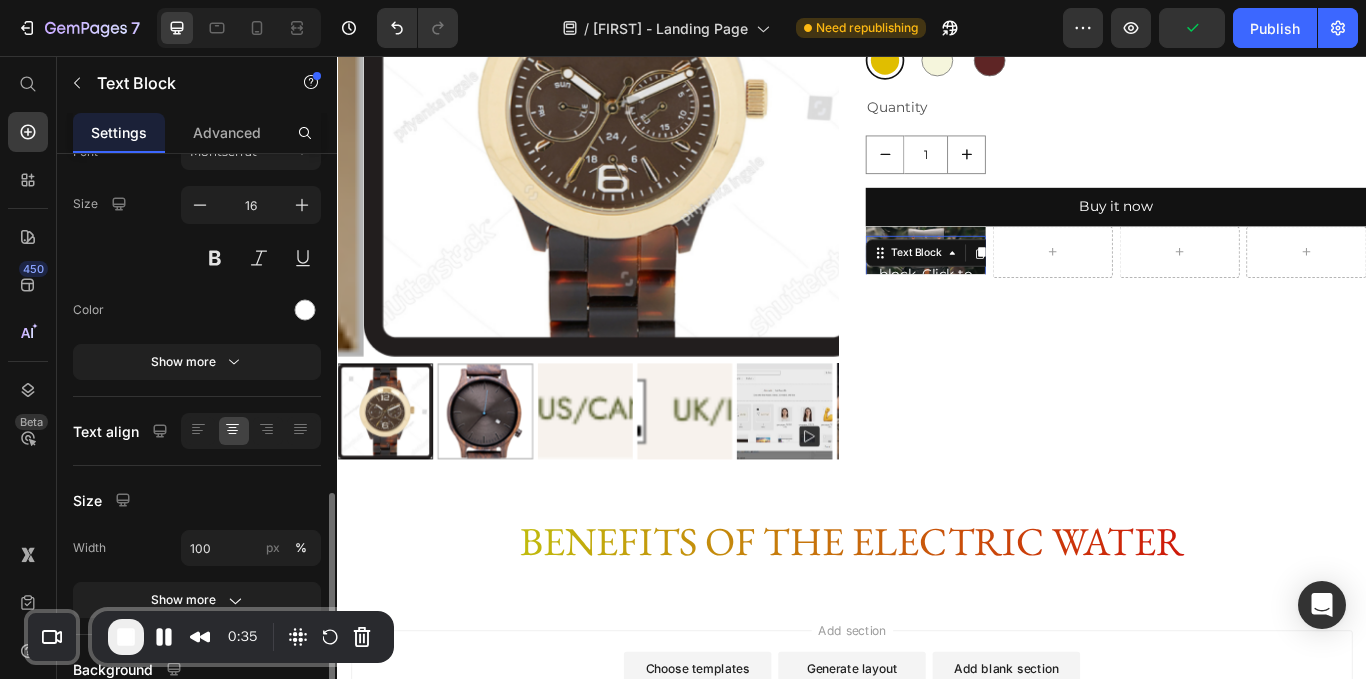scroll, scrollTop: 291, scrollLeft: 0, axis: vertical 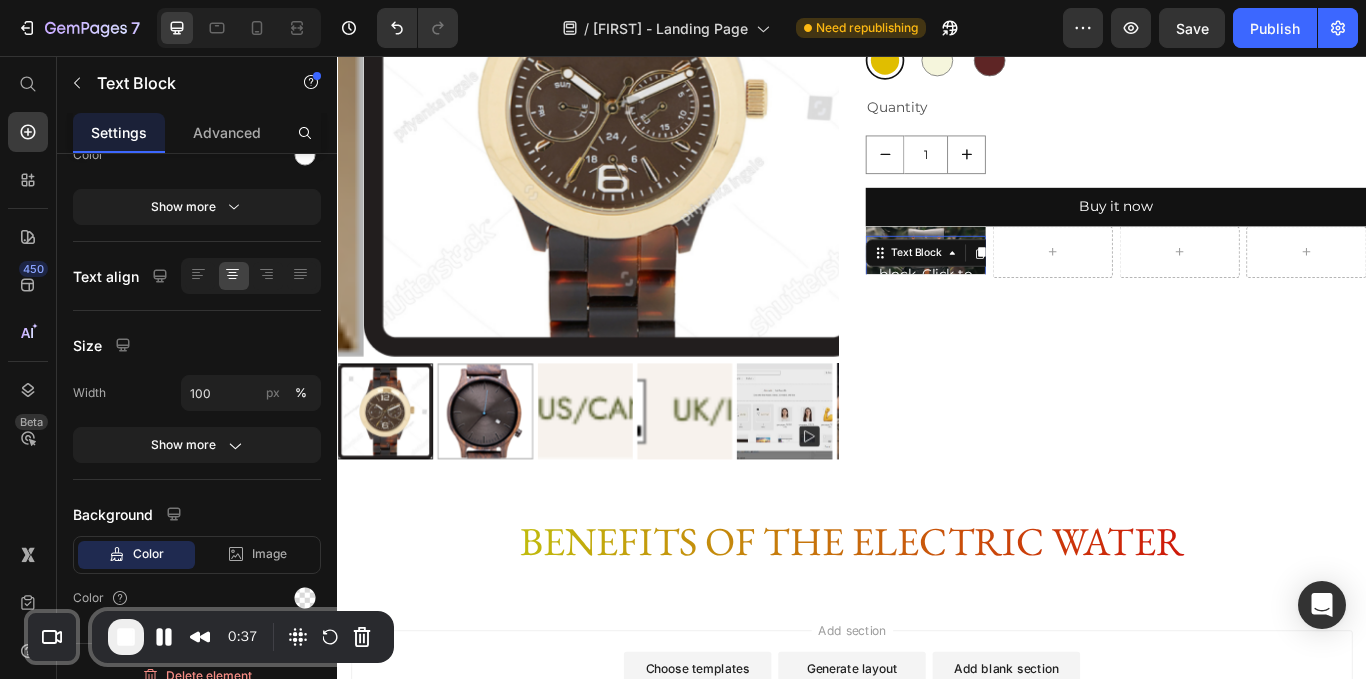 drag, startPoint x: 1007, startPoint y: 474, endPoint x: 1021, endPoint y: 621, distance: 147.66516 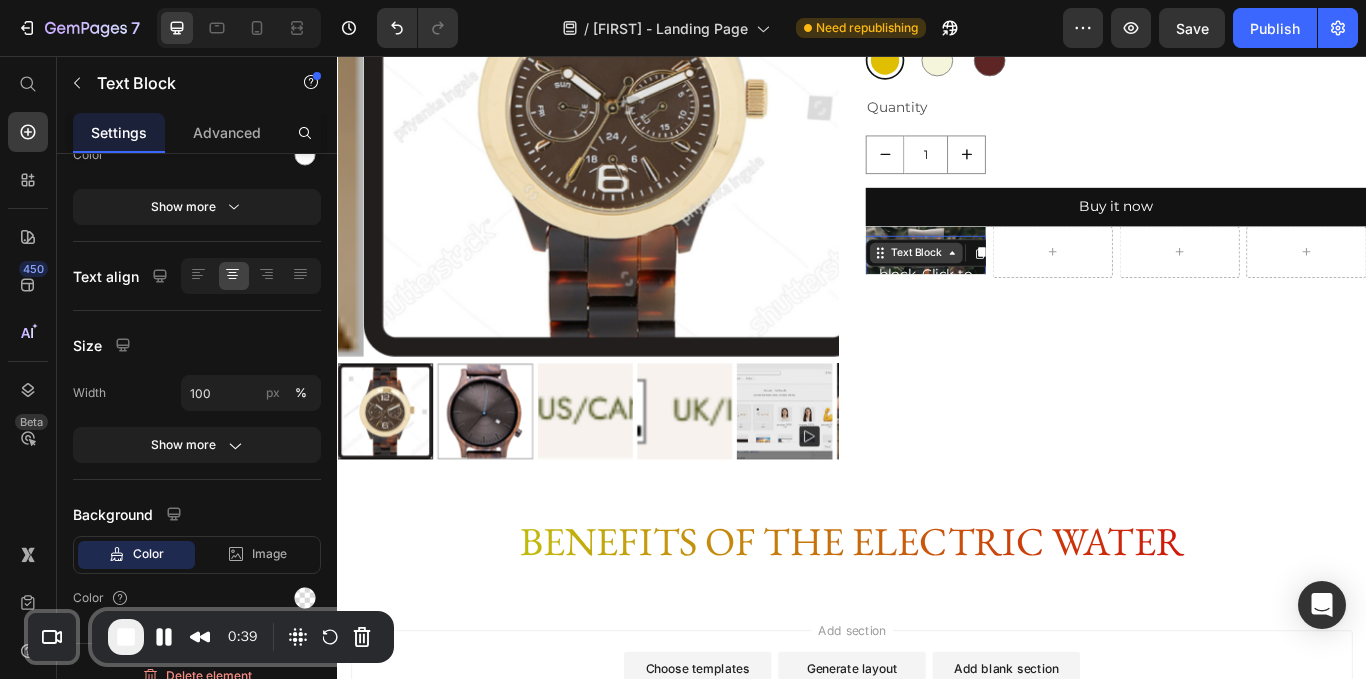 click on "Text Block" at bounding box center (1012, 286) 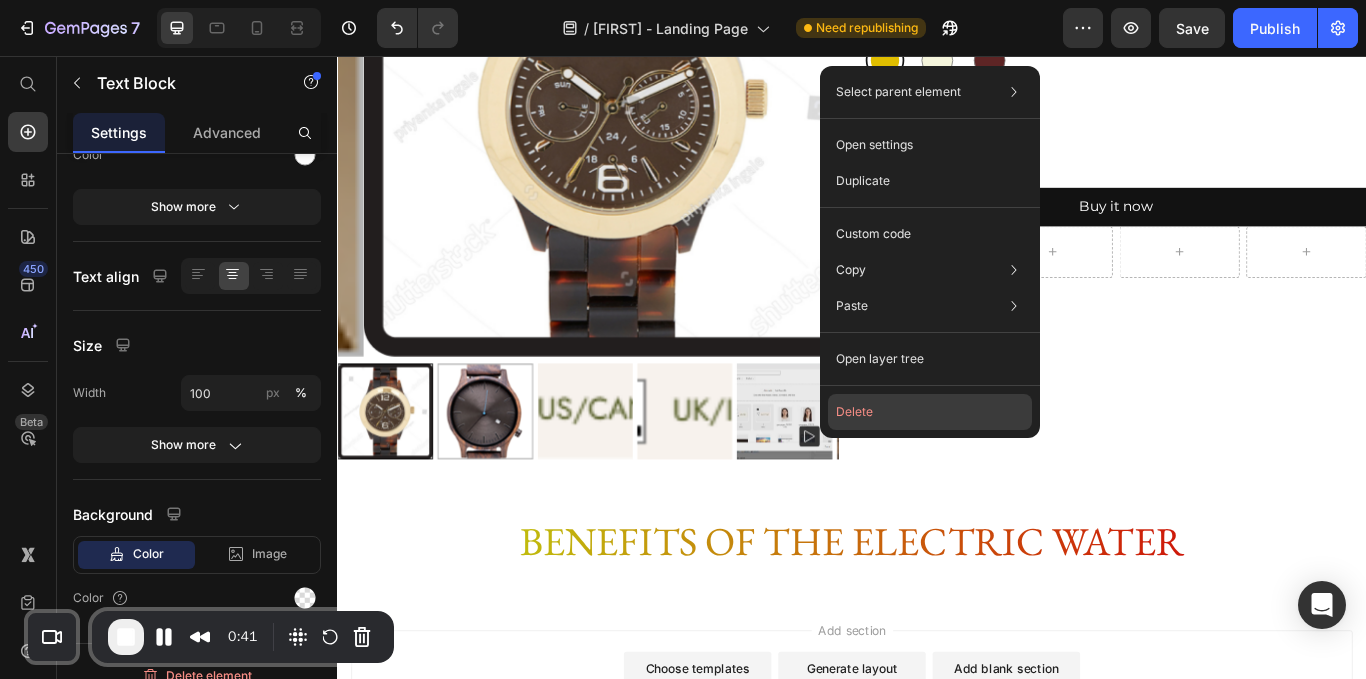 click on "Delete" 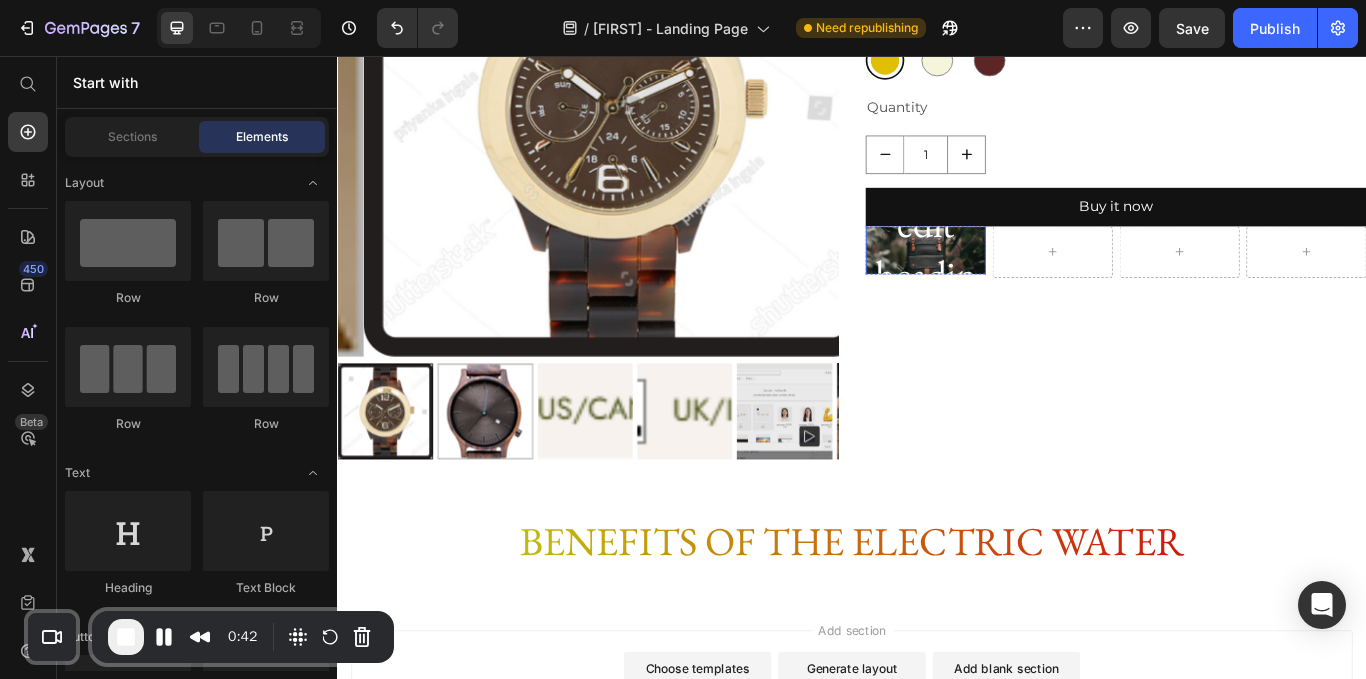click on "Click here to edit heading" at bounding box center (1023, 252) 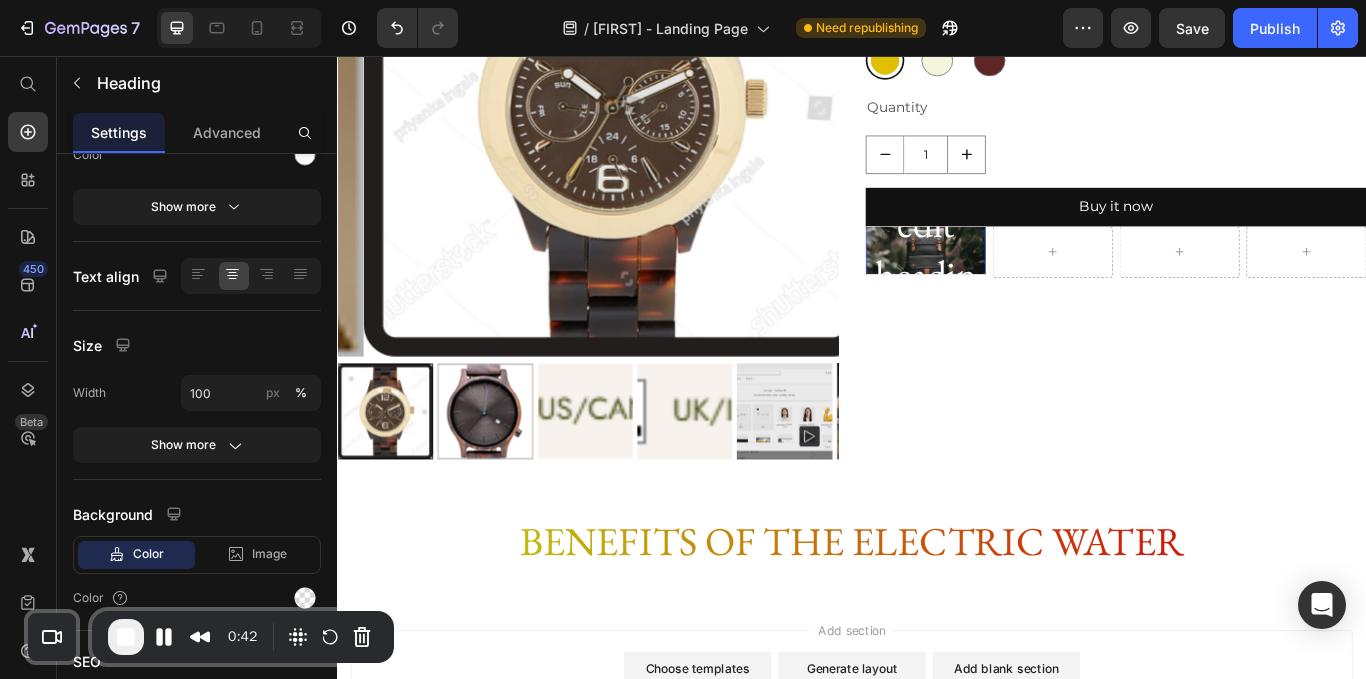scroll, scrollTop: 0, scrollLeft: 0, axis: both 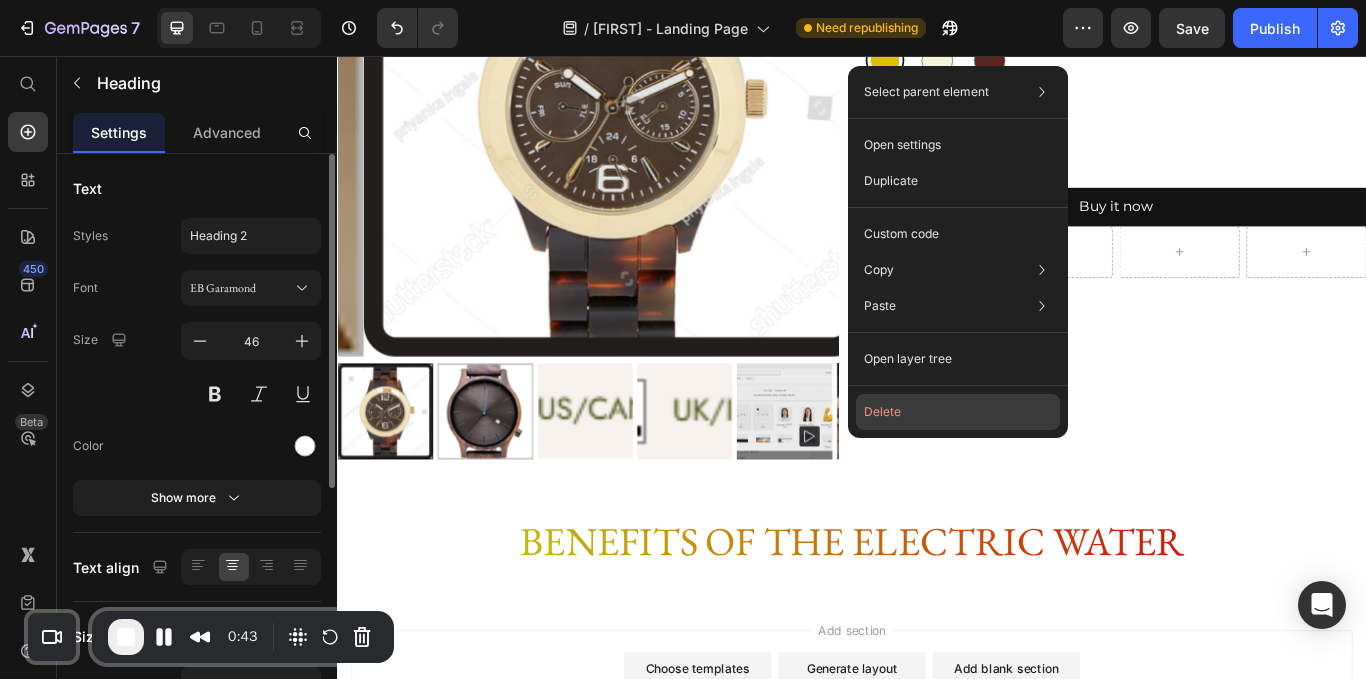 click on "Delete" 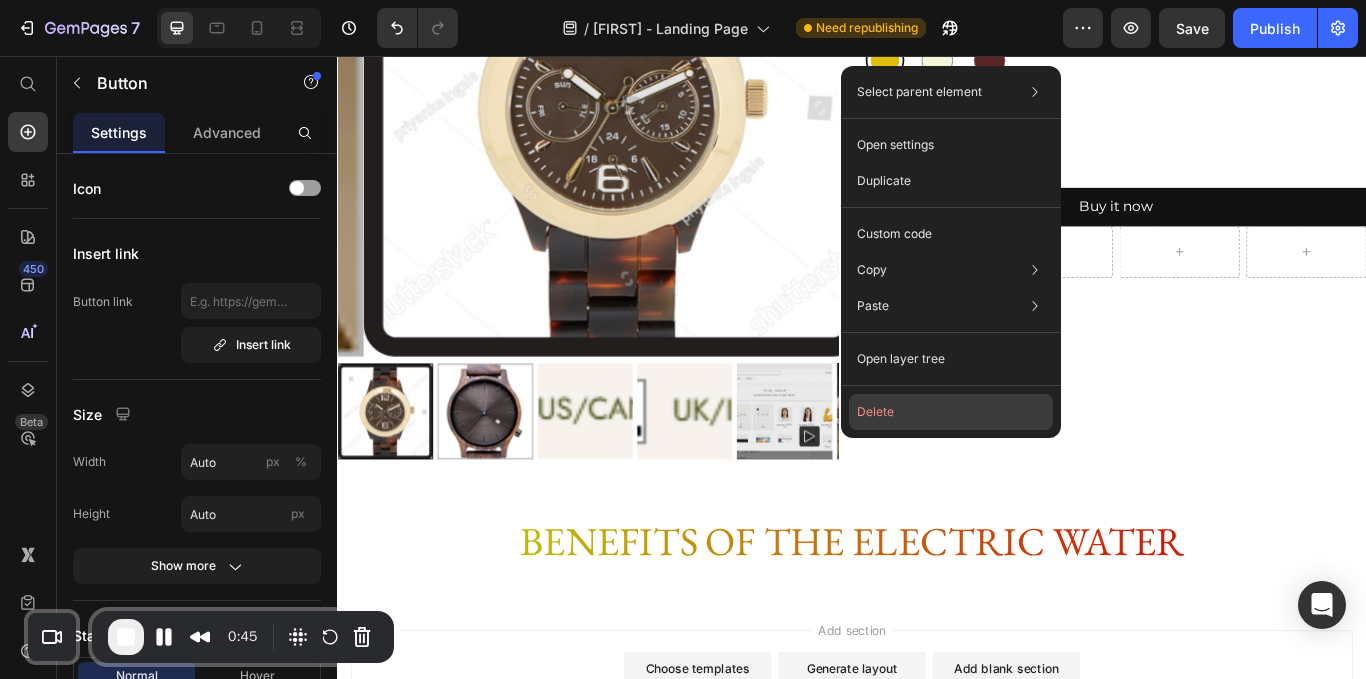 click on "Delete" 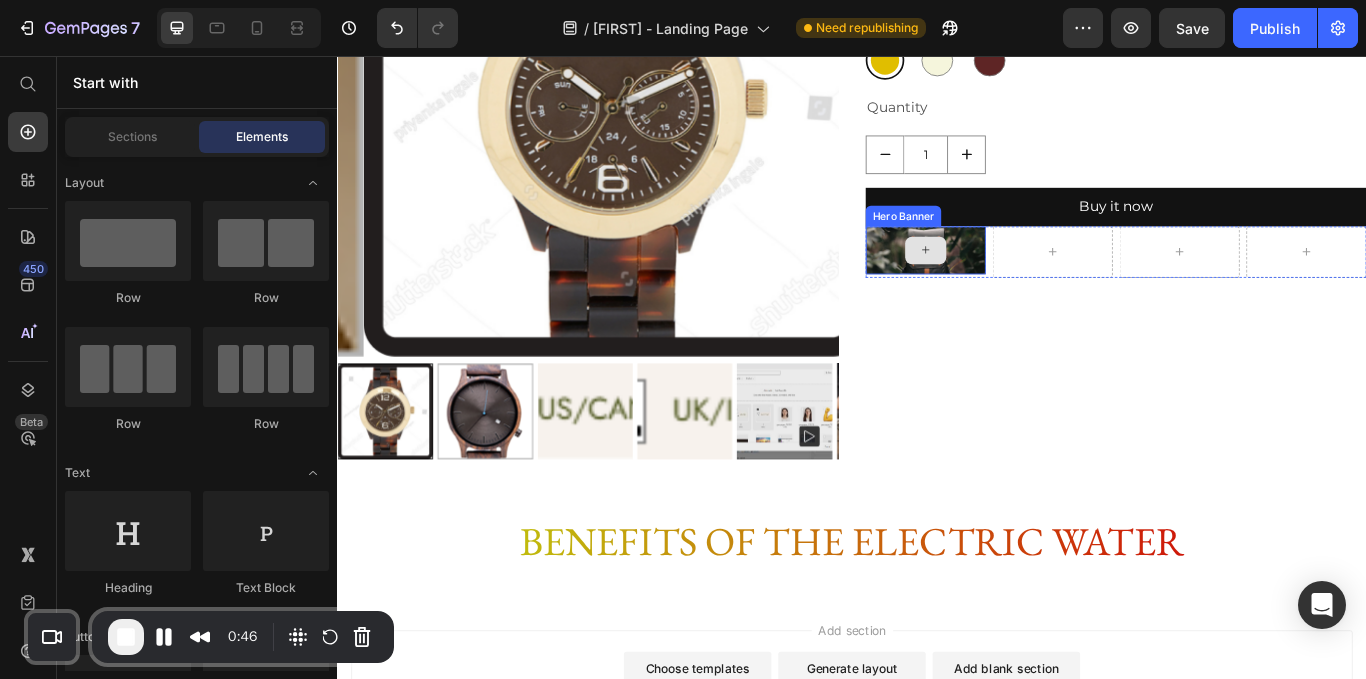 click at bounding box center [1023, 283] 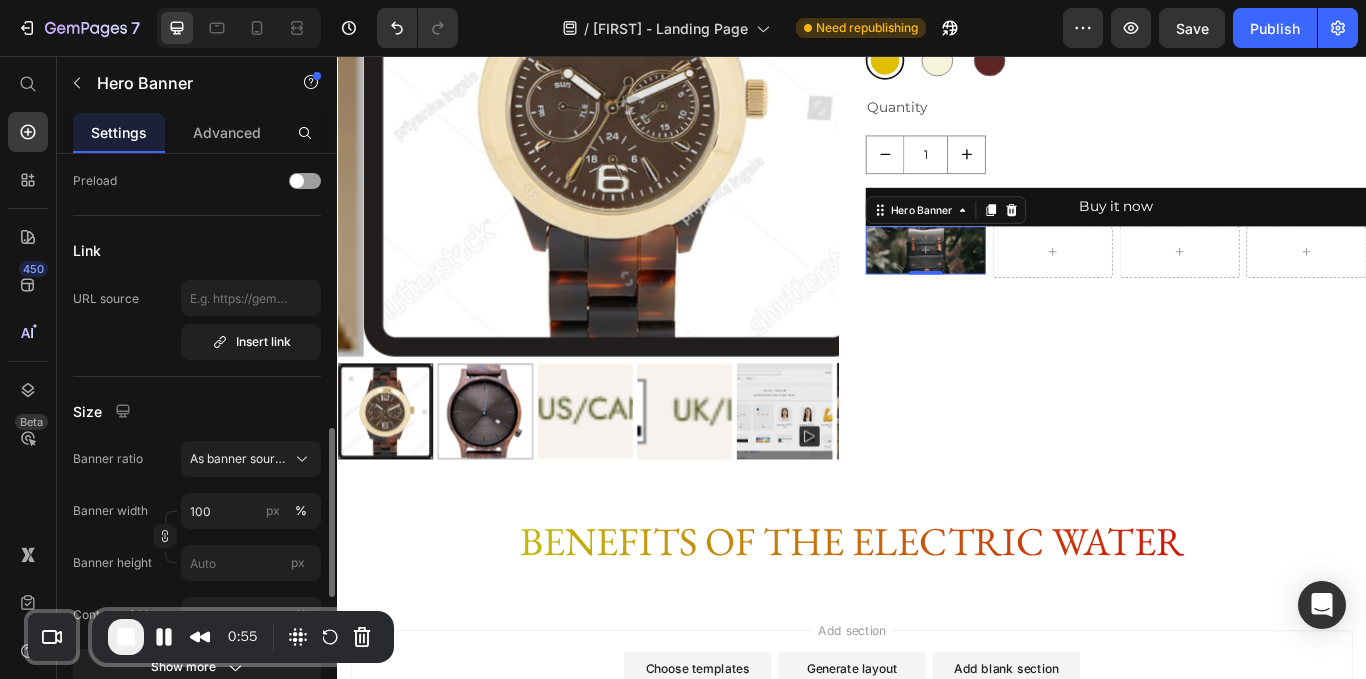 scroll, scrollTop: 709, scrollLeft: 0, axis: vertical 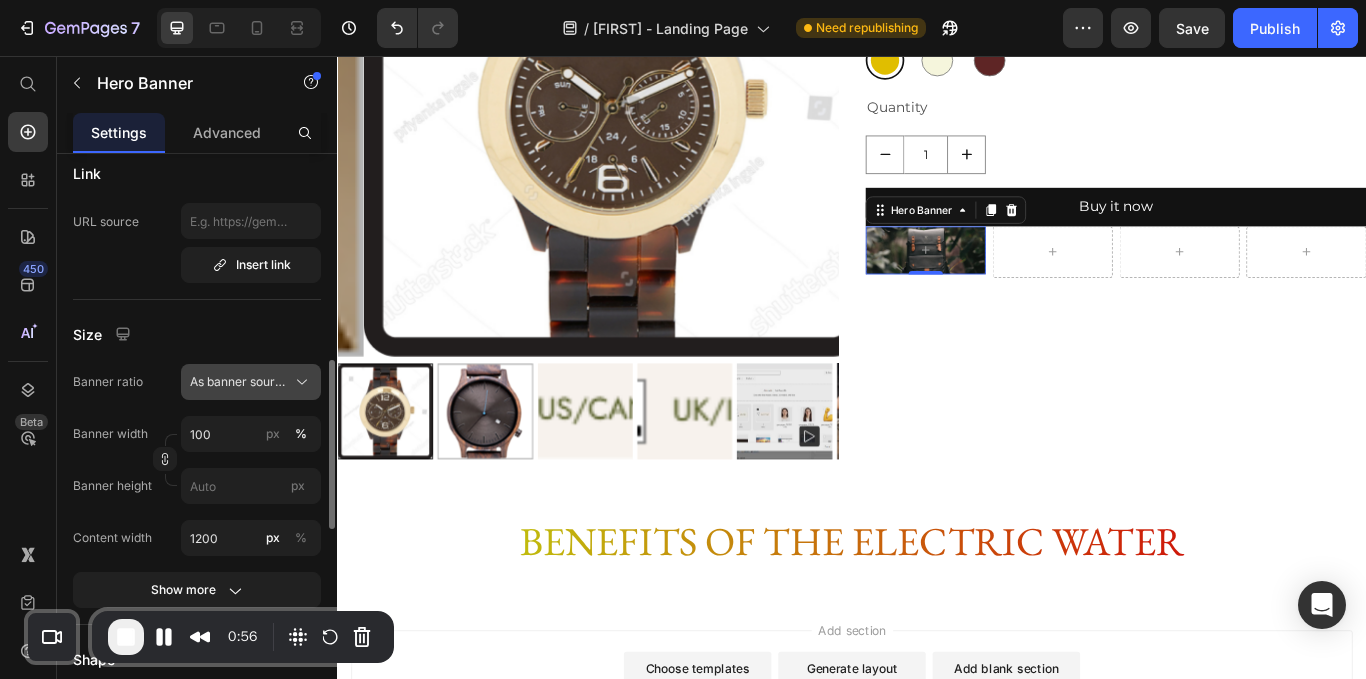 click on "As banner source" at bounding box center [251, 382] 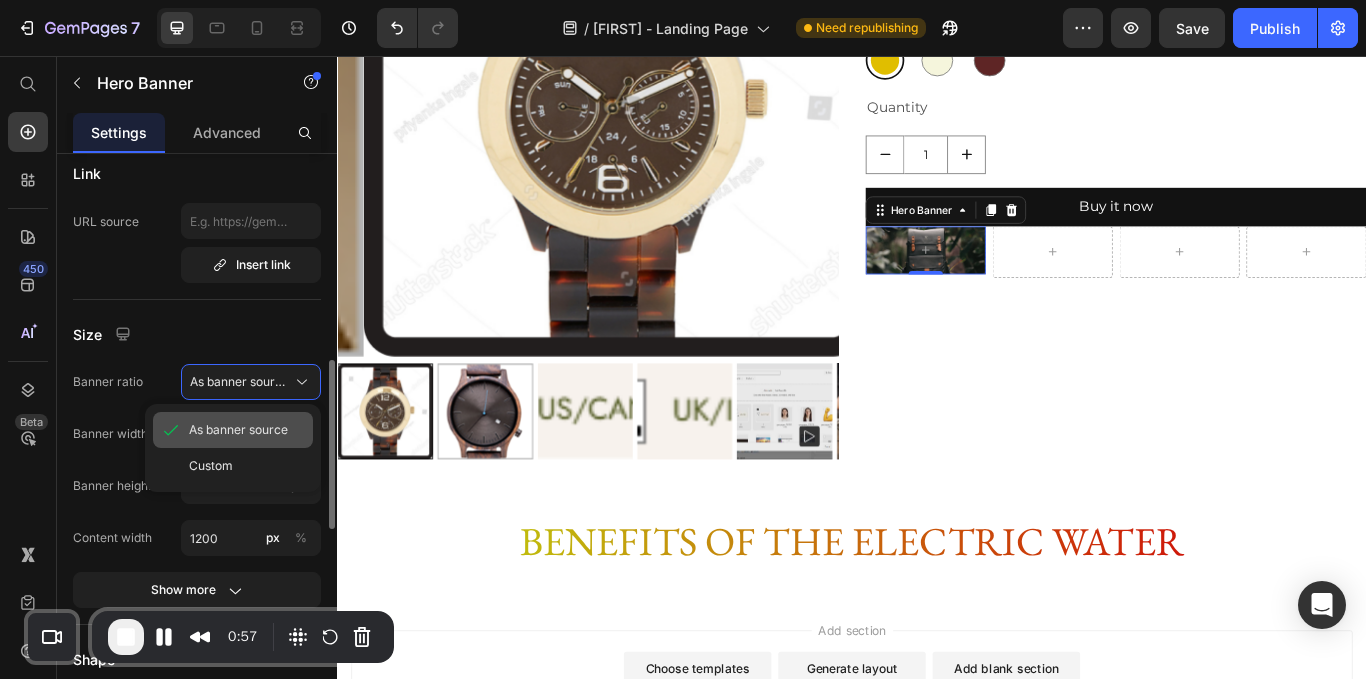 click on "As banner source" at bounding box center (238, 430) 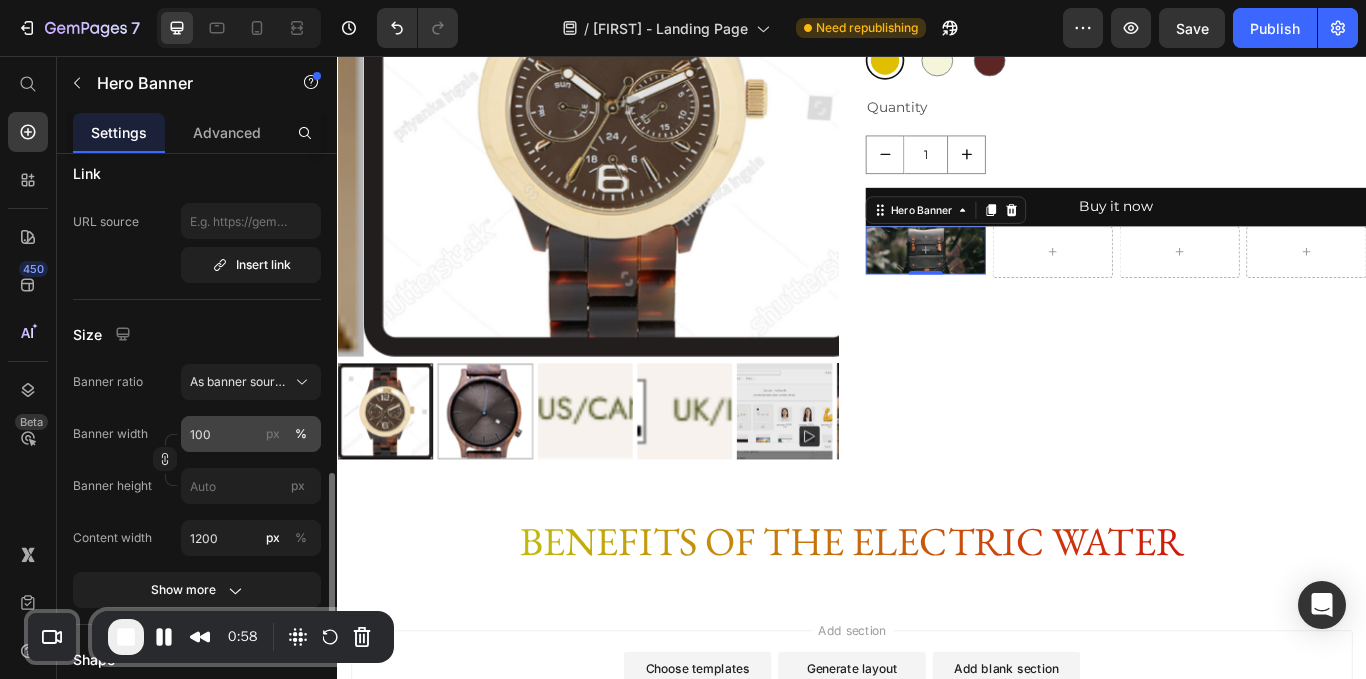 scroll, scrollTop: 805, scrollLeft: 0, axis: vertical 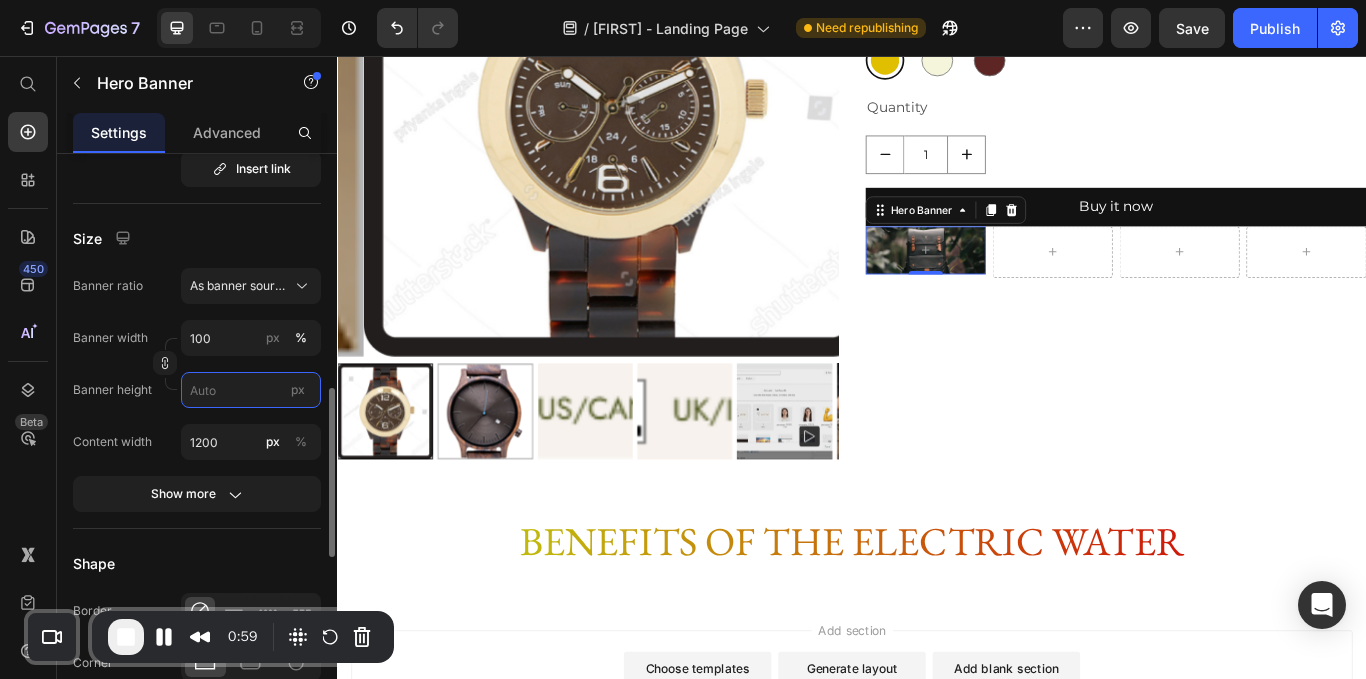 click on "px" at bounding box center [251, 390] 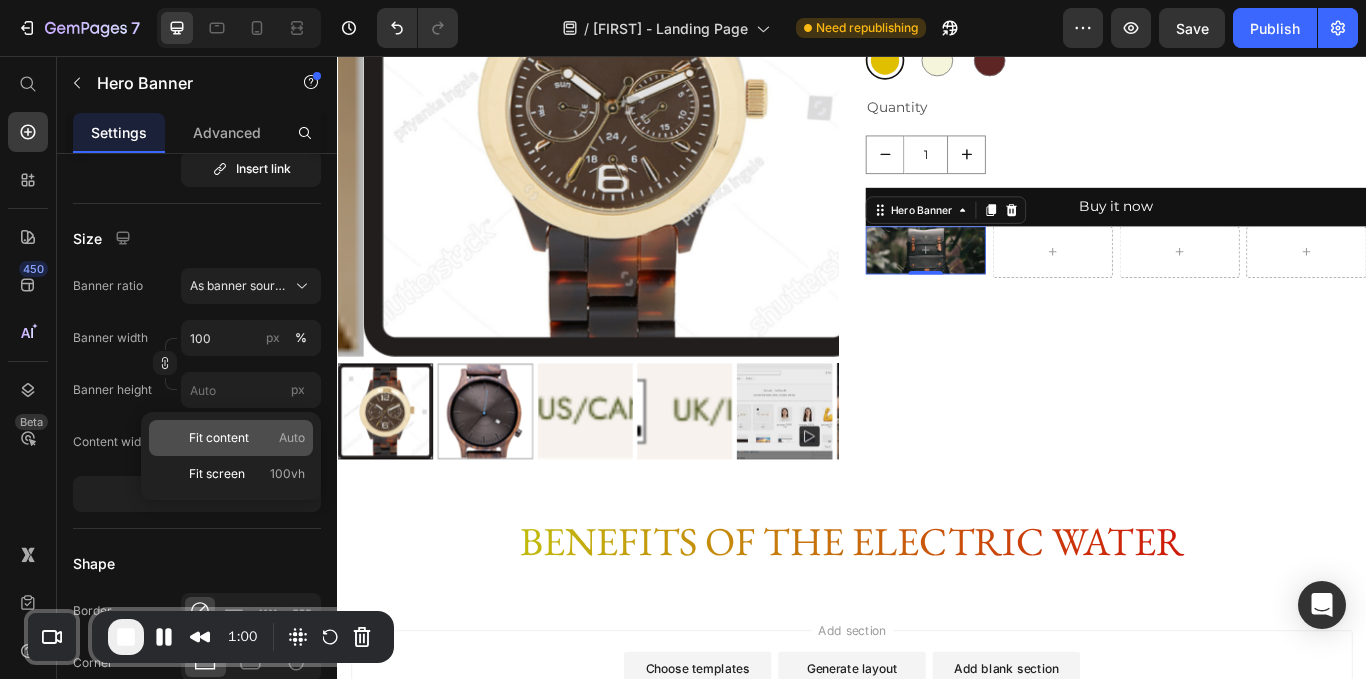 click on "Fit content" at bounding box center (219, 438) 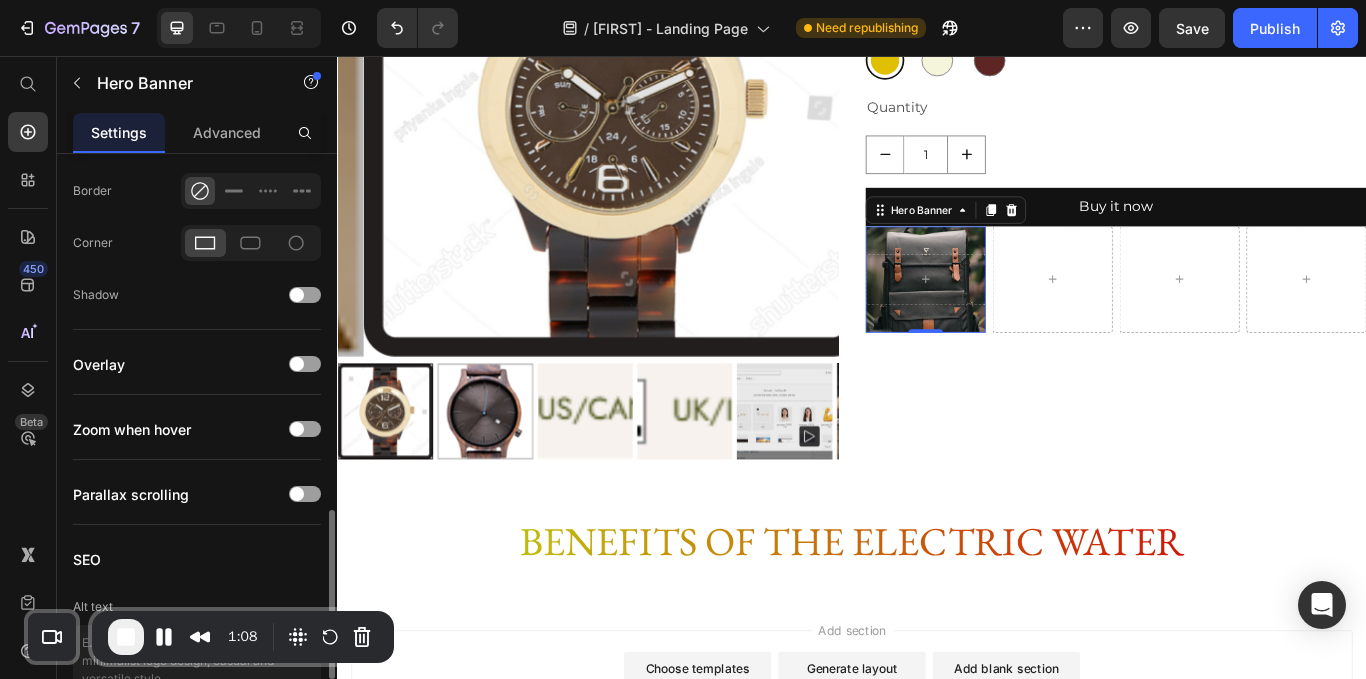 scroll, scrollTop: 1143, scrollLeft: 0, axis: vertical 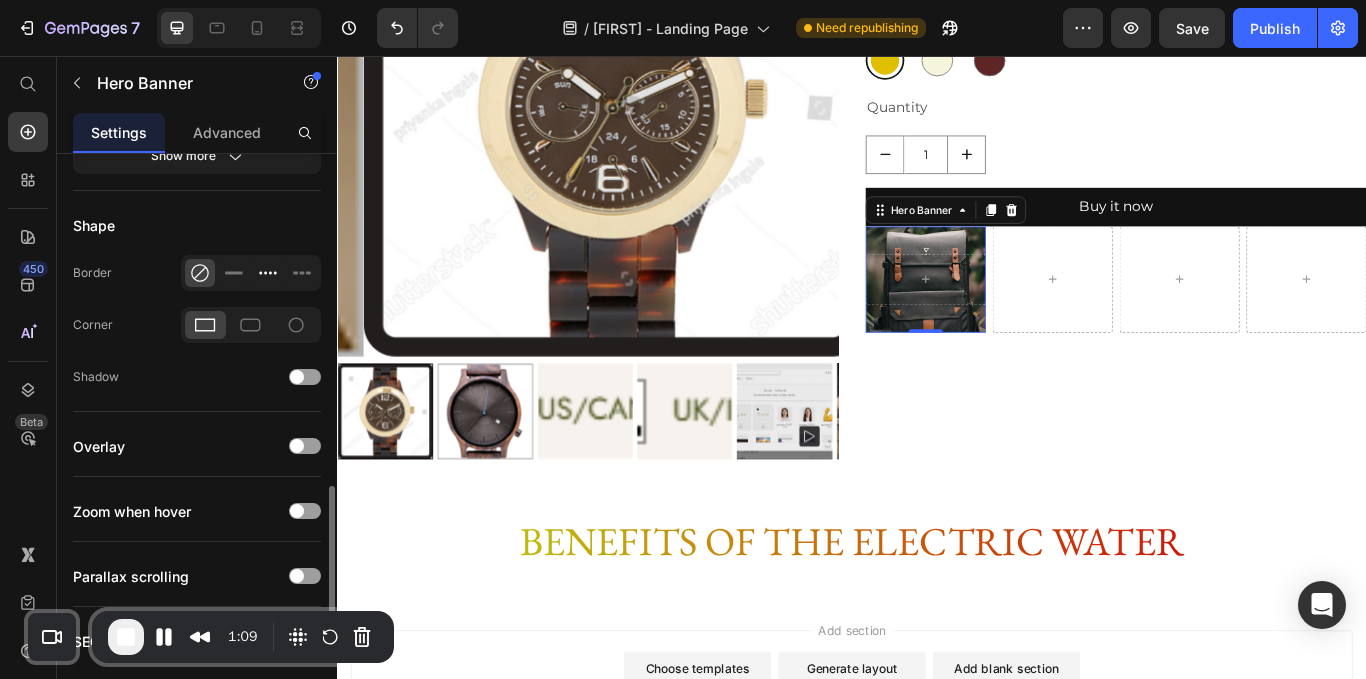 drag, startPoint x: 239, startPoint y: 316, endPoint x: 266, endPoint y: 273, distance: 50.77401 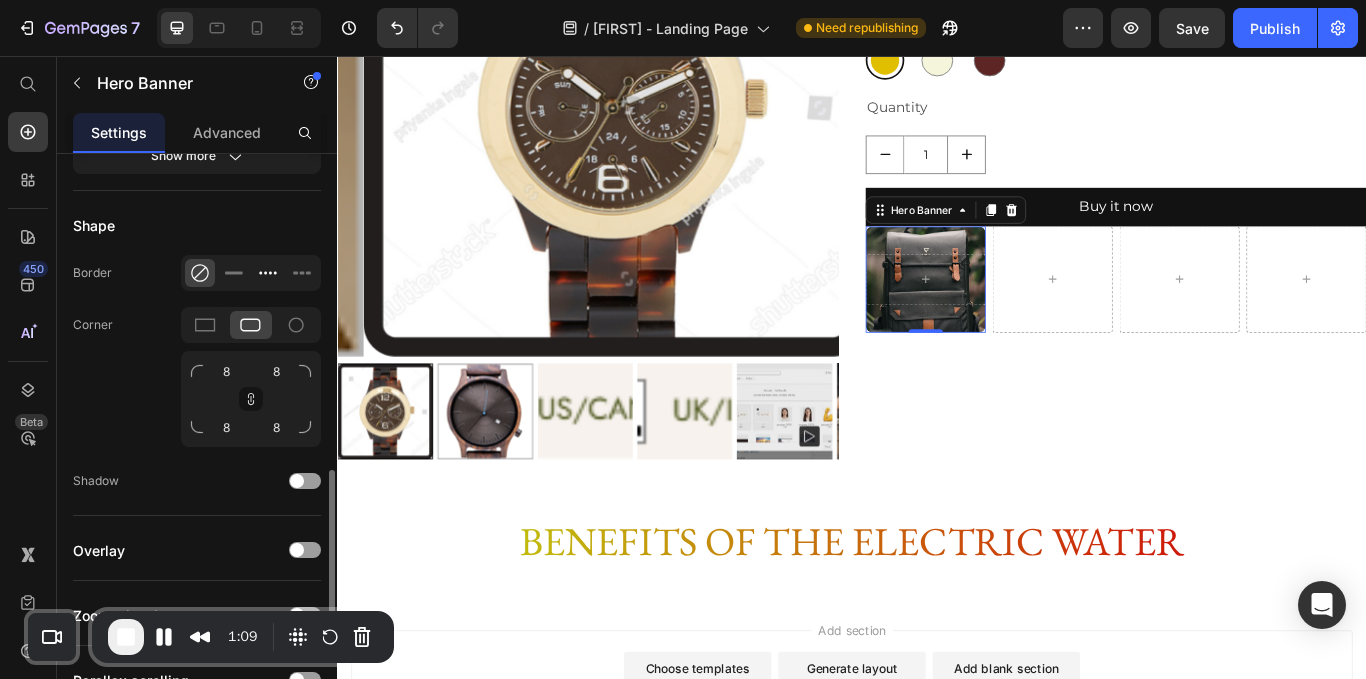 click 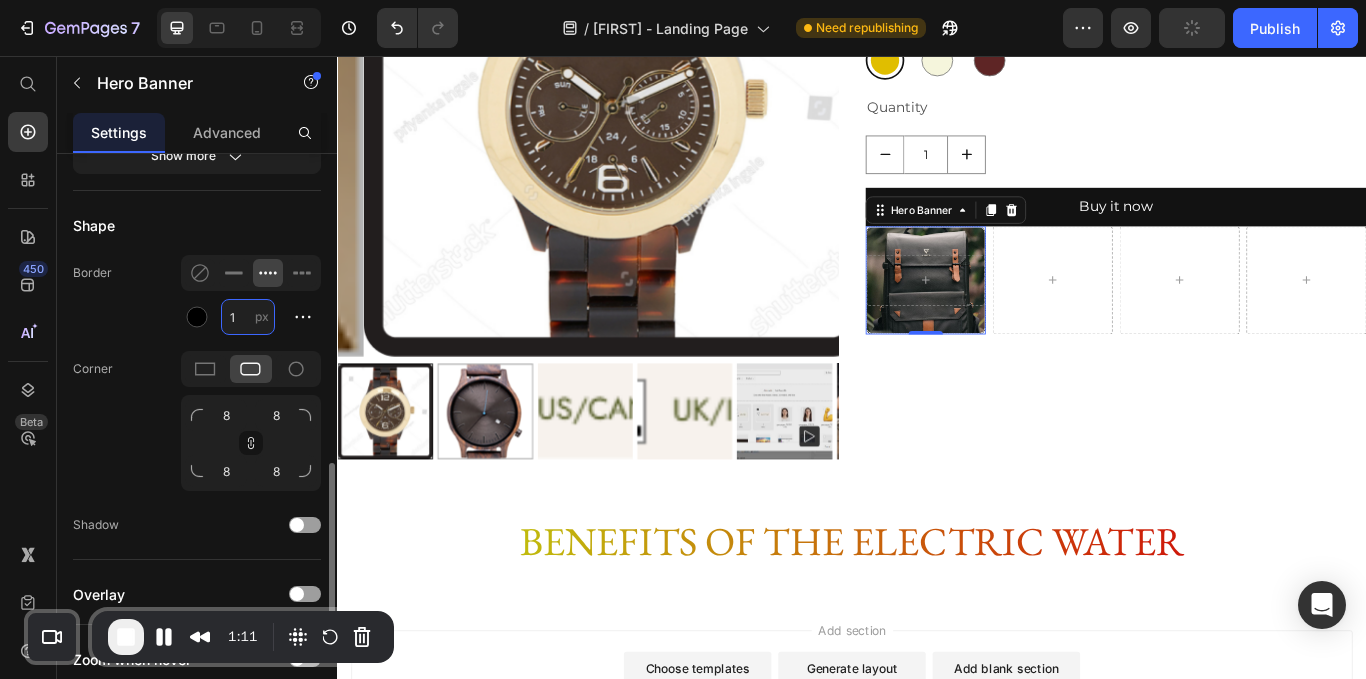 click on "1" at bounding box center (248, 317) 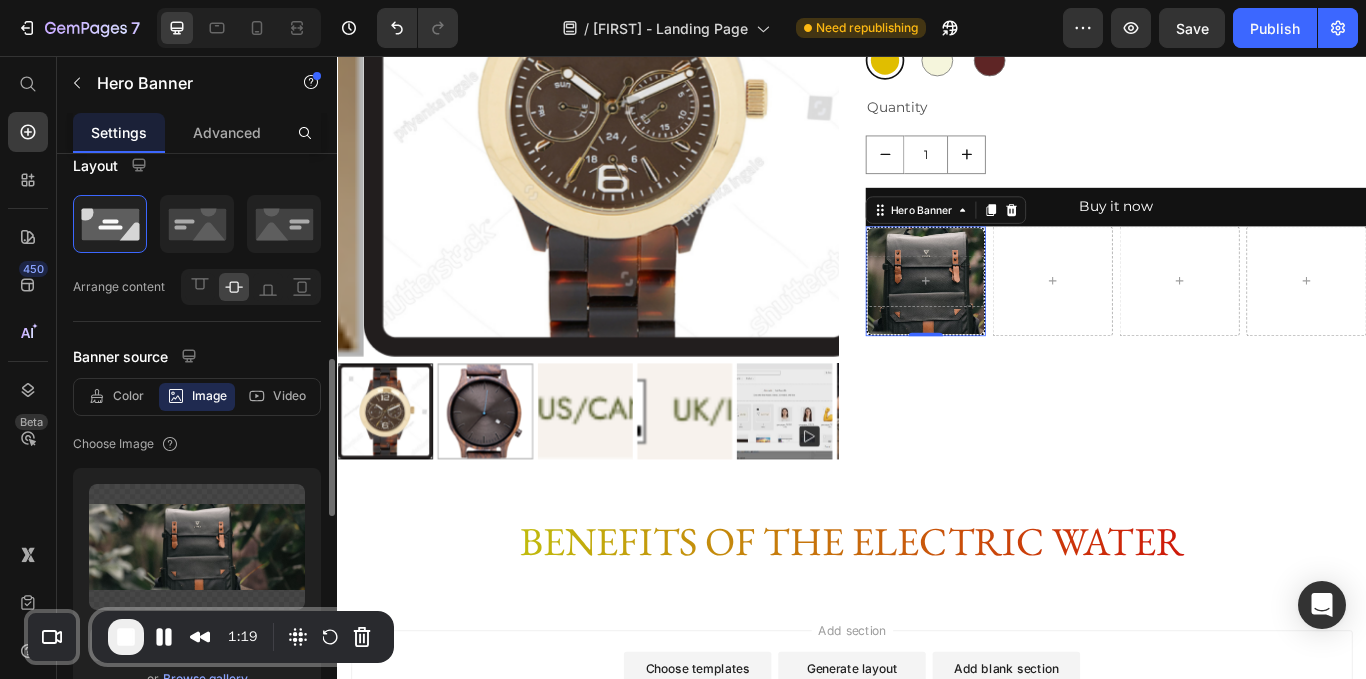scroll, scrollTop: 180, scrollLeft: 0, axis: vertical 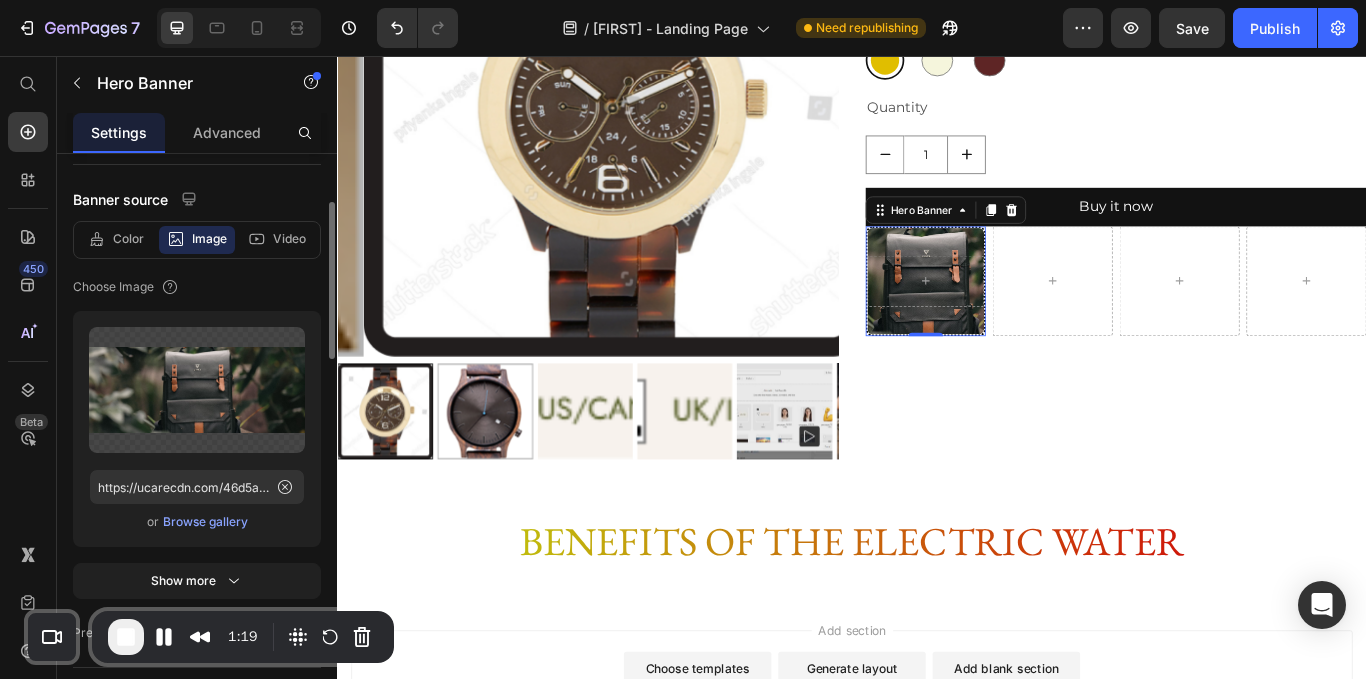 type on "2" 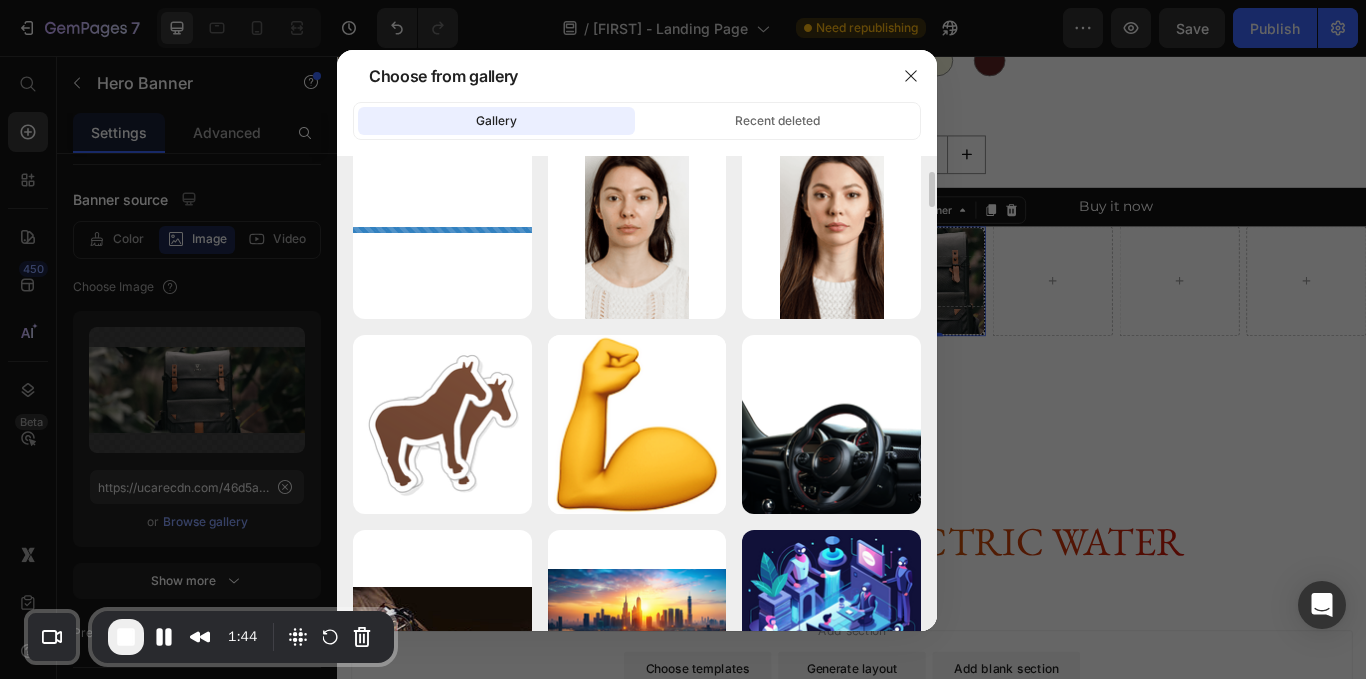 scroll, scrollTop: 0, scrollLeft: 0, axis: both 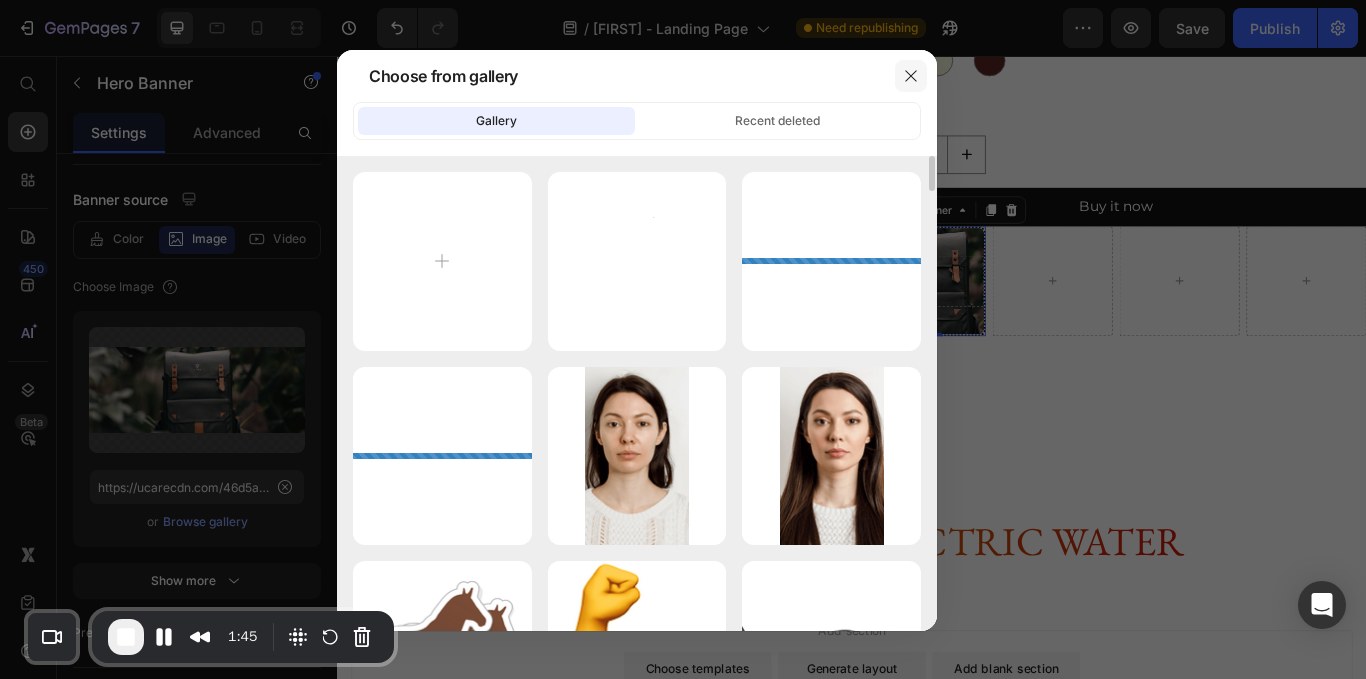 click at bounding box center (911, 76) 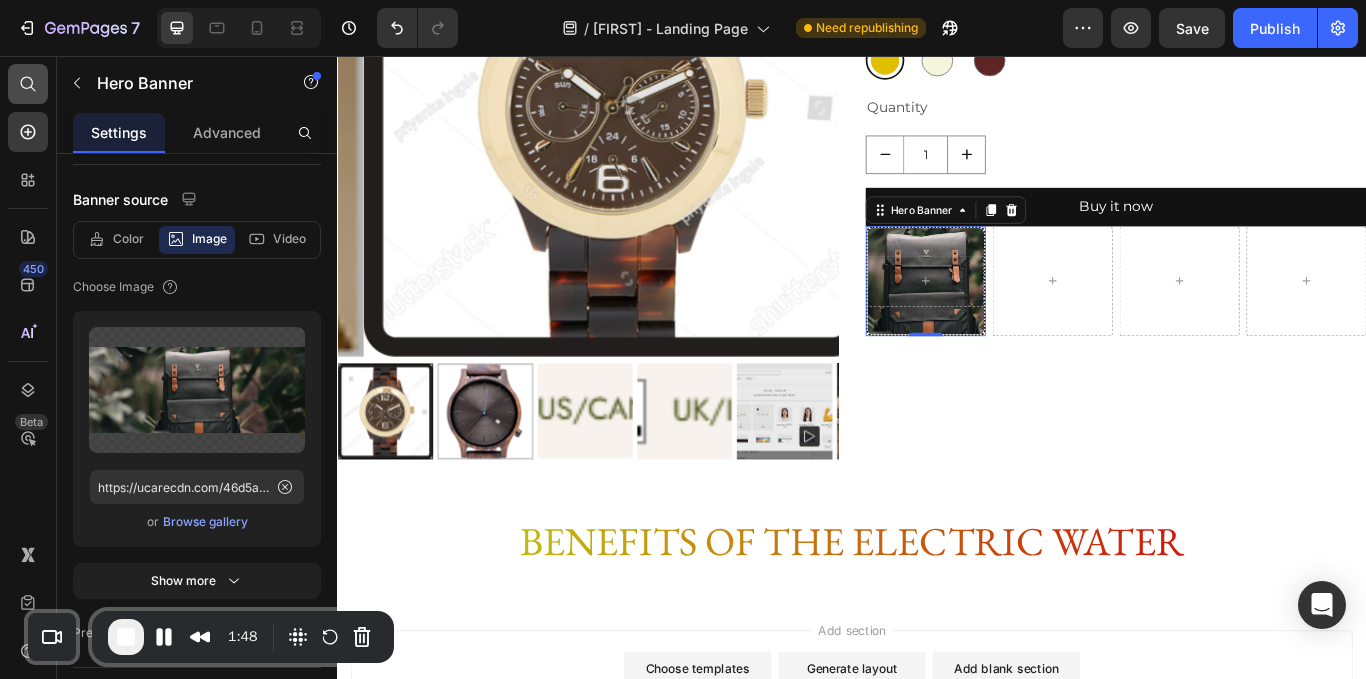 click 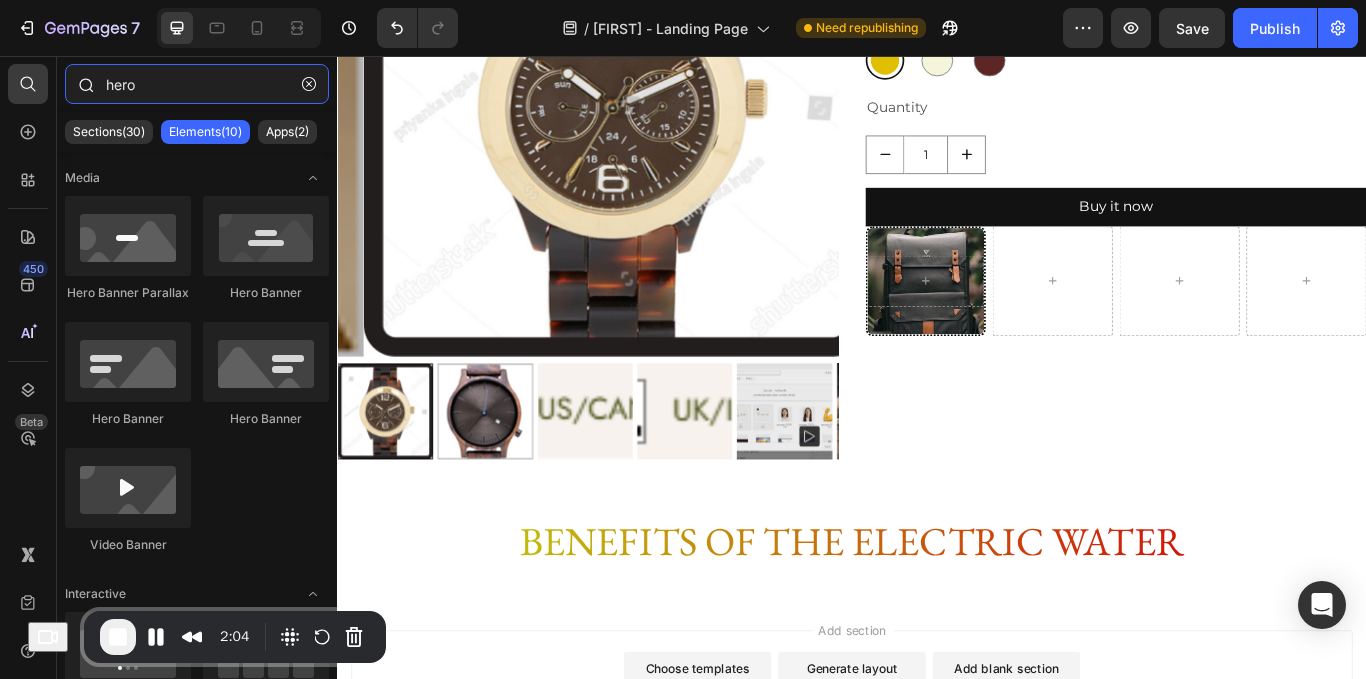 click on "hero" at bounding box center [197, 84] 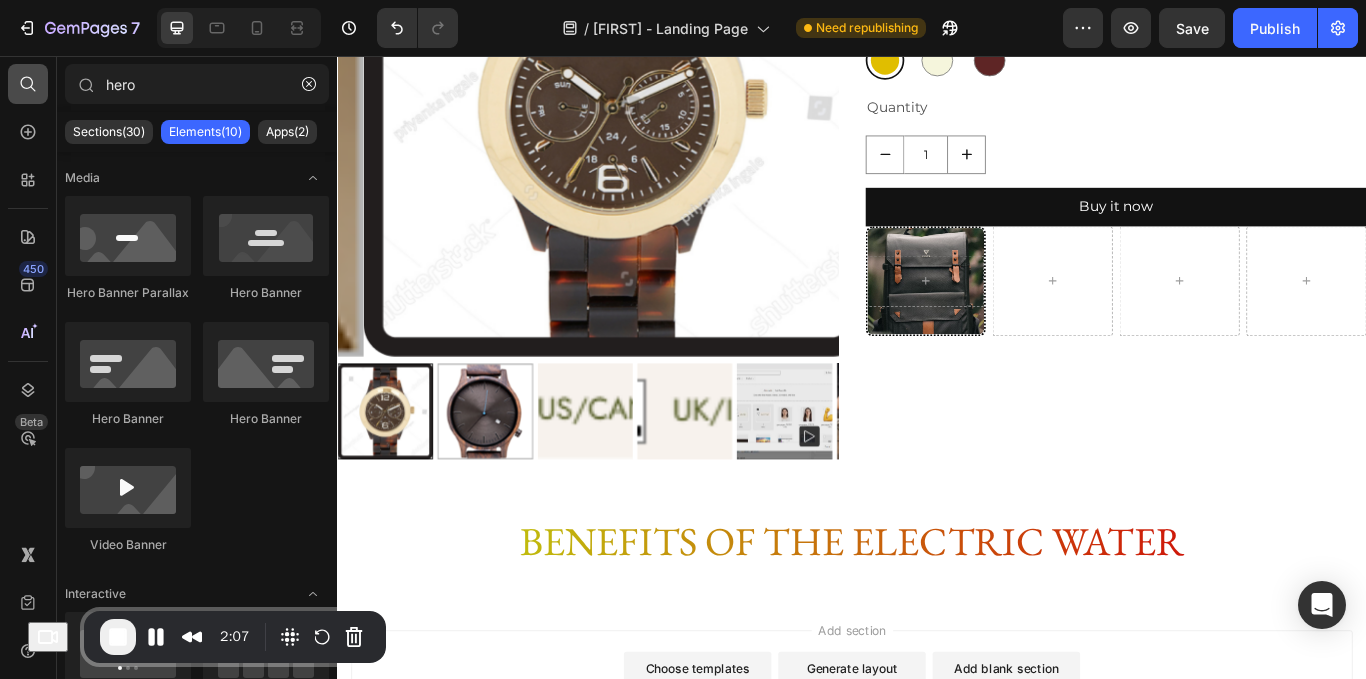 click 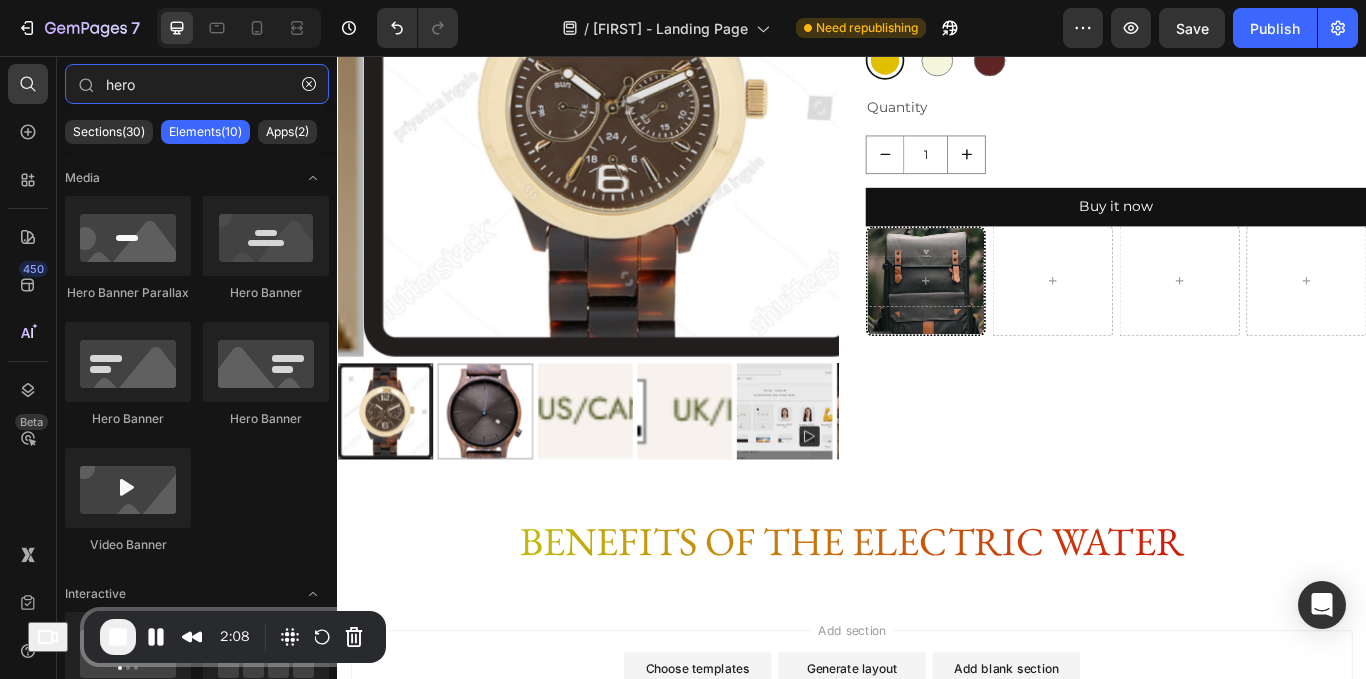 drag, startPoint x: 193, startPoint y: 92, endPoint x: 56, endPoint y: 103, distance: 137.4409 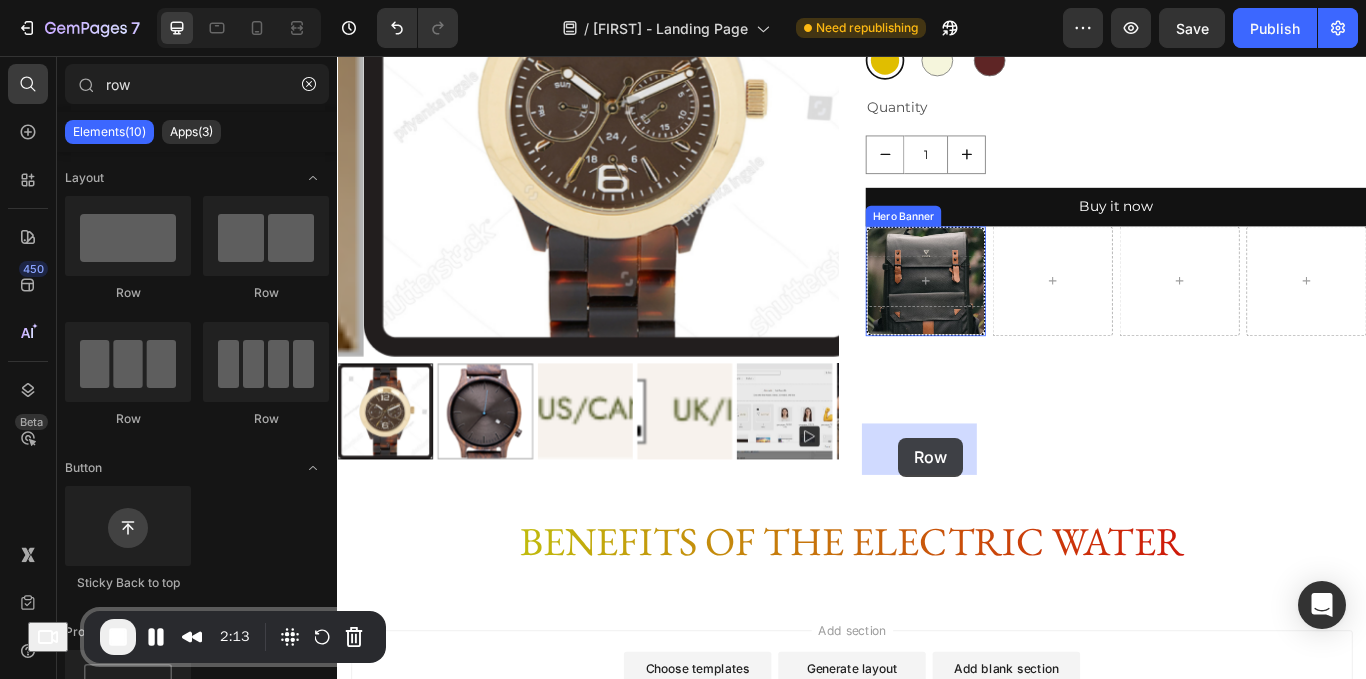 drag, startPoint x: 468, startPoint y: 302, endPoint x: 991, endPoint y: 503, distance: 560.29456 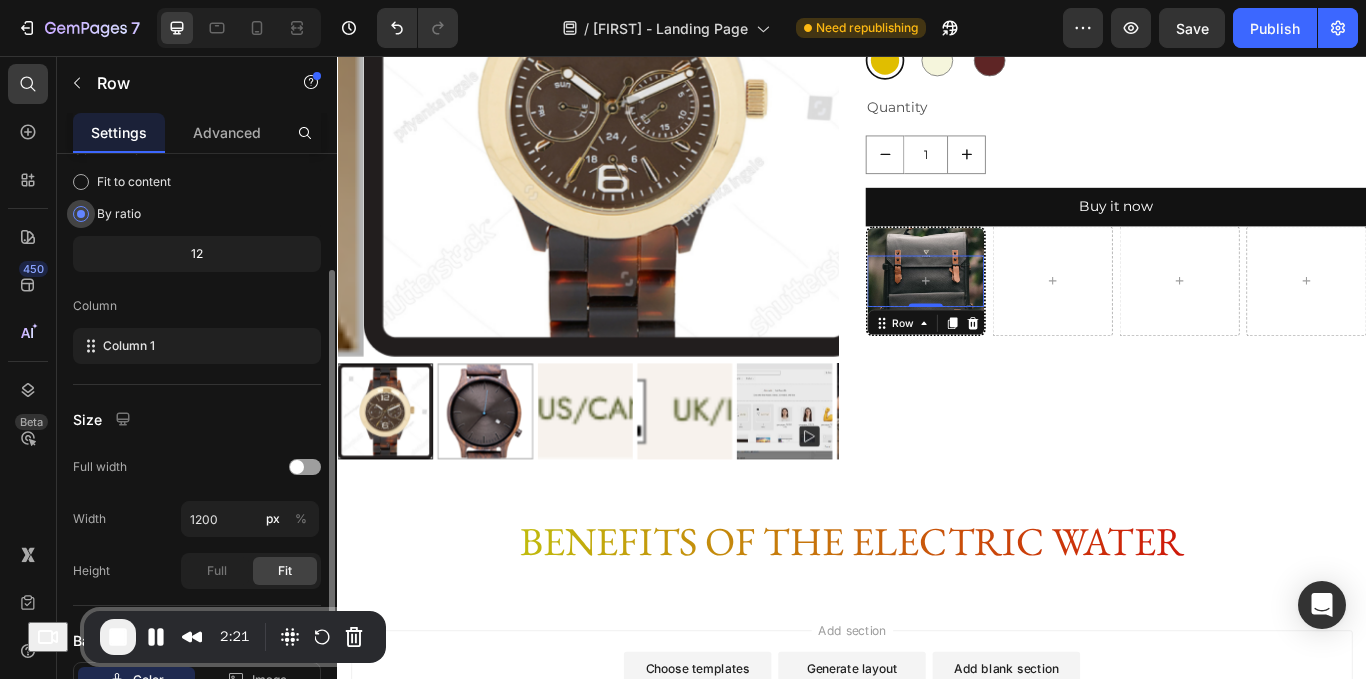 scroll, scrollTop: 185, scrollLeft: 0, axis: vertical 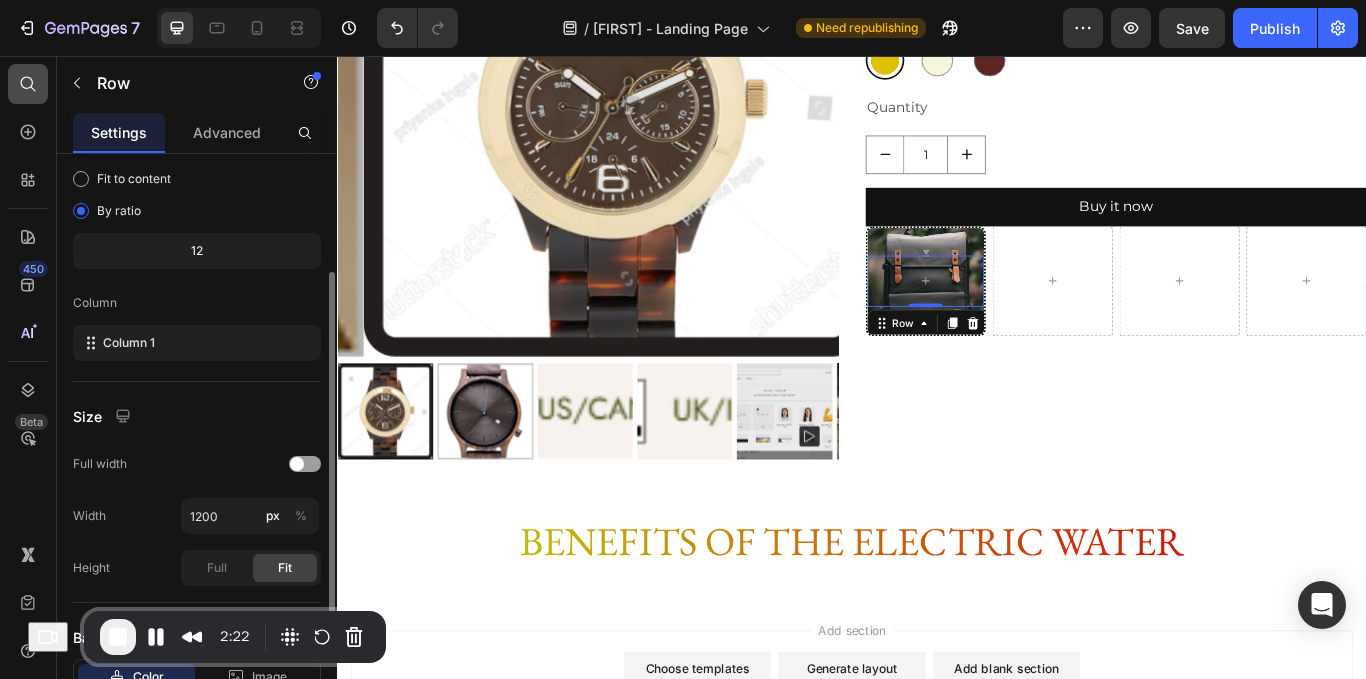click 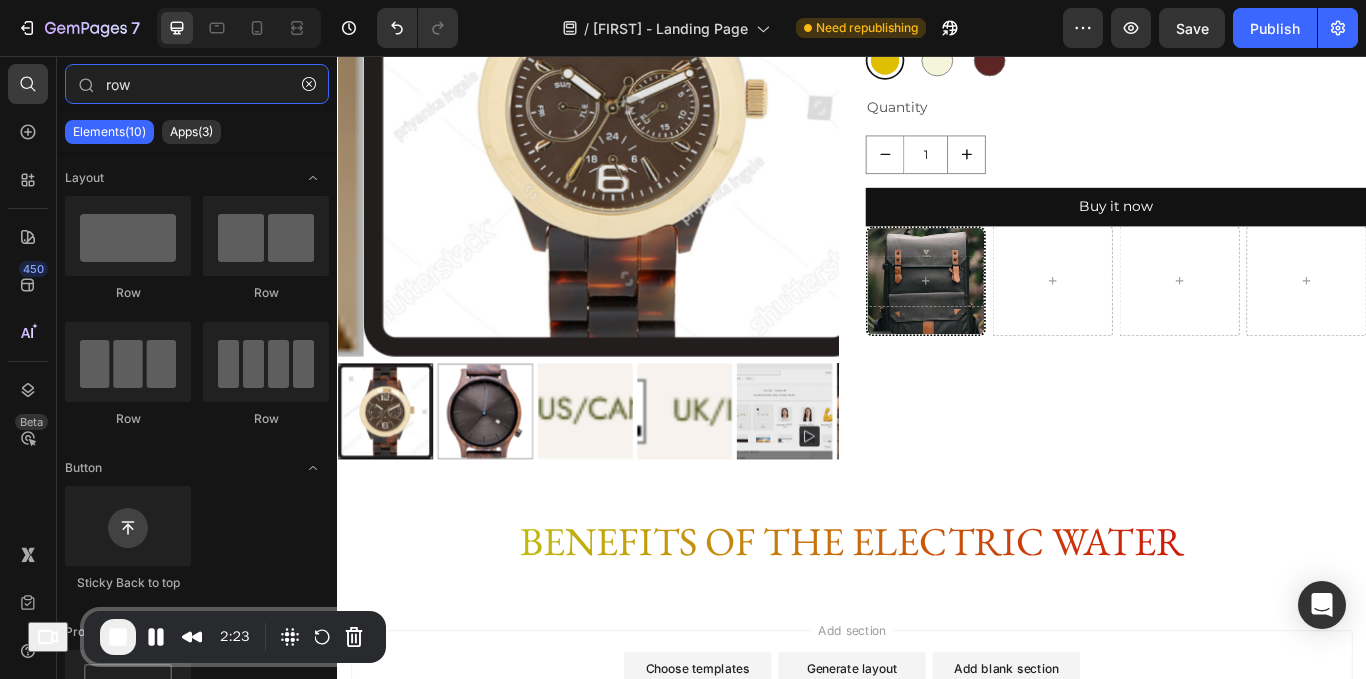 drag, startPoint x: 169, startPoint y: 92, endPoint x: 51, endPoint y: 92, distance: 118 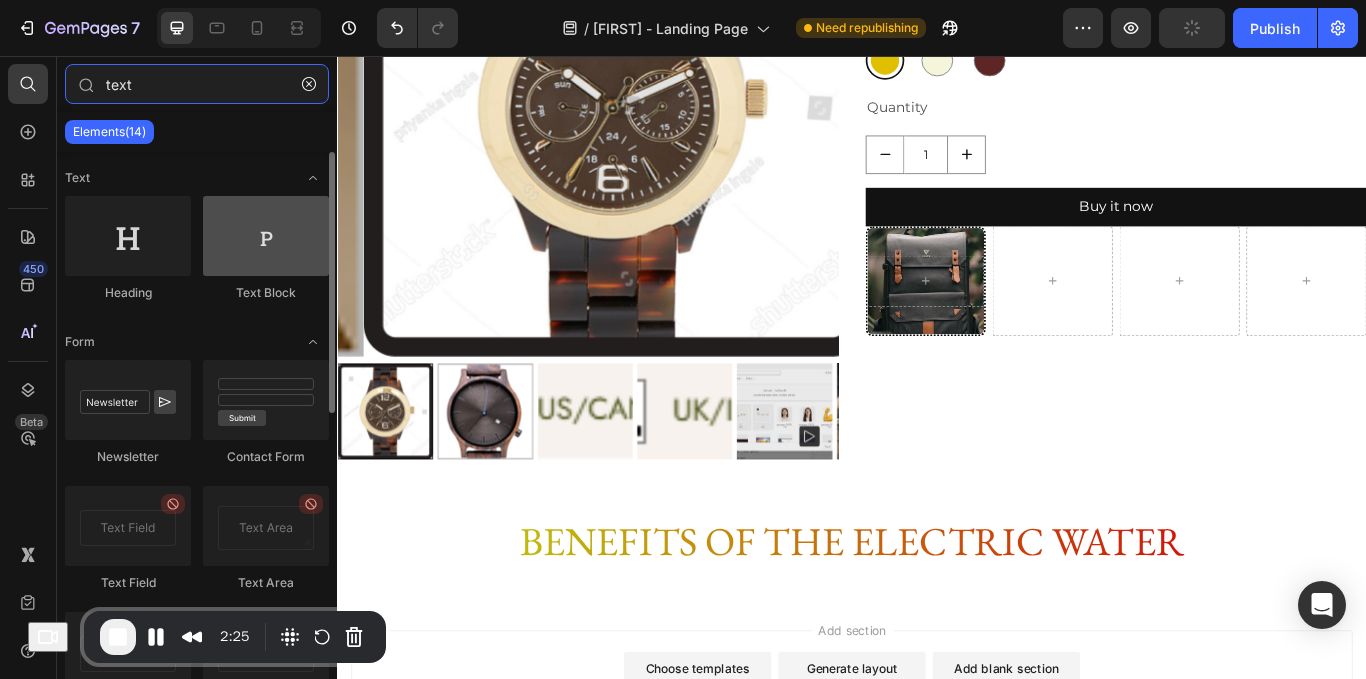 type on "text" 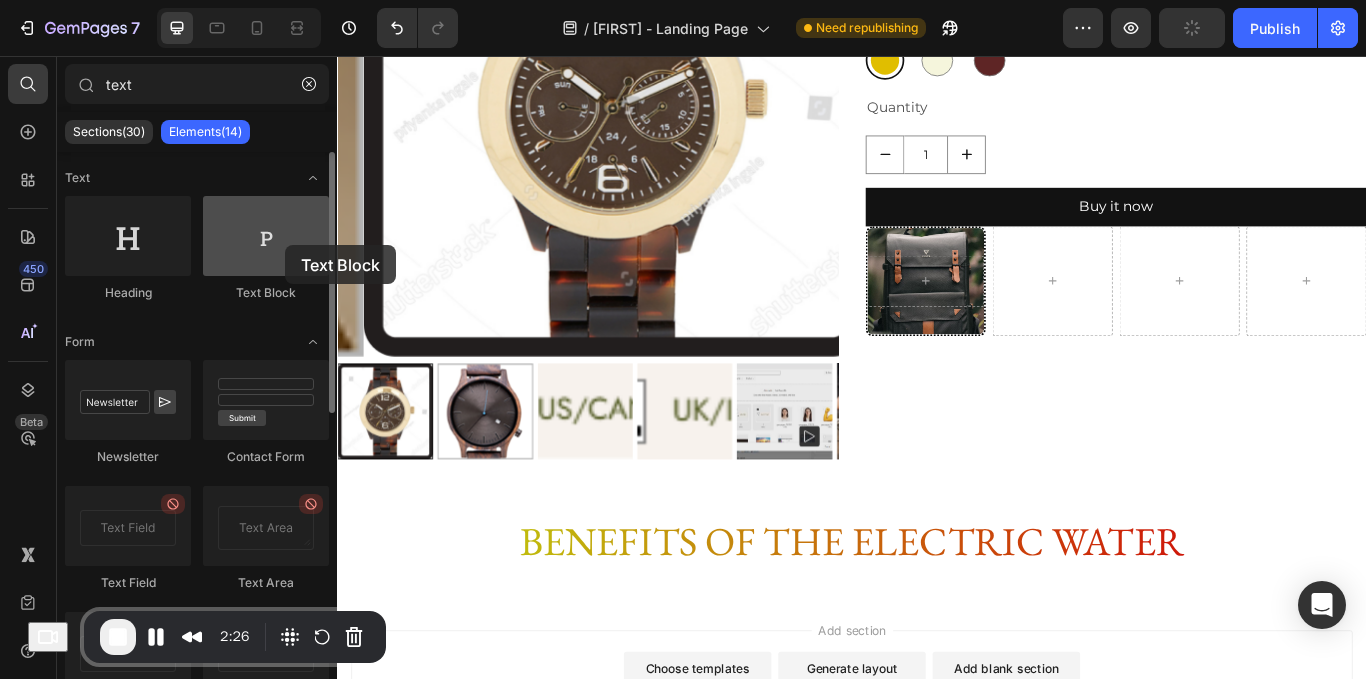 click at bounding box center (266, 236) 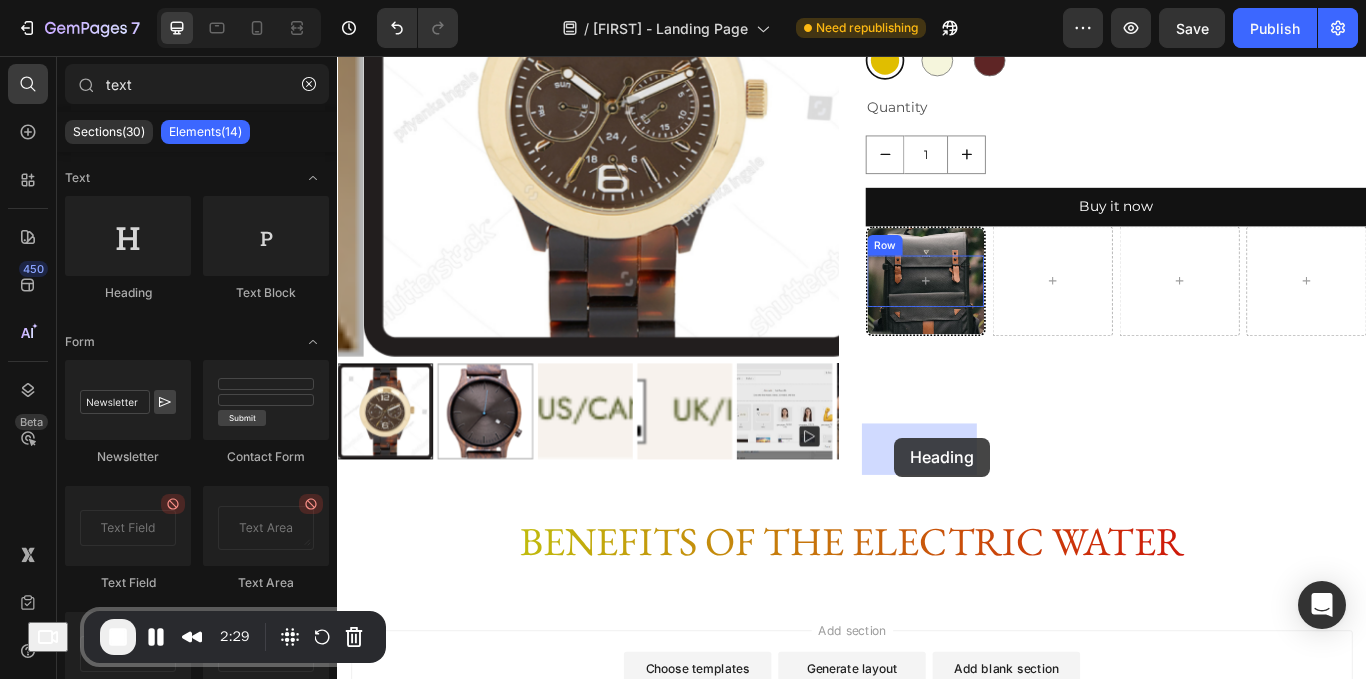 drag, startPoint x: 491, startPoint y: 290, endPoint x: 986, endPoint y: 502, distance: 538.4877 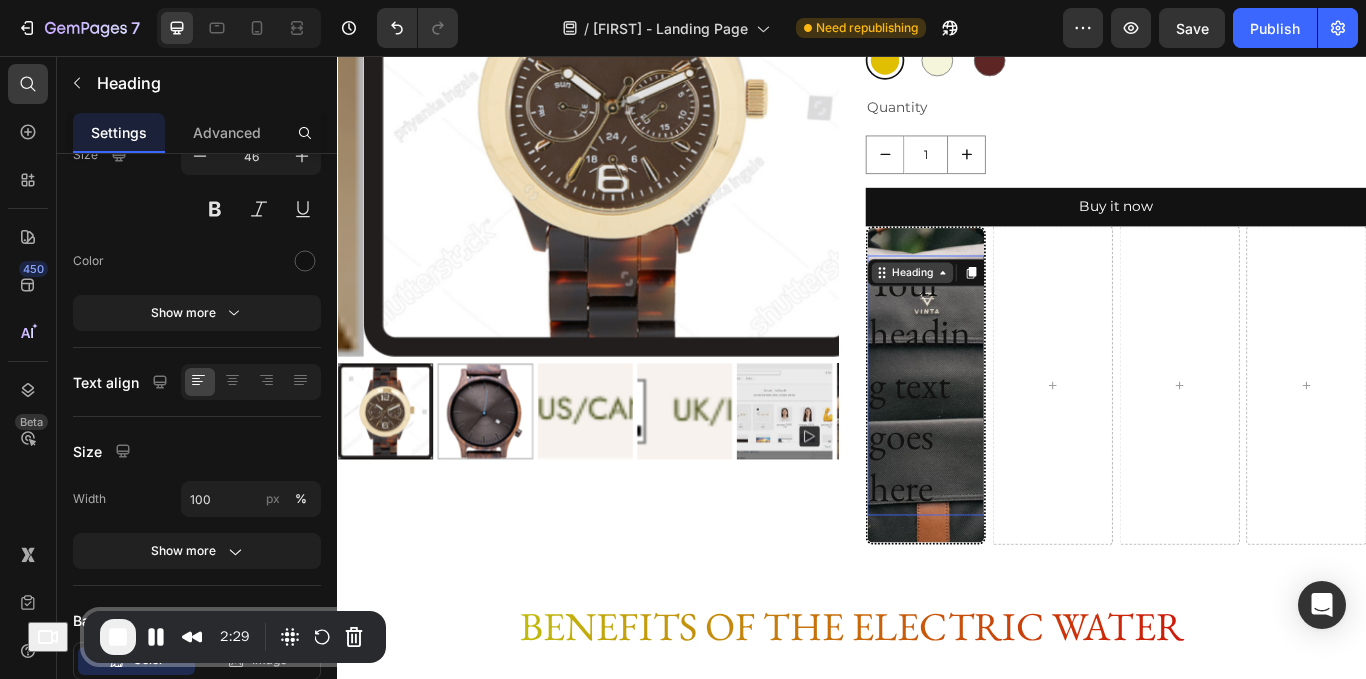 scroll, scrollTop: 0, scrollLeft: 0, axis: both 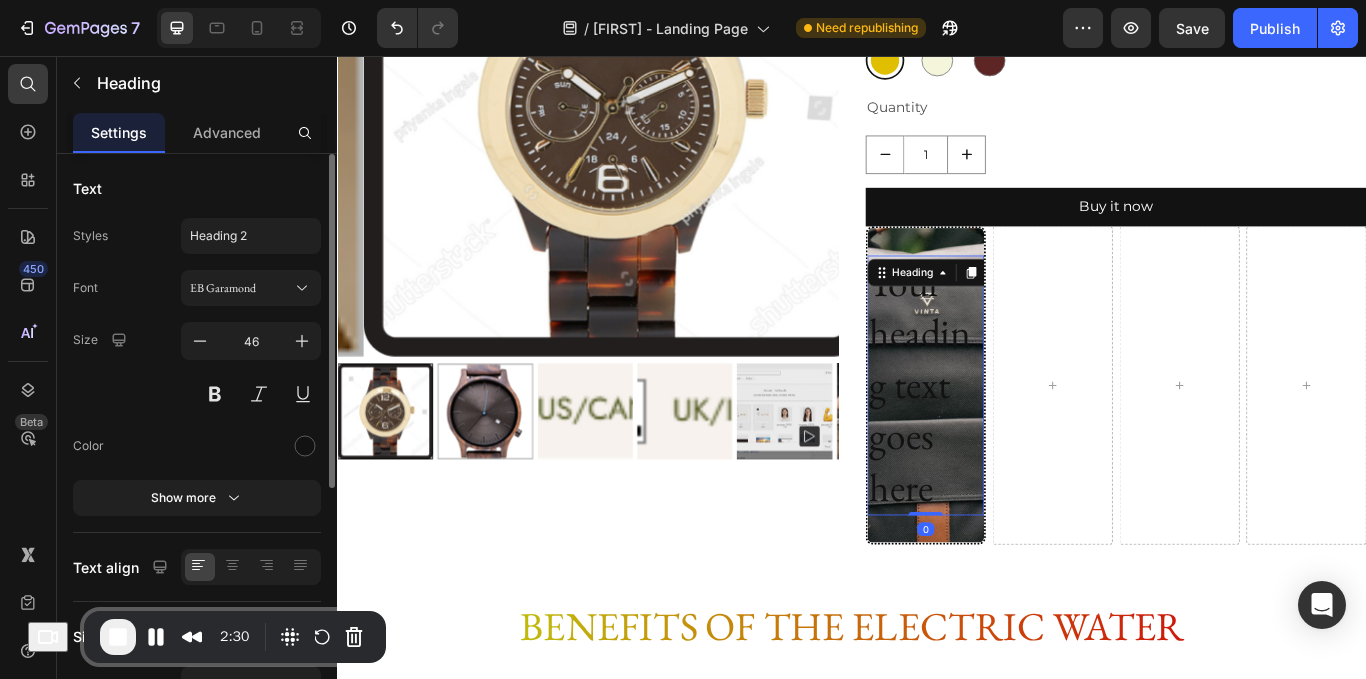 click on "Your heading text goes here" at bounding box center [1023, 440] 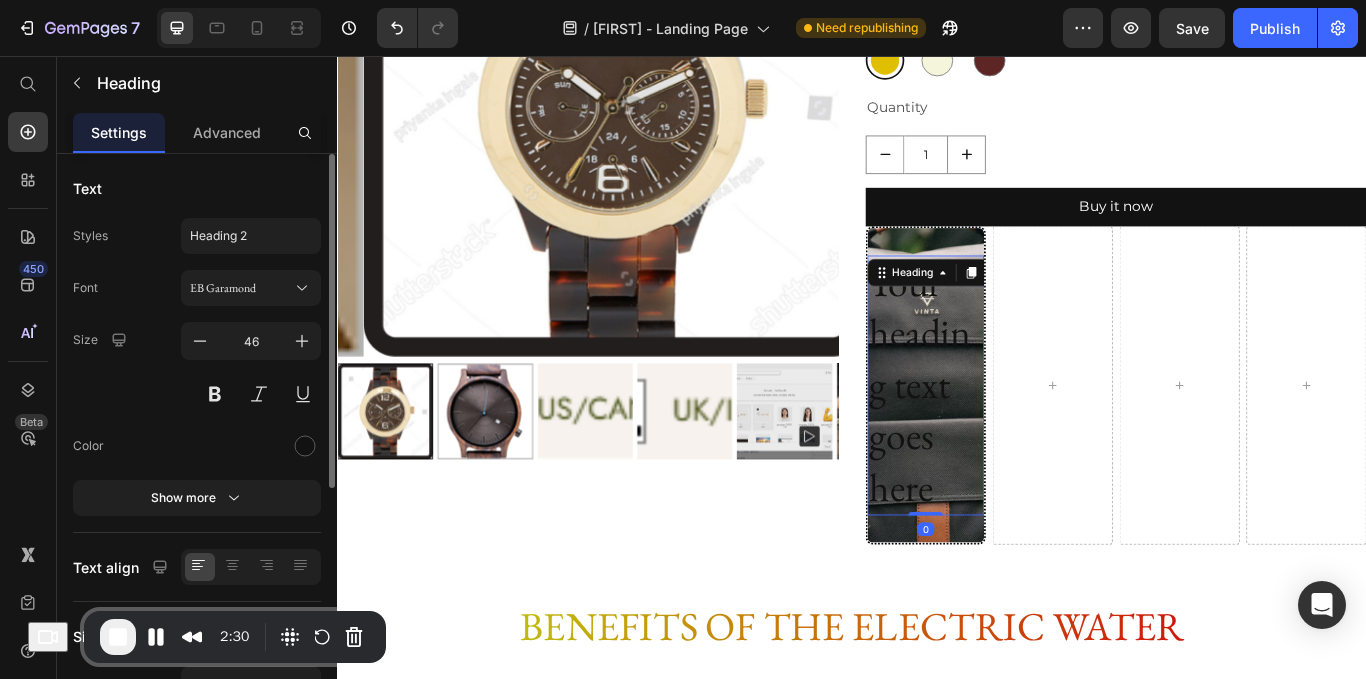 radio on "false" 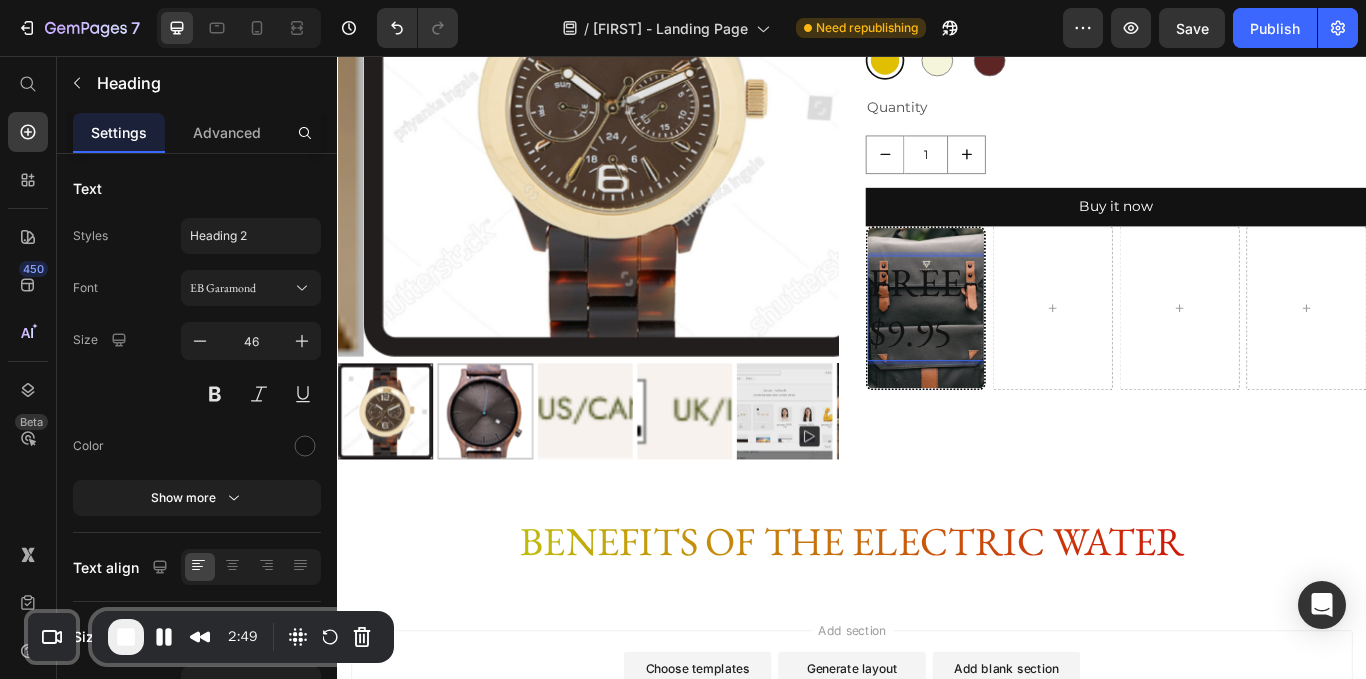 click on "FREE $9.95" at bounding box center [1023, 351] 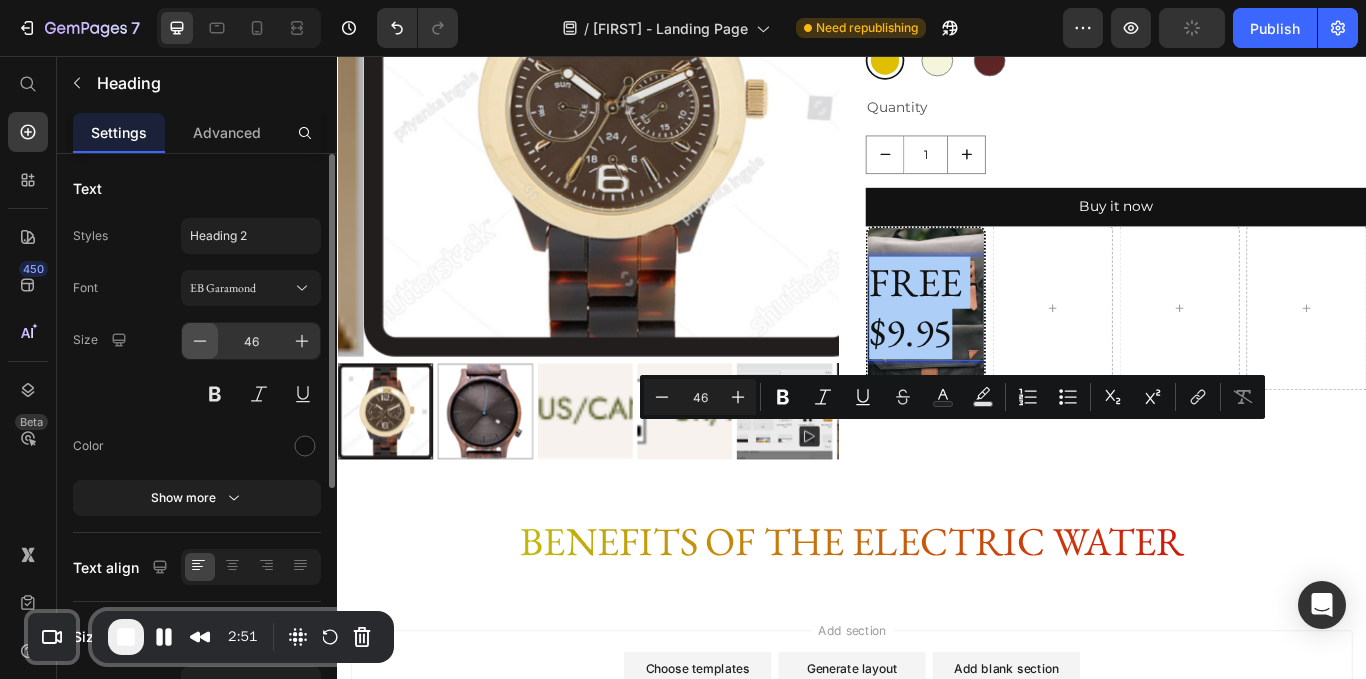 click 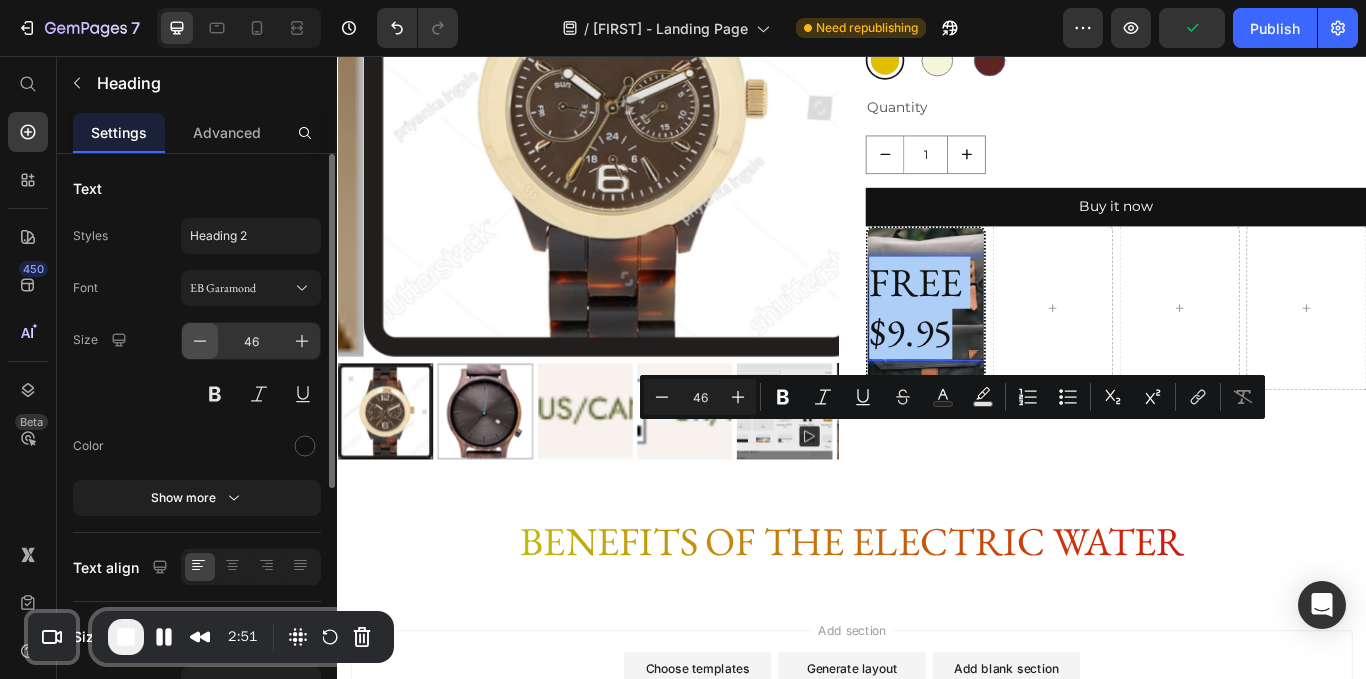 click 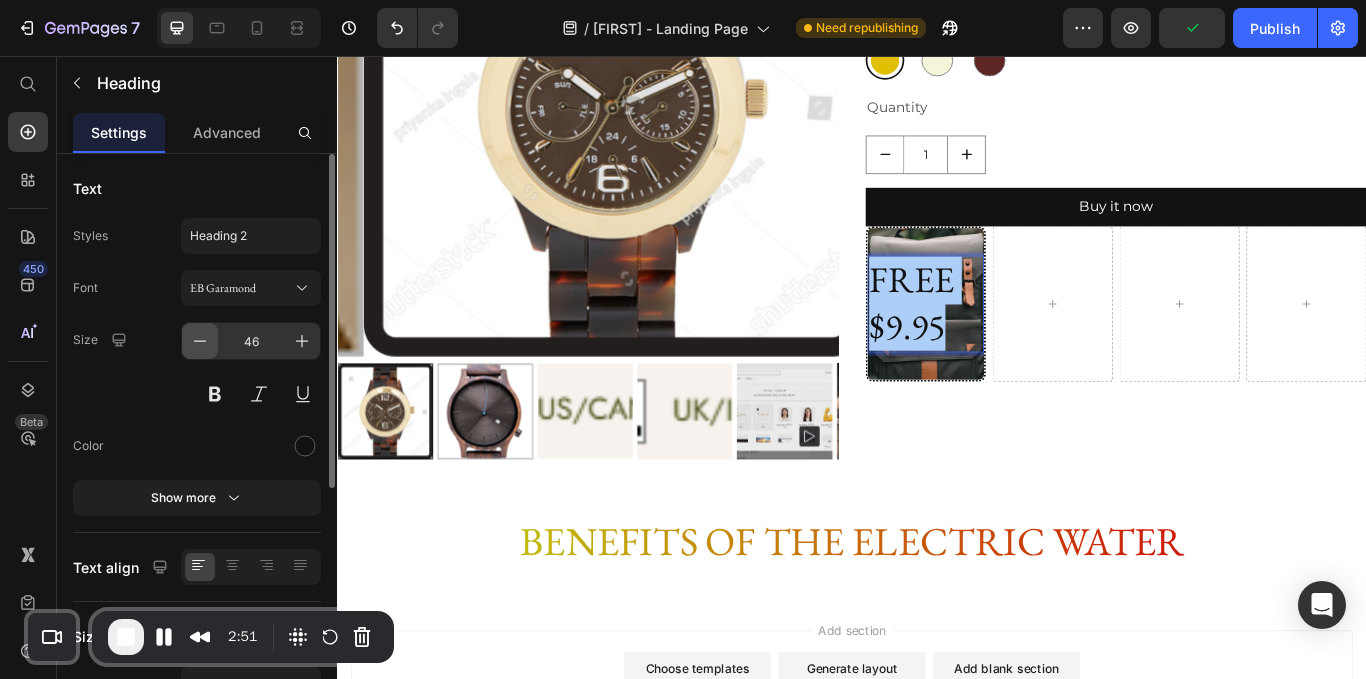 click 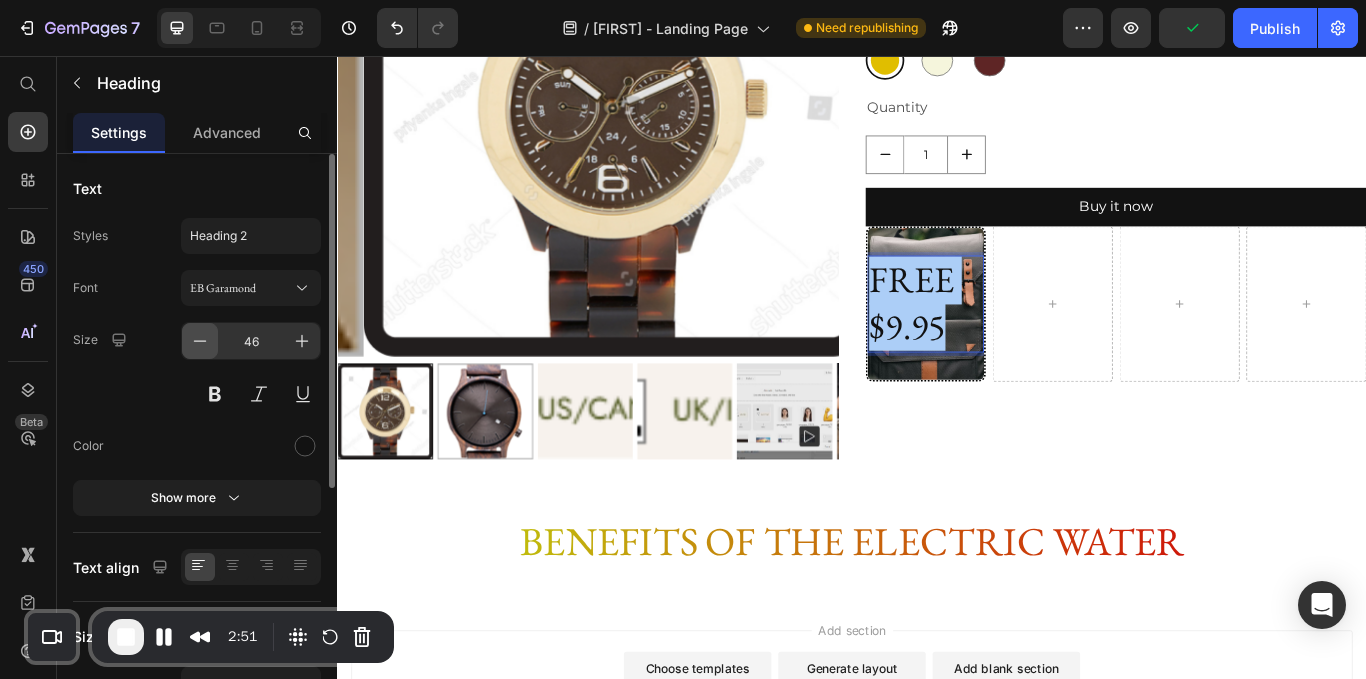 click 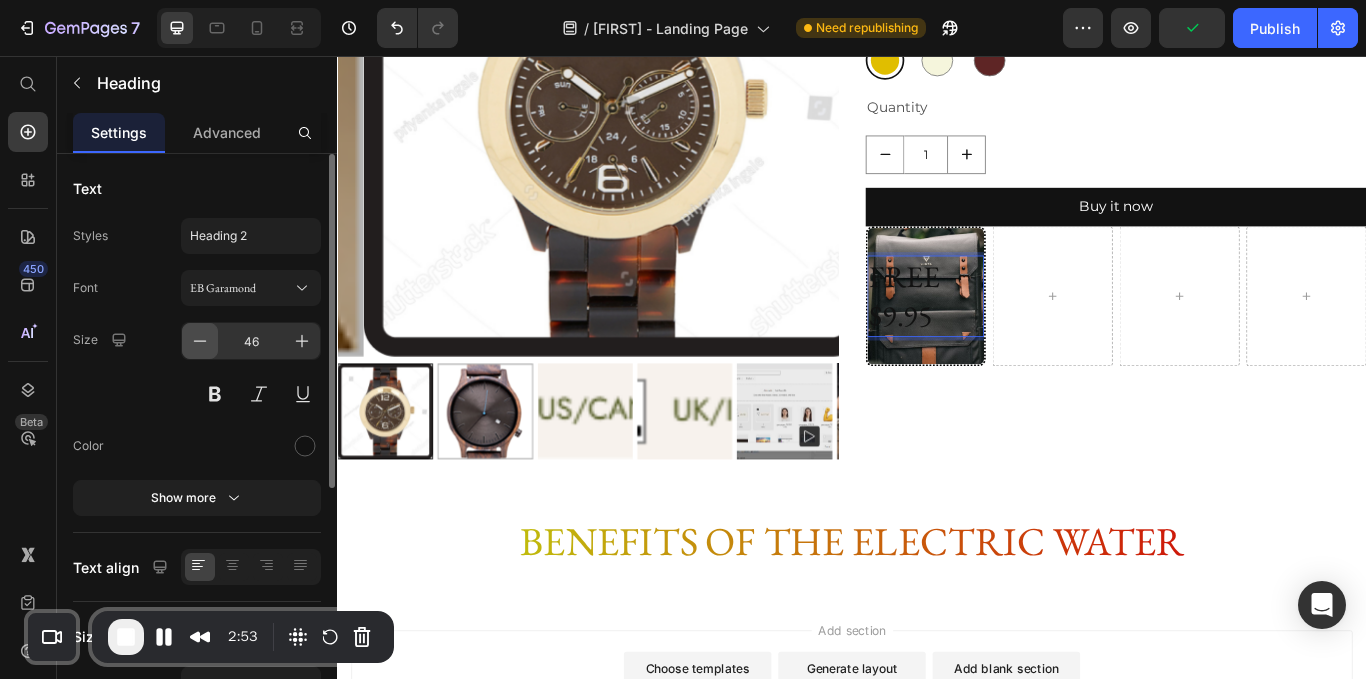 click 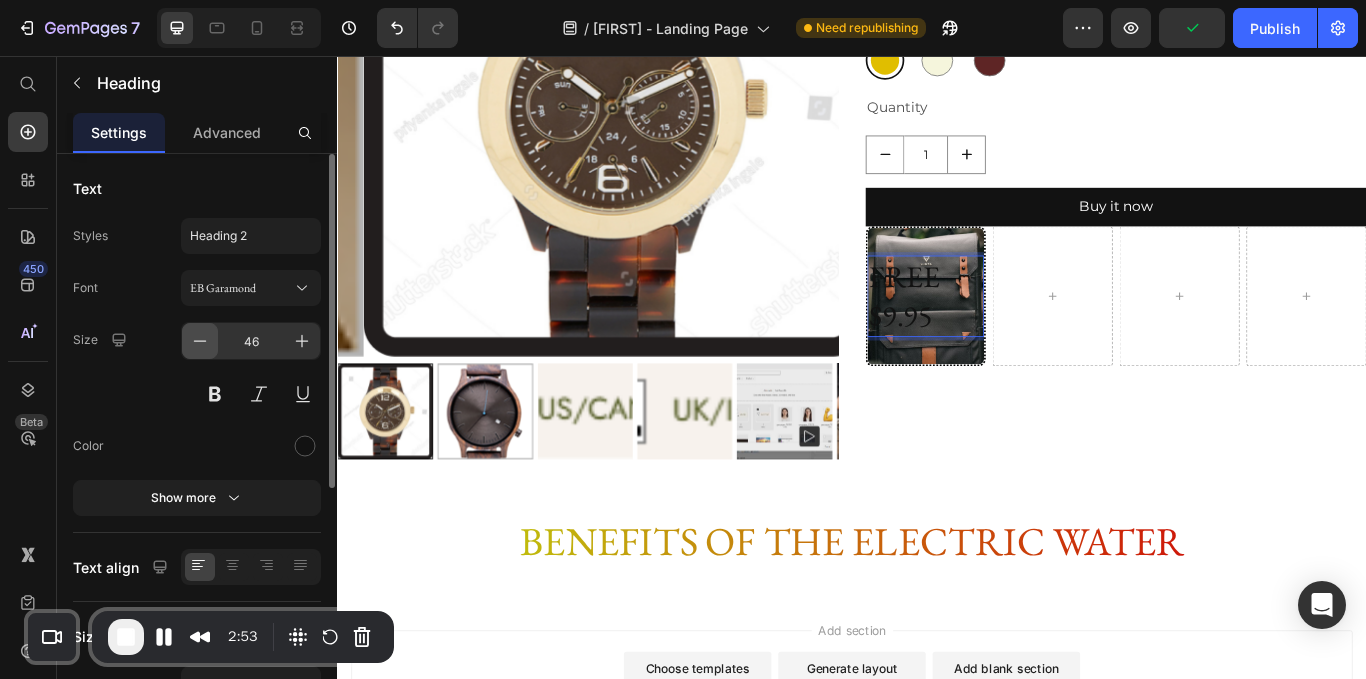 click 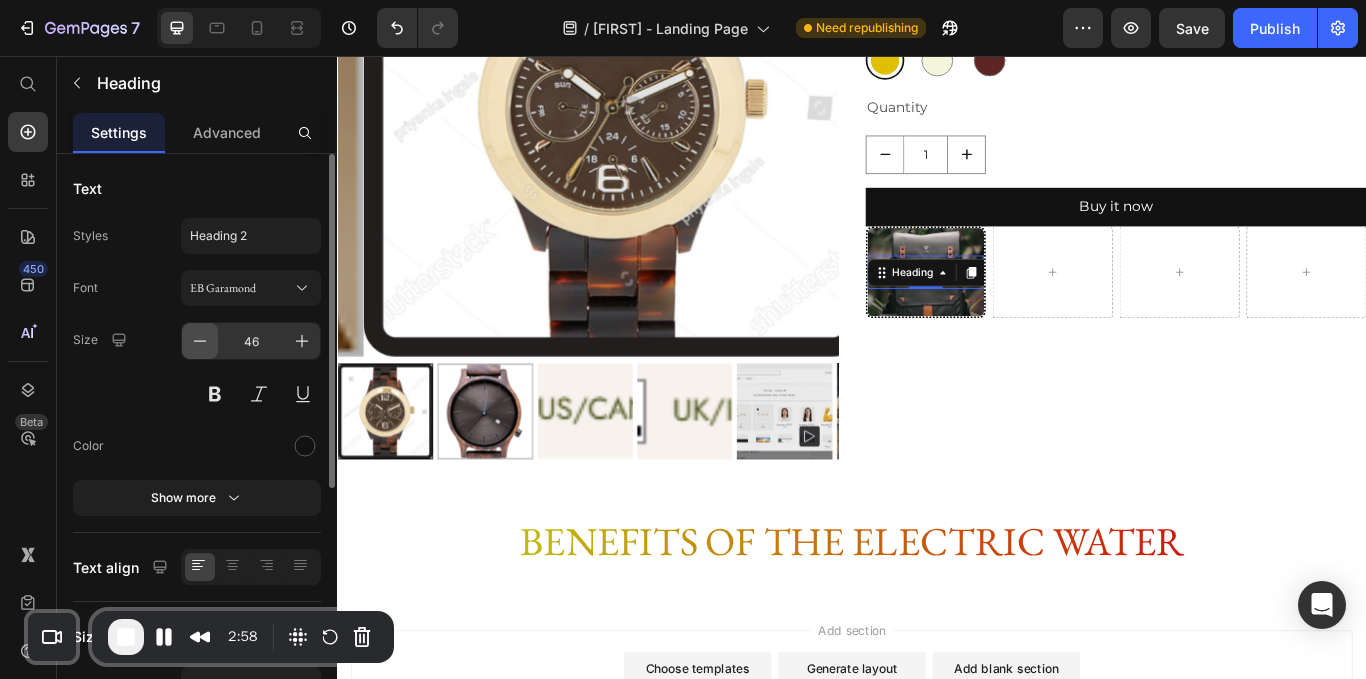click at bounding box center [200, 341] 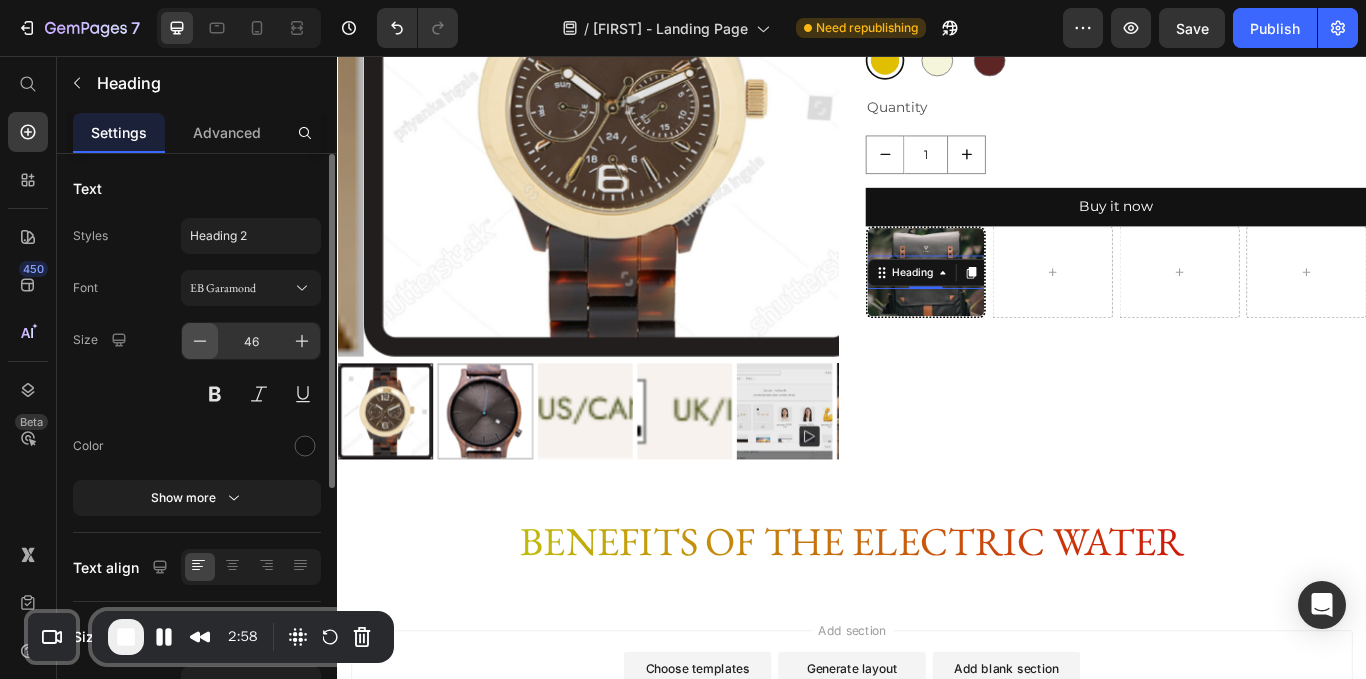 click at bounding box center (200, 341) 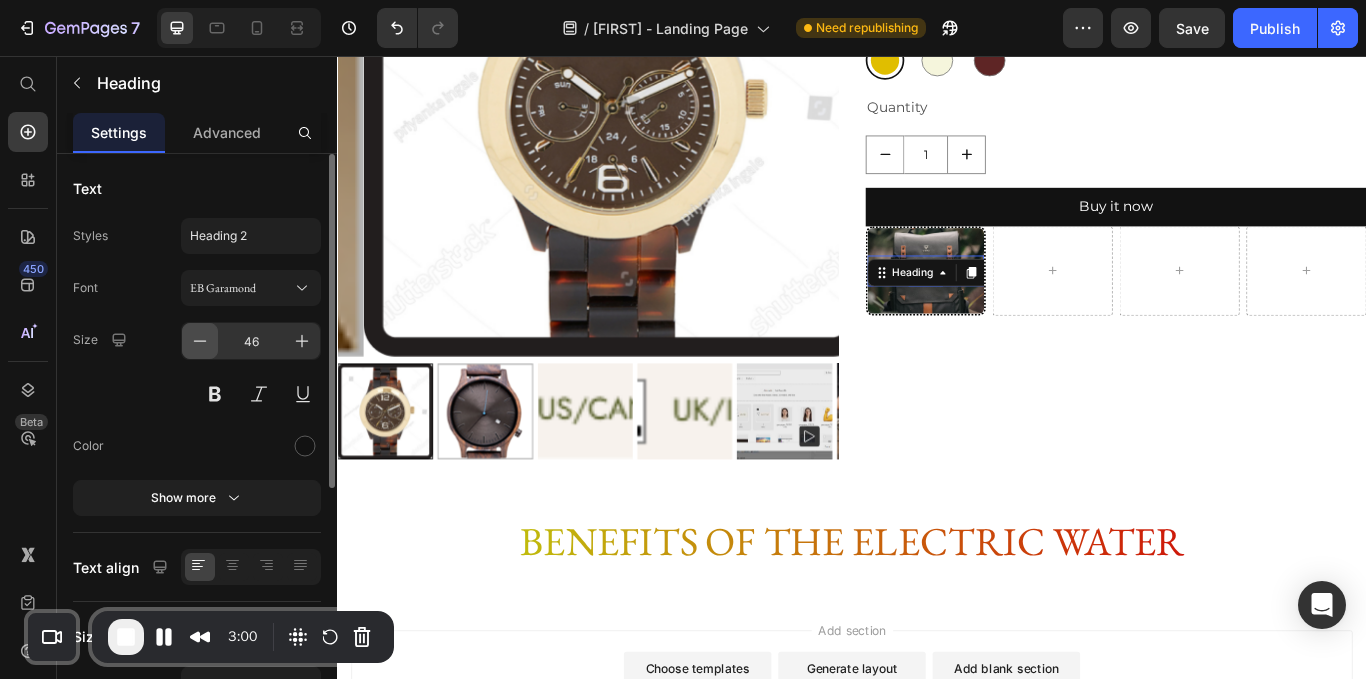click at bounding box center [200, 341] 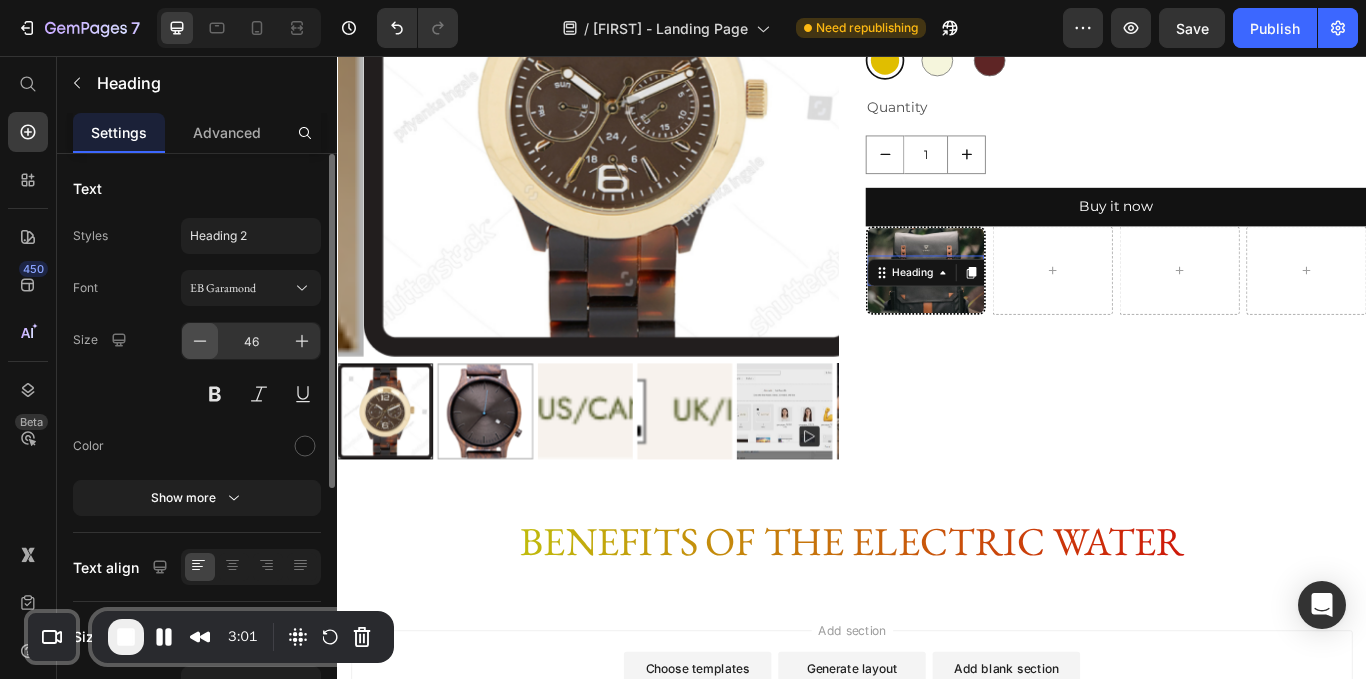 click at bounding box center [200, 341] 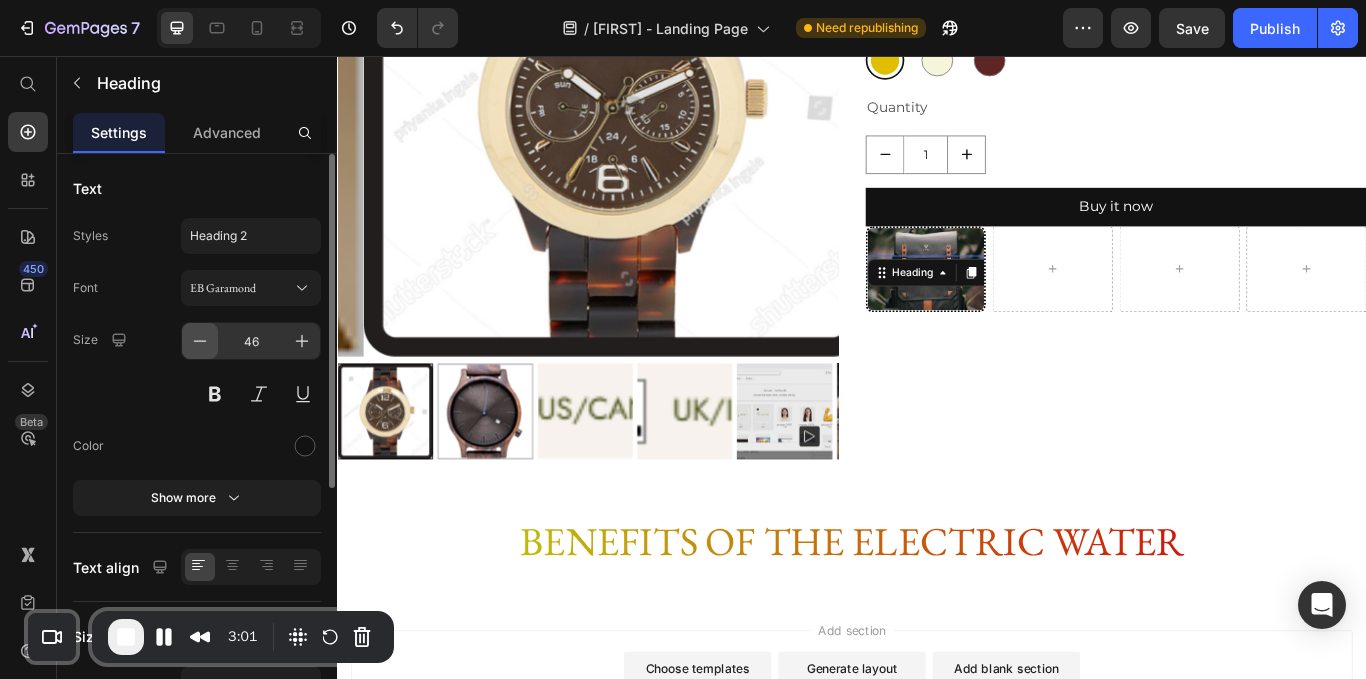 click at bounding box center (200, 341) 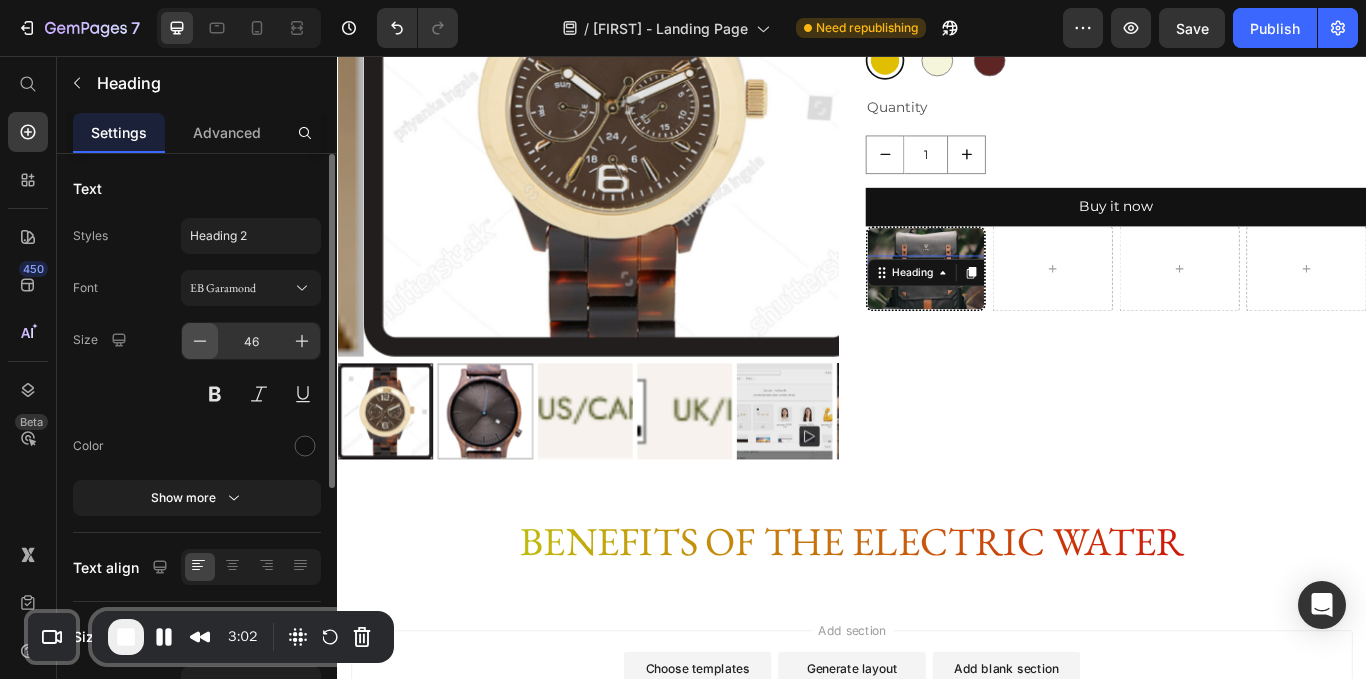 click at bounding box center (200, 341) 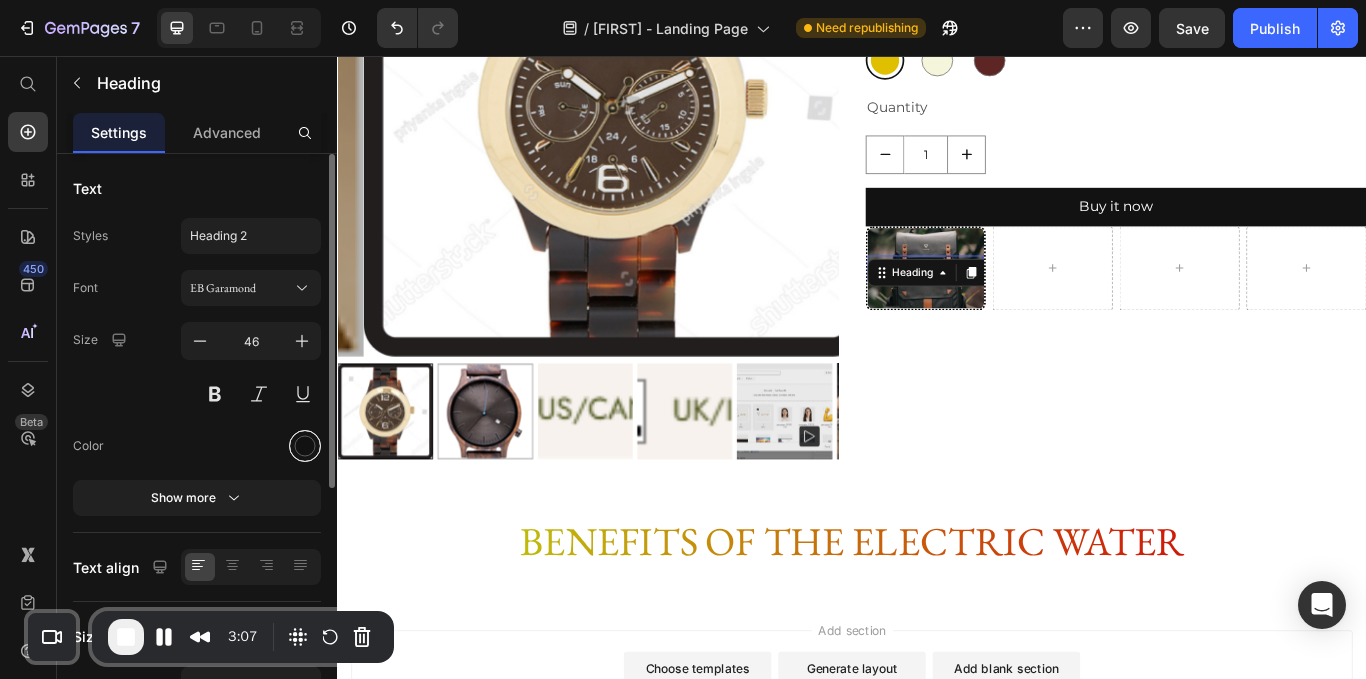 click at bounding box center (305, 446) 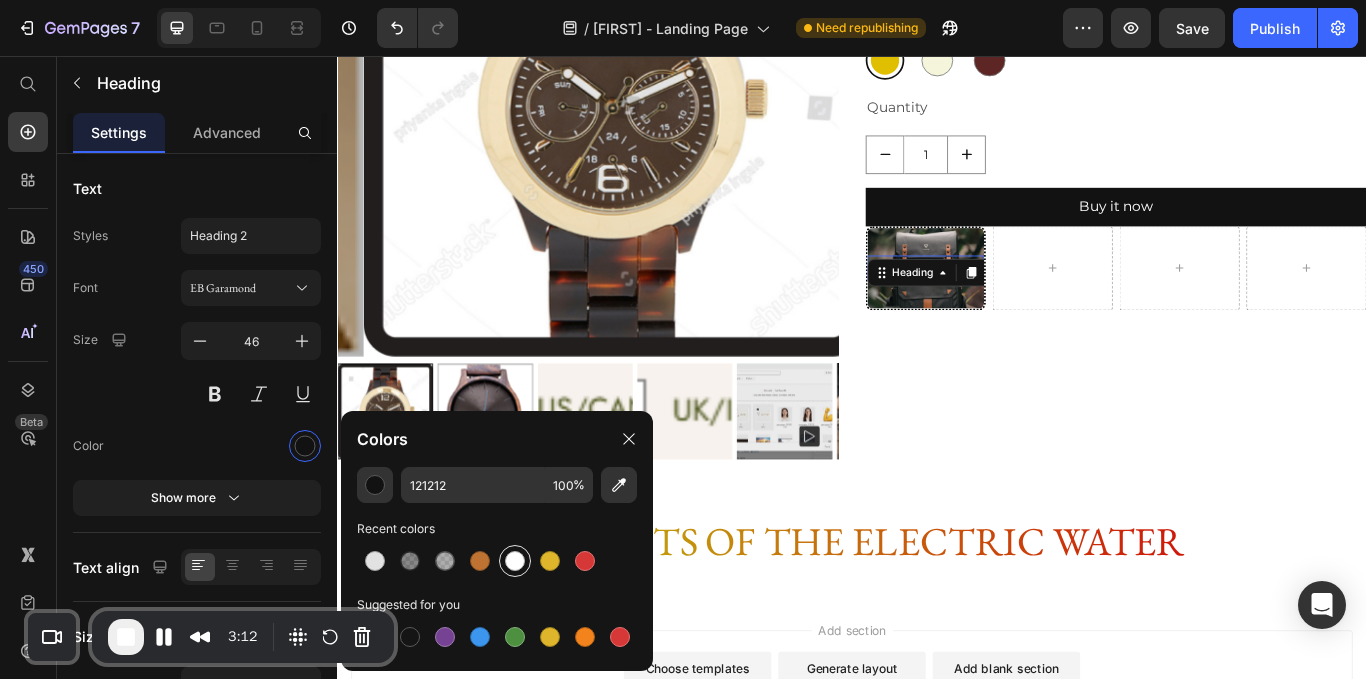 click at bounding box center (515, 561) 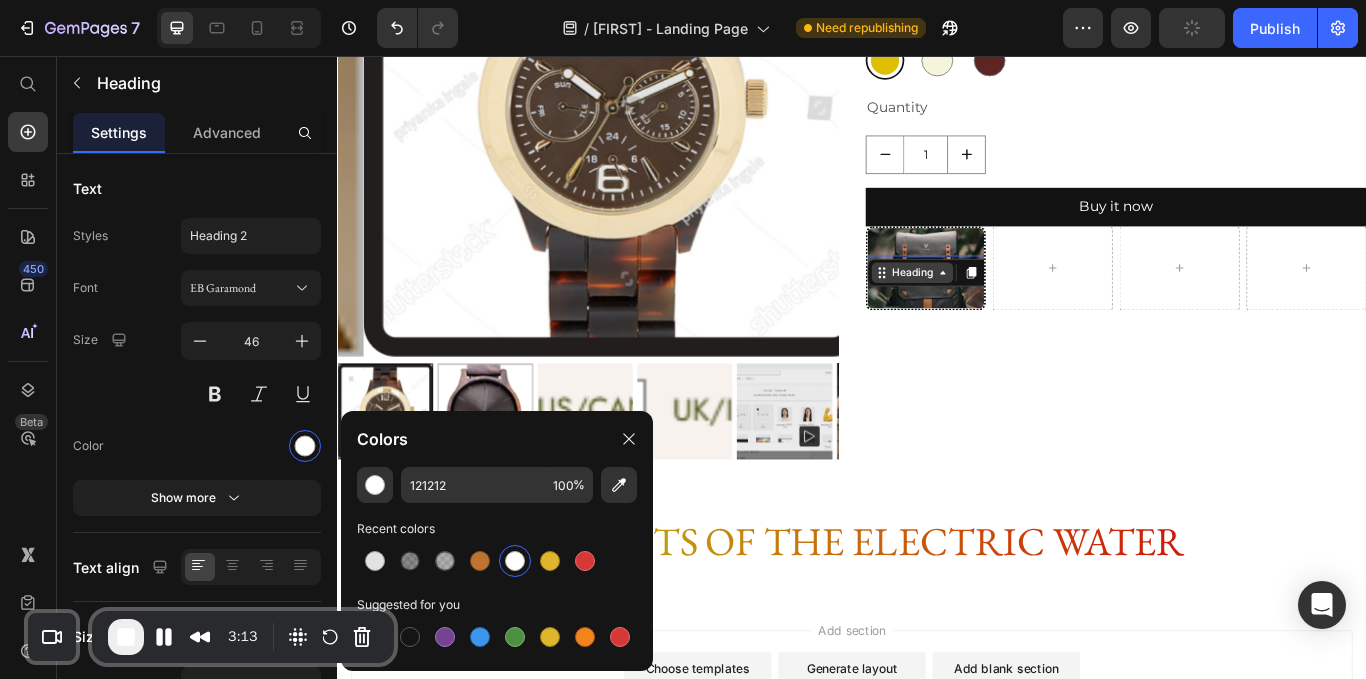 click on "Heading" at bounding box center [1007, 309] 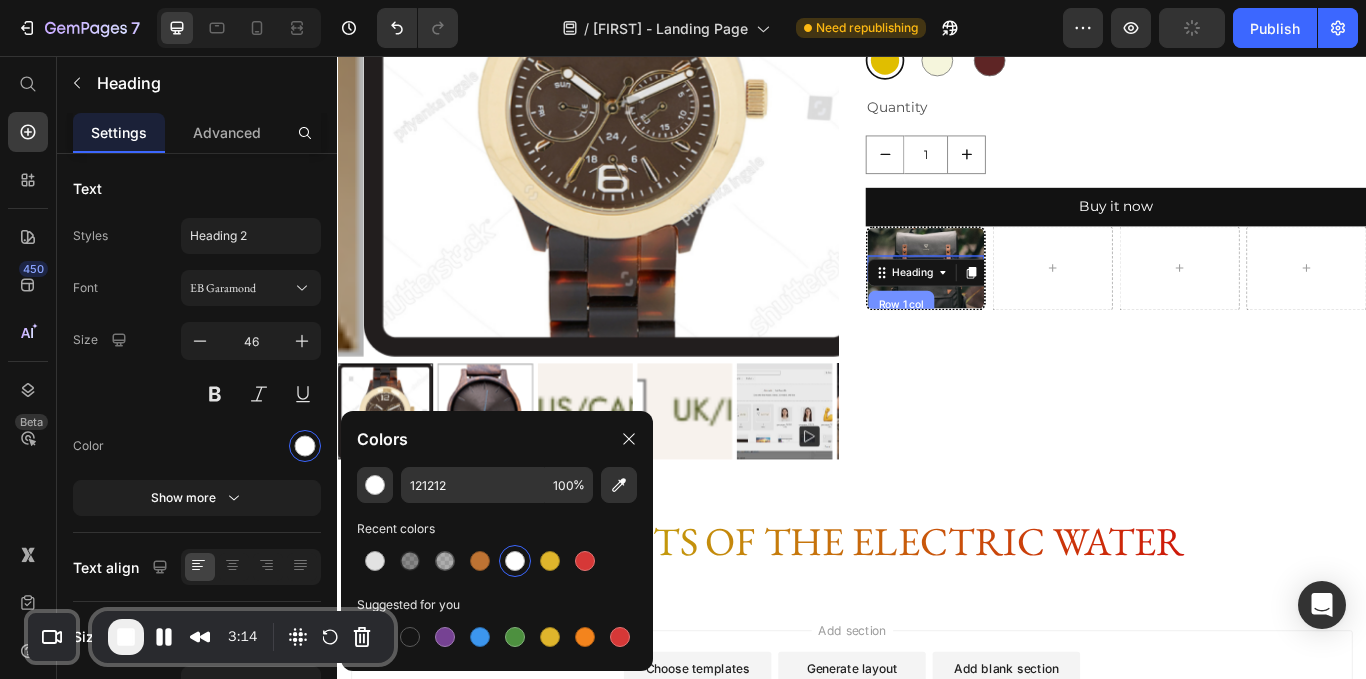 click on "Row 1 col" at bounding box center [994, 346] 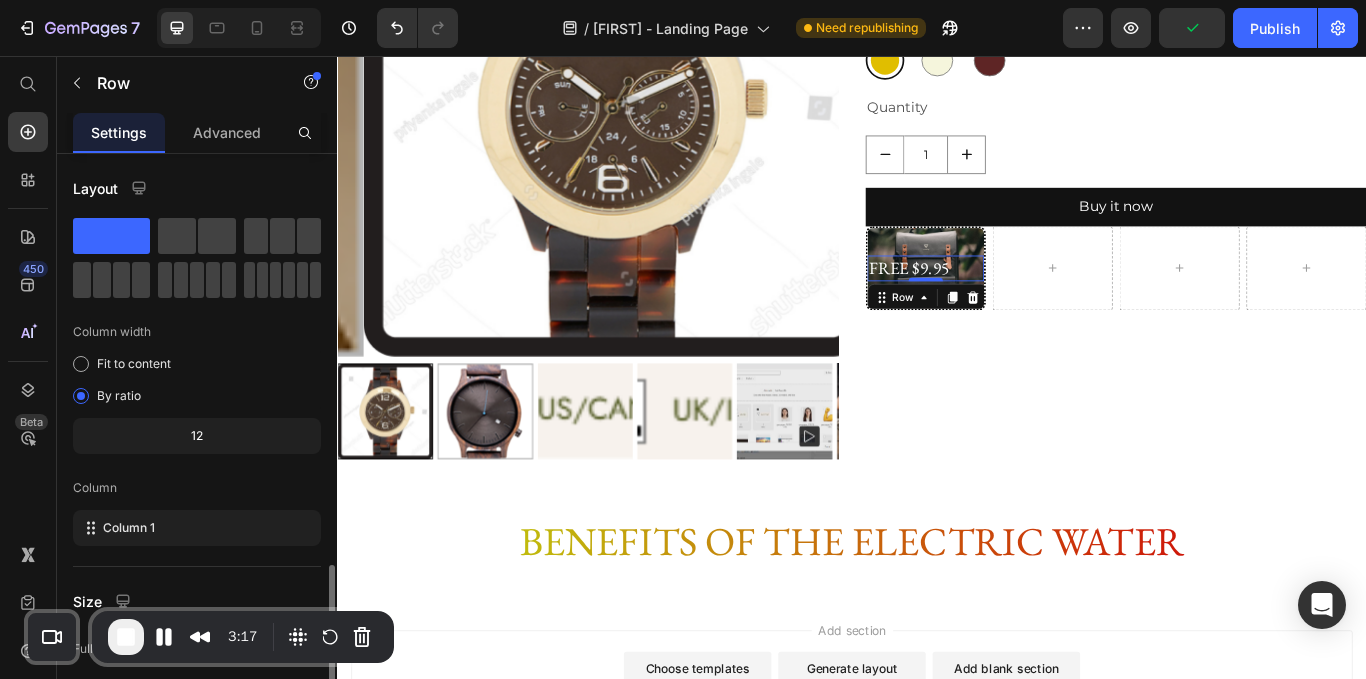 scroll, scrollTop: 330, scrollLeft: 0, axis: vertical 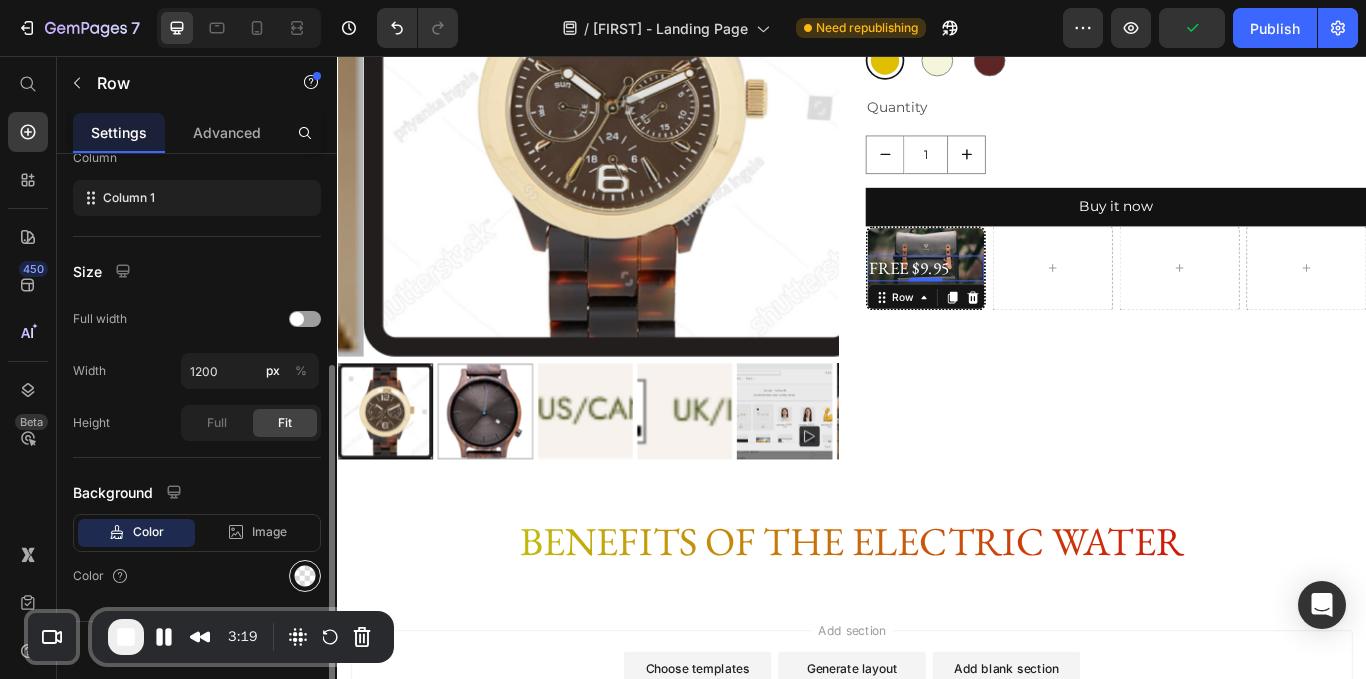 click at bounding box center (305, 576) 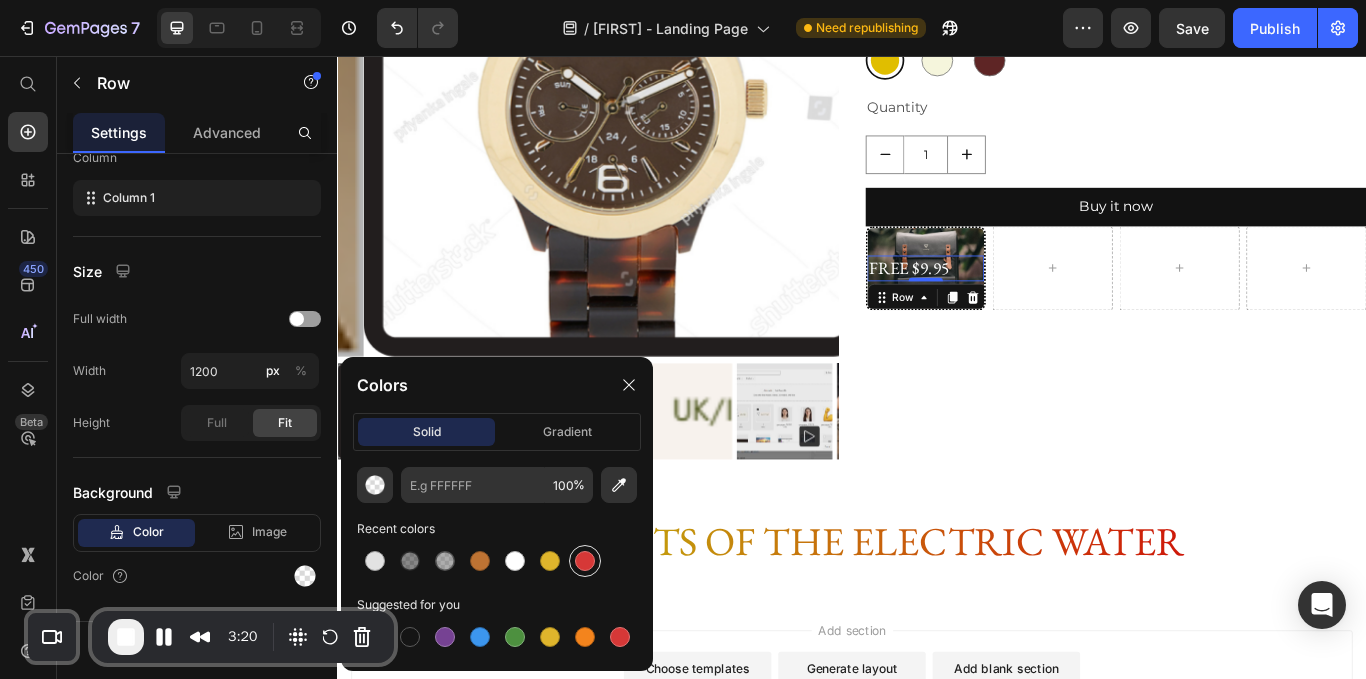 click at bounding box center [585, 561] 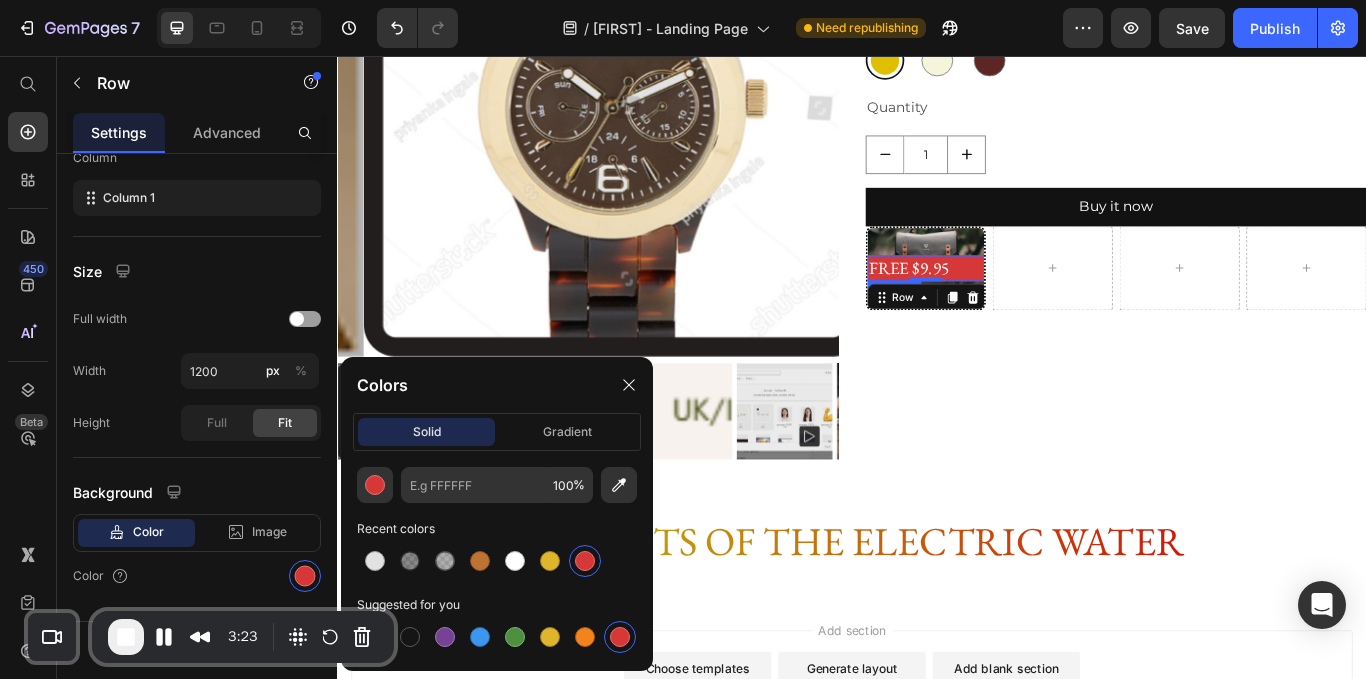 click on "FREE $9.95" at bounding box center [1023, 304] 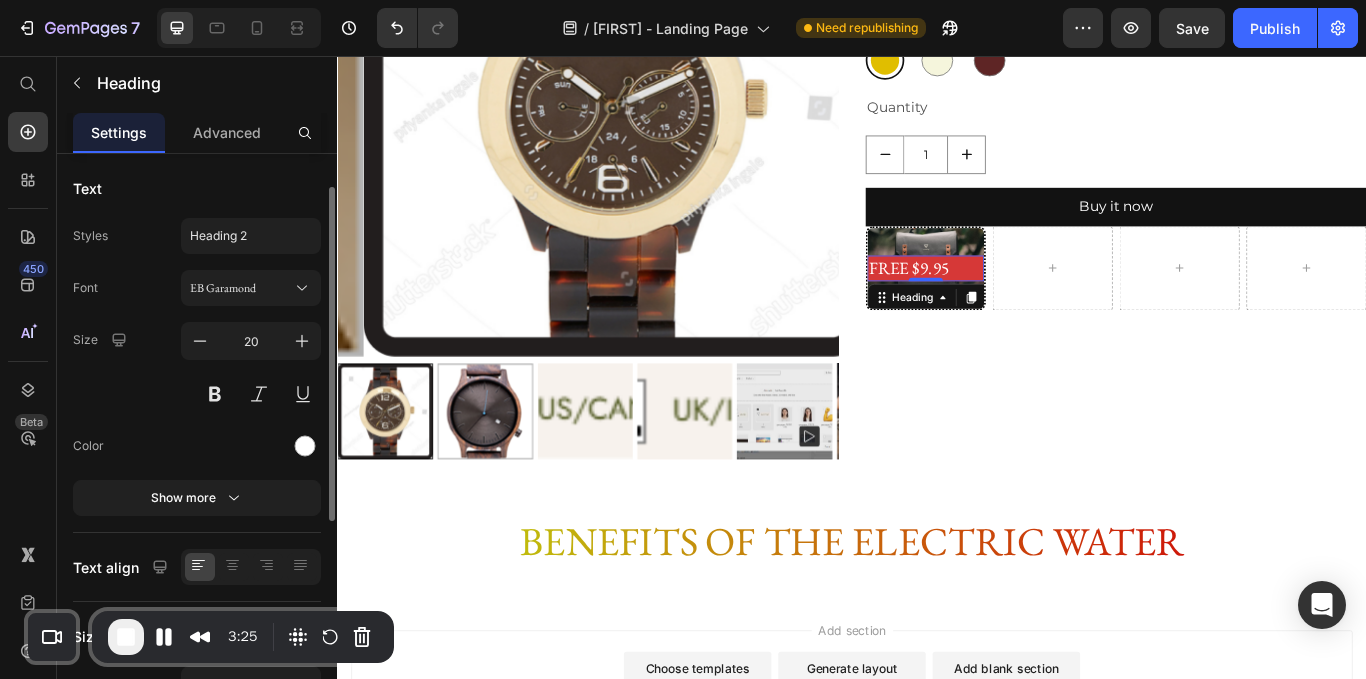 scroll, scrollTop: 31, scrollLeft: 0, axis: vertical 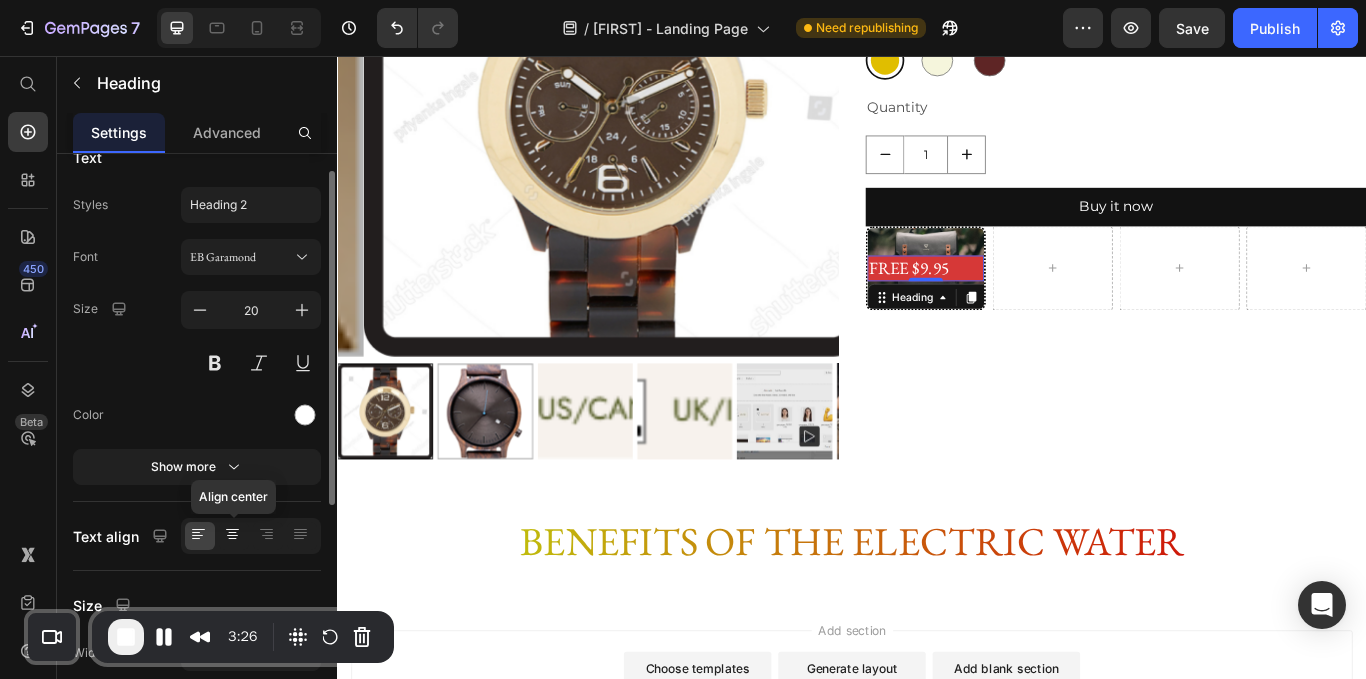 click 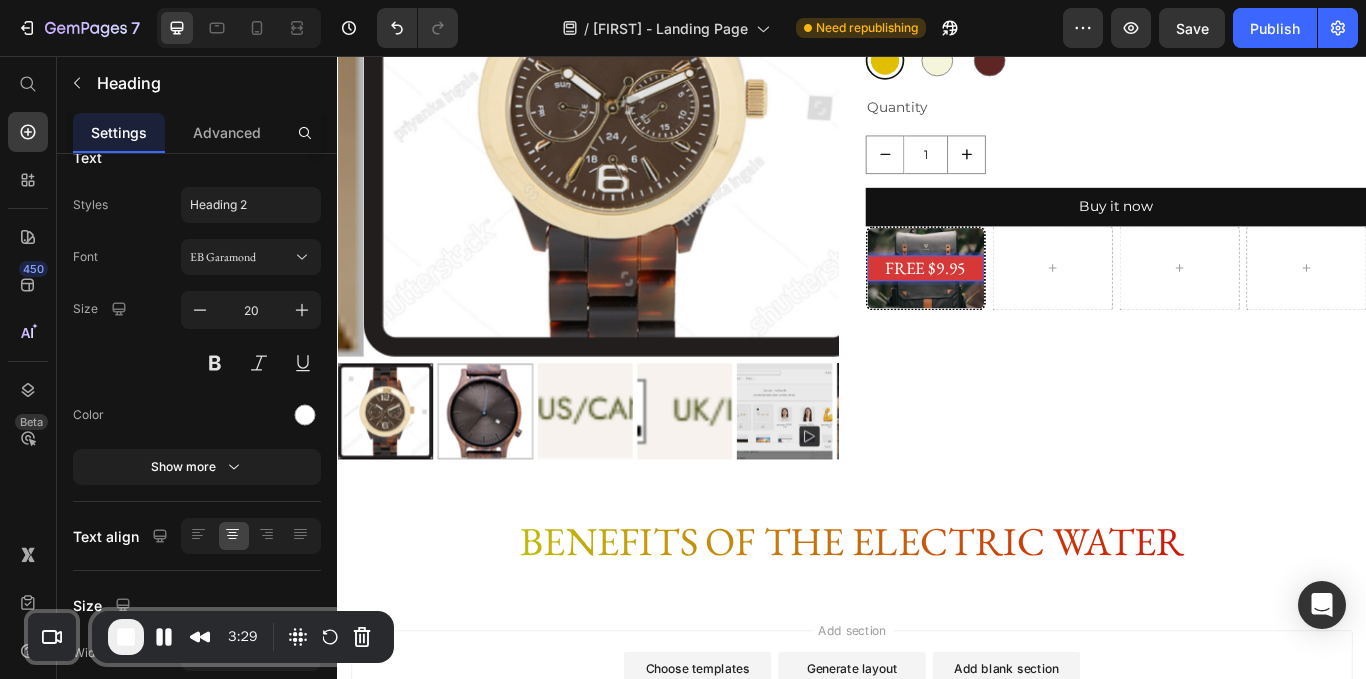 click on "FREE $9.95" at bounding box center (1023, 304) 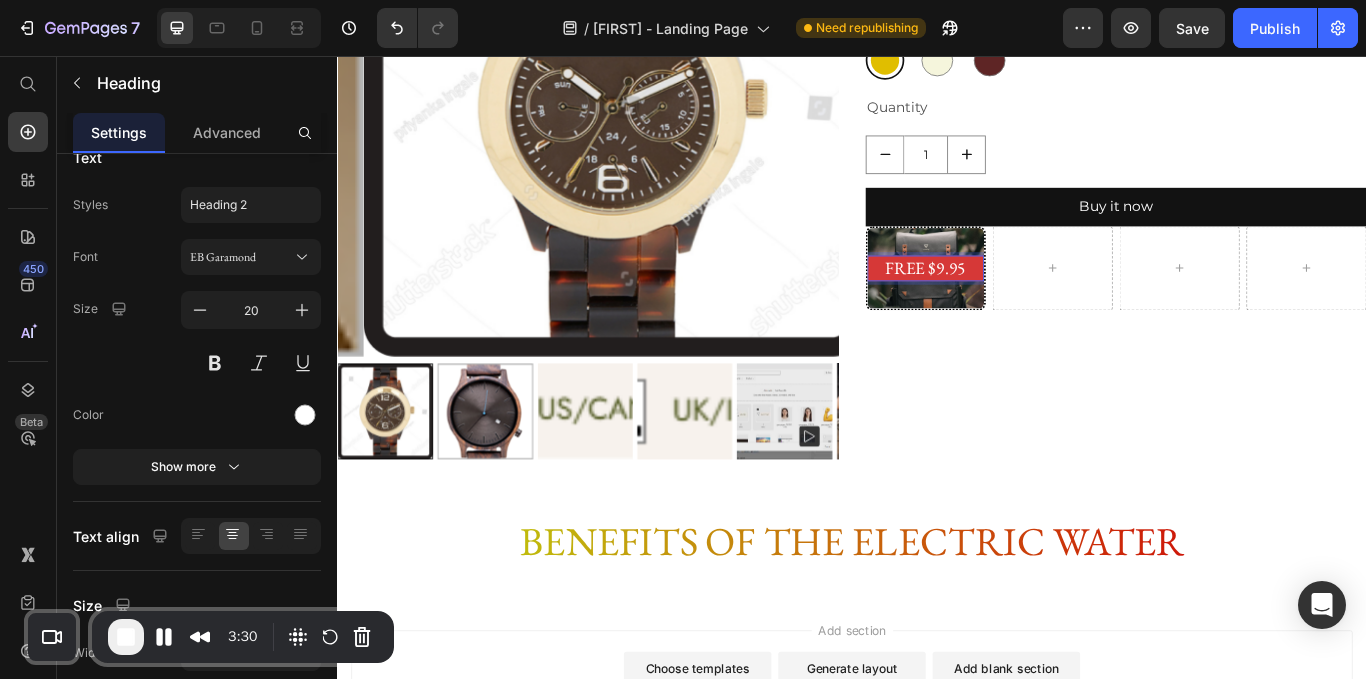 click on "FREE $9.95 Heading   0 Row" at bounding box center [1023, 304] 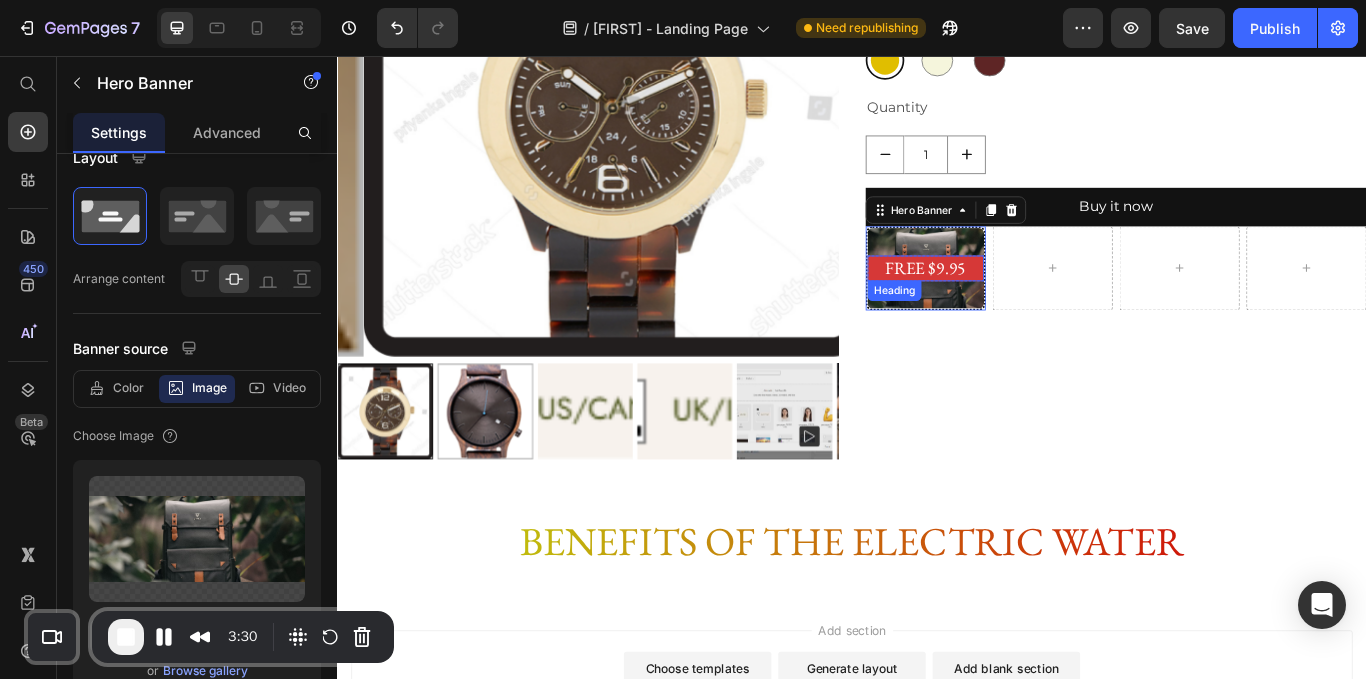 scroll, scrollTop: 0, scrollLeft: 0, axis: both 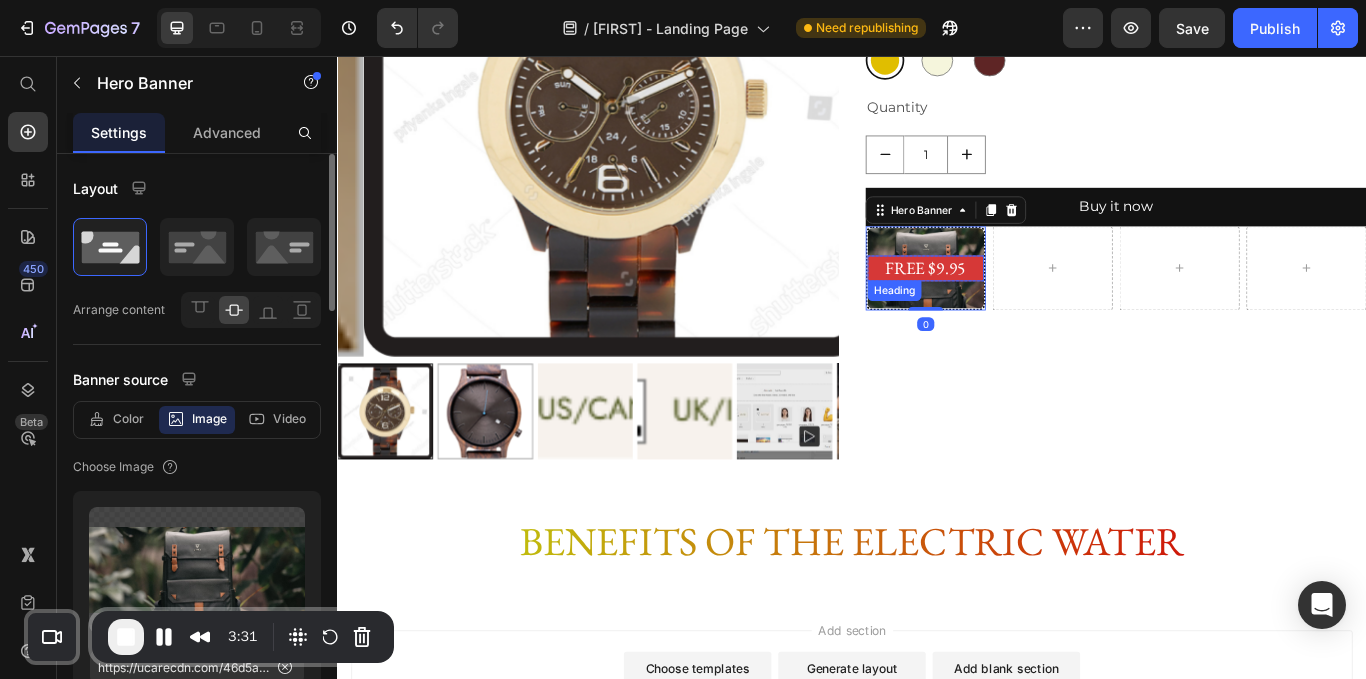 click on "FREE $9.95" at bounding box center (1023, 304) 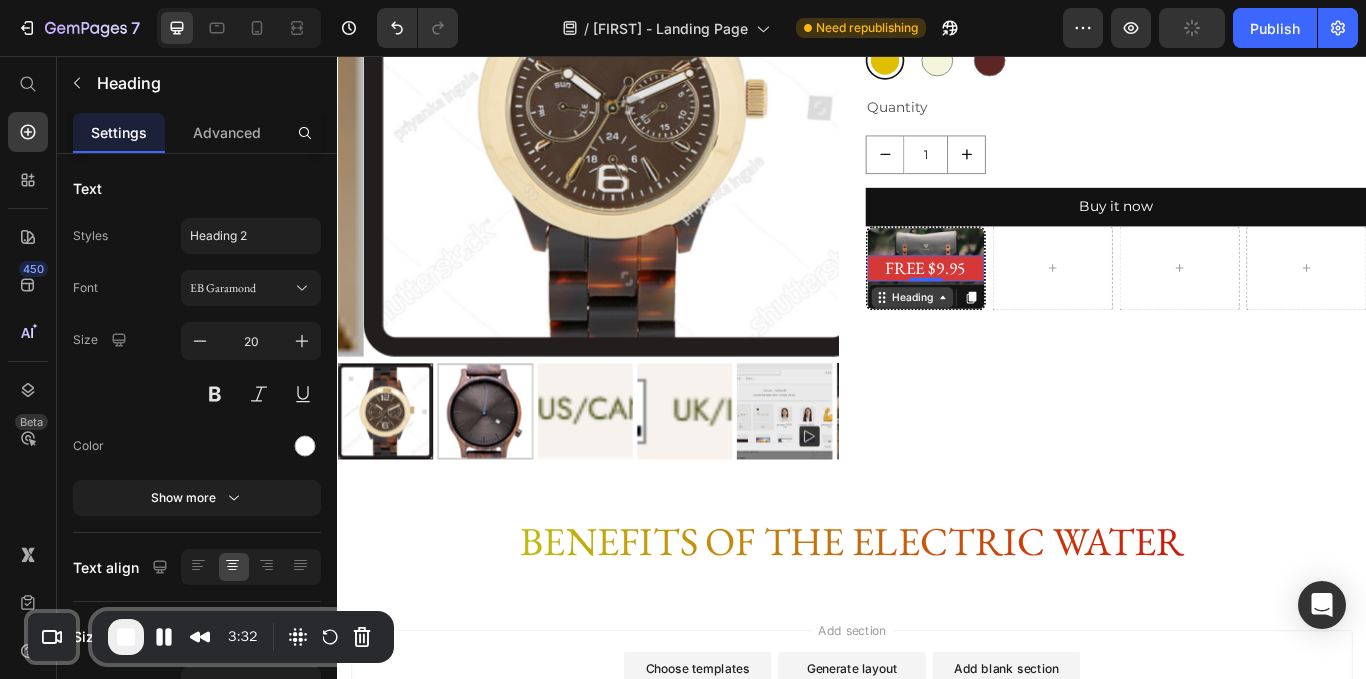 click on "Heading" at bounding box center (1007, 338) 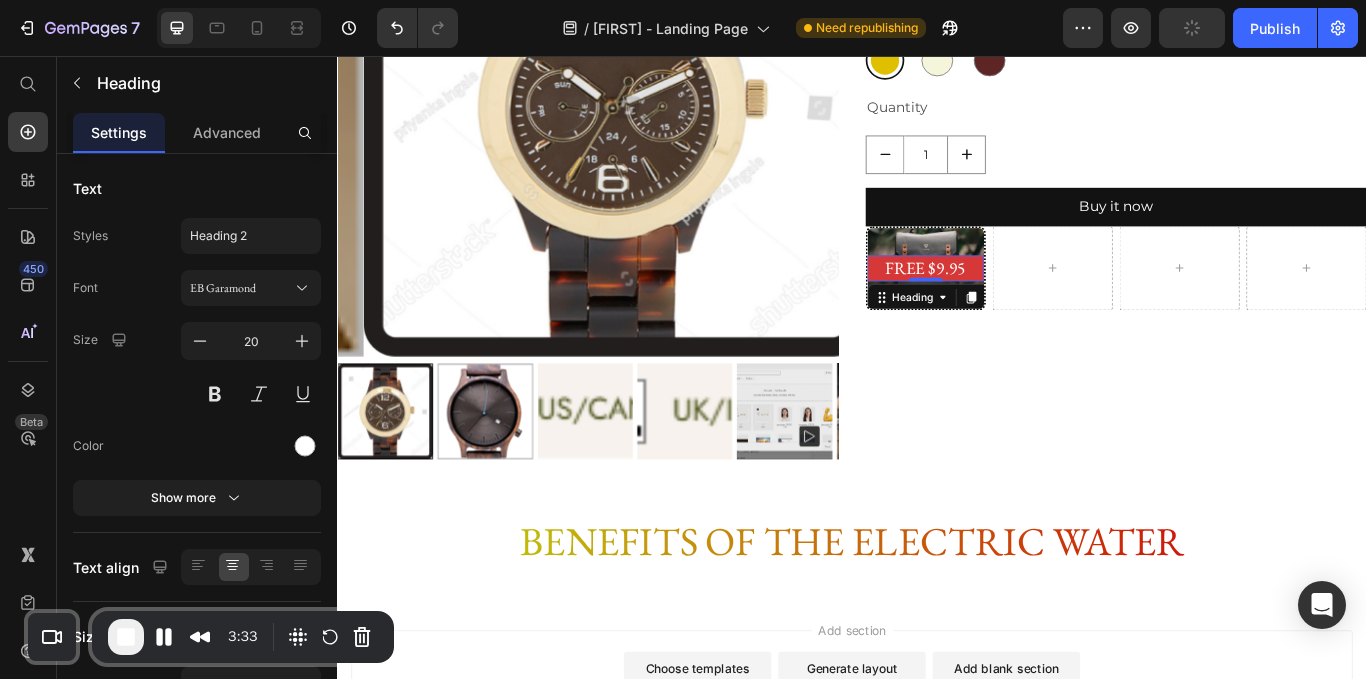 click on "Heading Row 1 col Hero Banner Row 4 cols" at bounding box center [1036, 338] 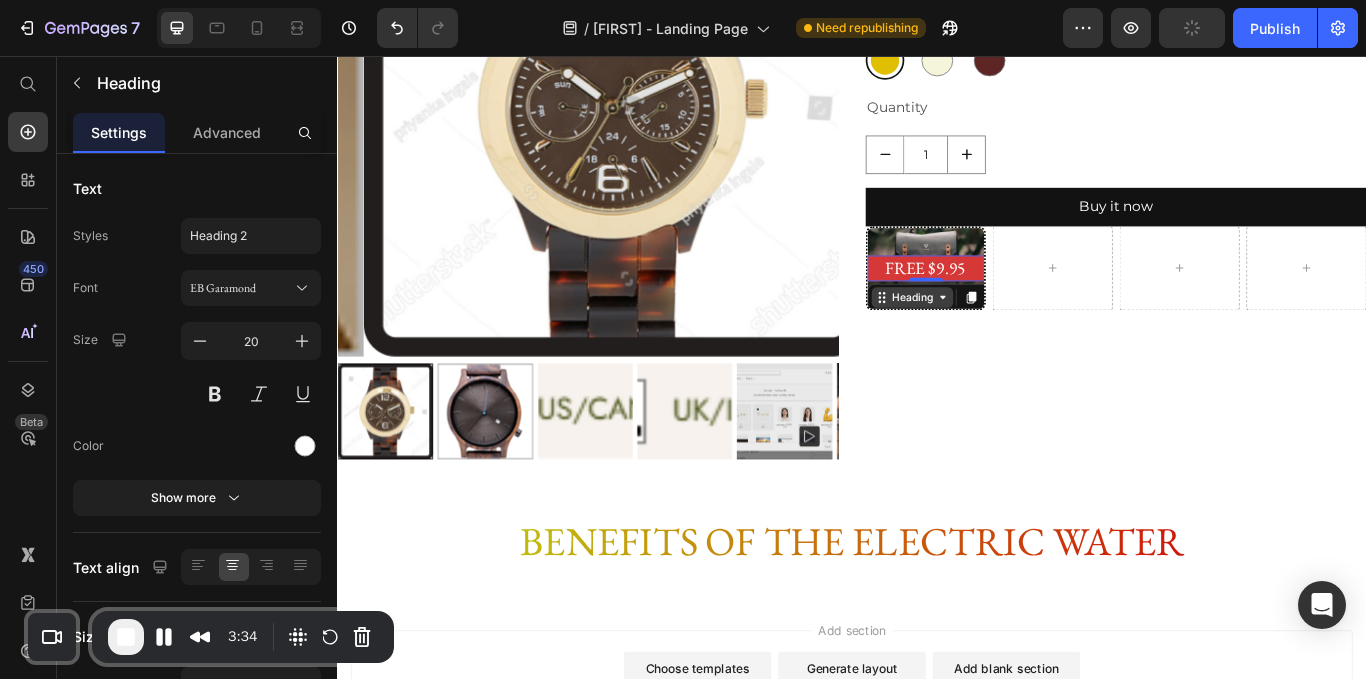 click on "Heading" at bounding box center (1007, 338) 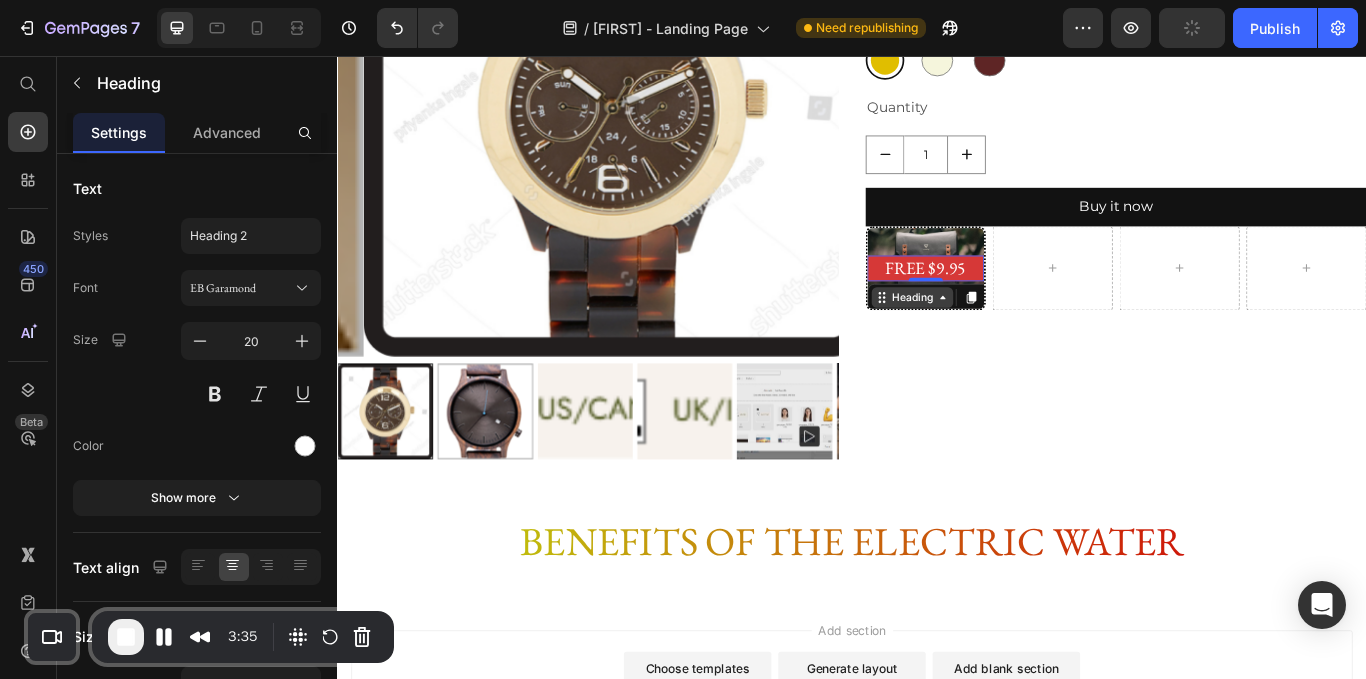 click on "Heading" at bounding box center (1007, 338) 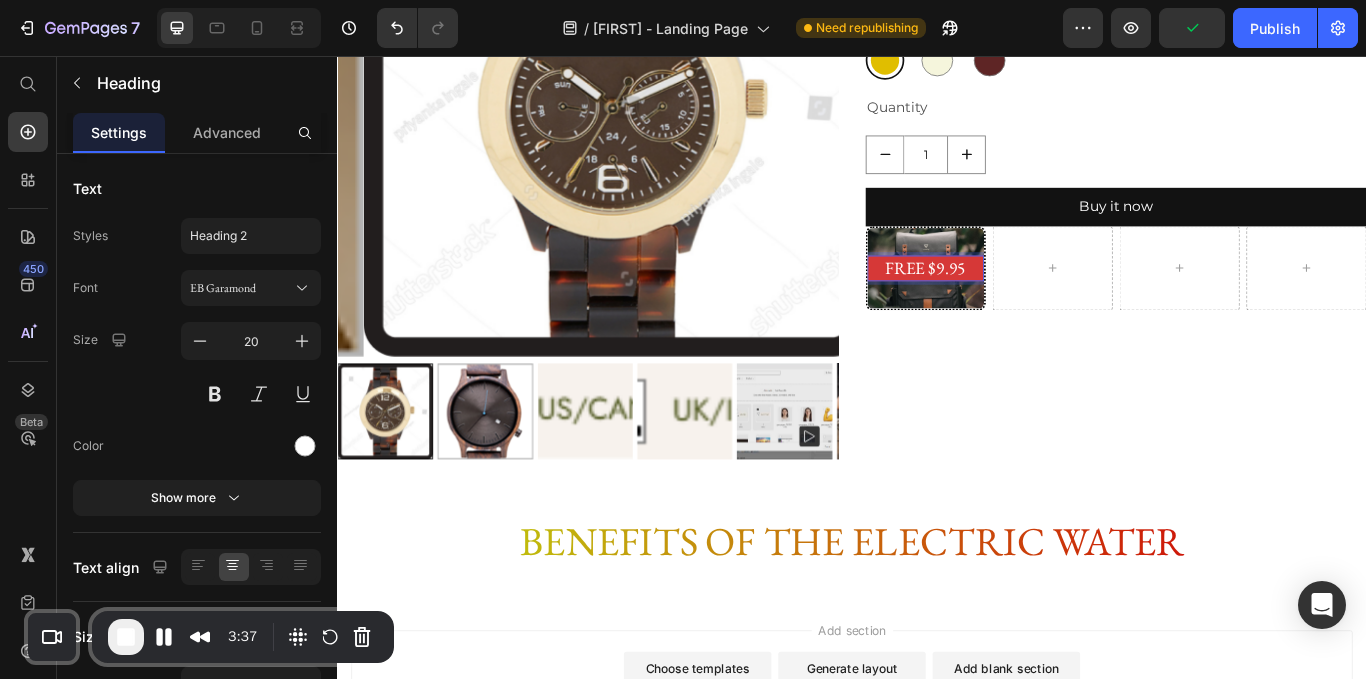 click on "FREE $9.95" at bounding box center [1023, 304] 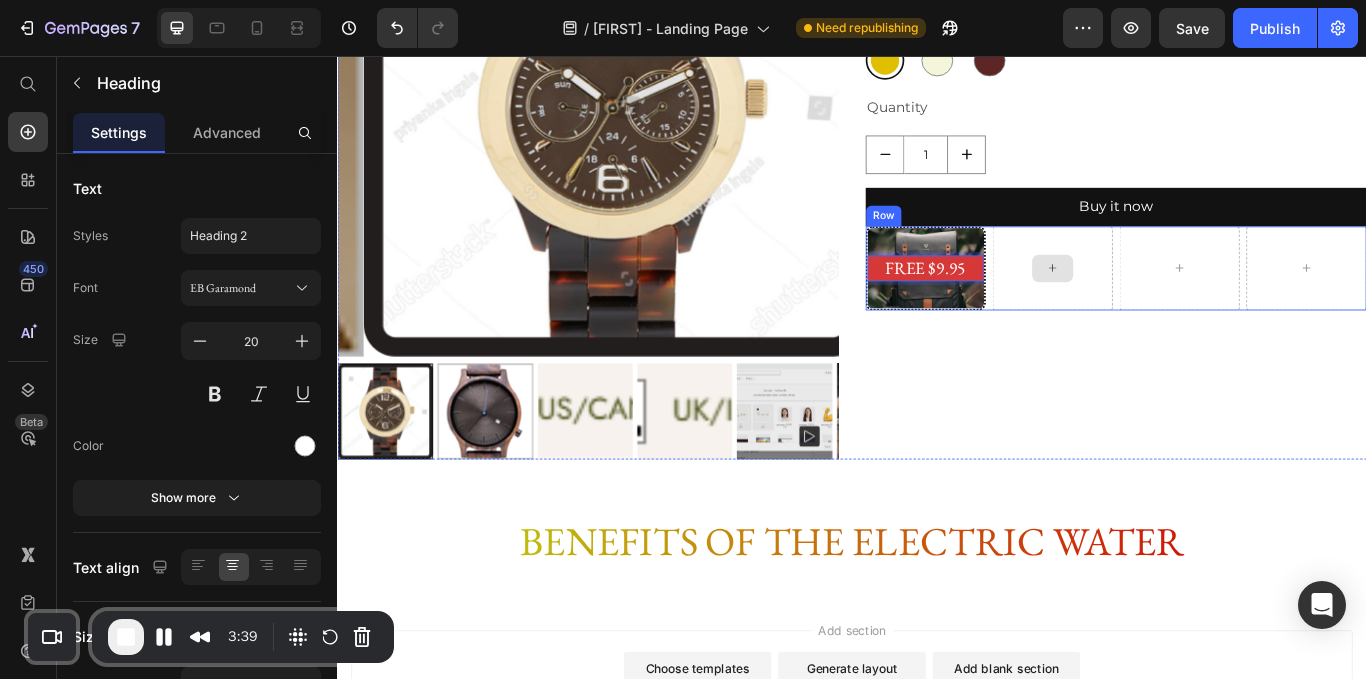 click at bounding box center (1171, 304) 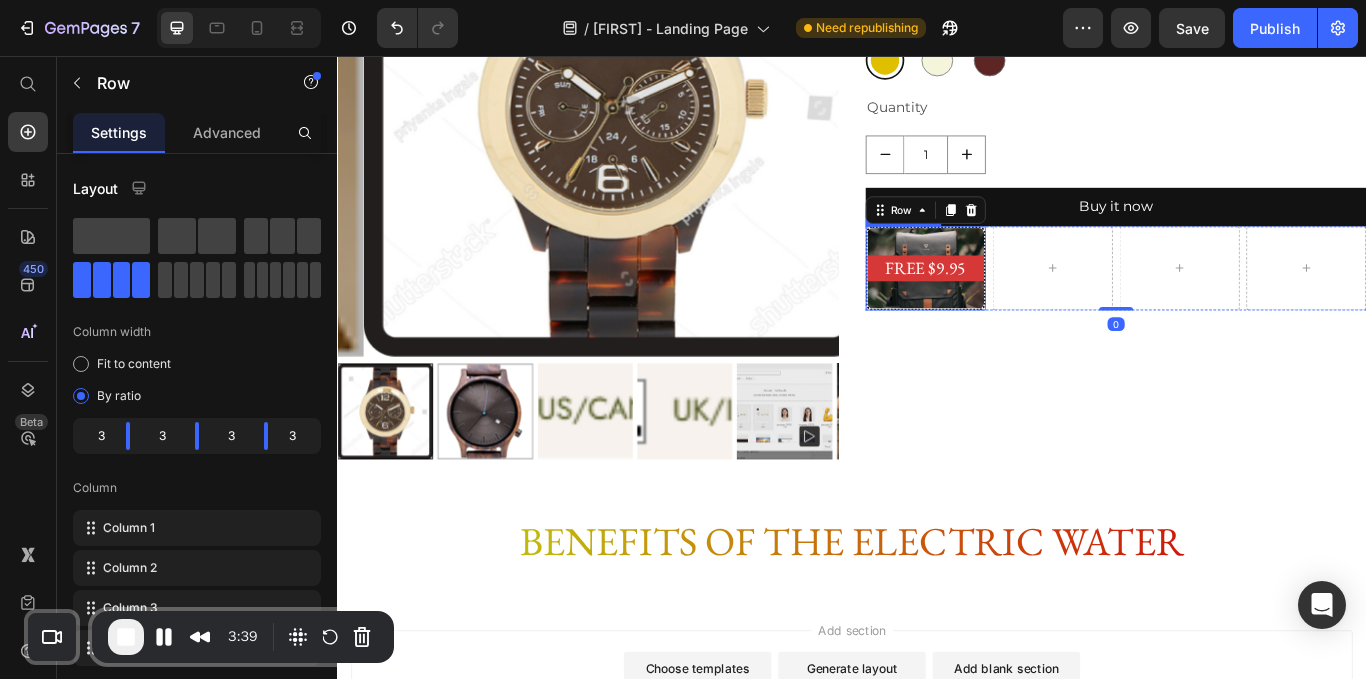 drag, startPoint x: 1015, startPoint y: 478, endPoint x: 1025, endPoint y: 488, distance: 14.142136 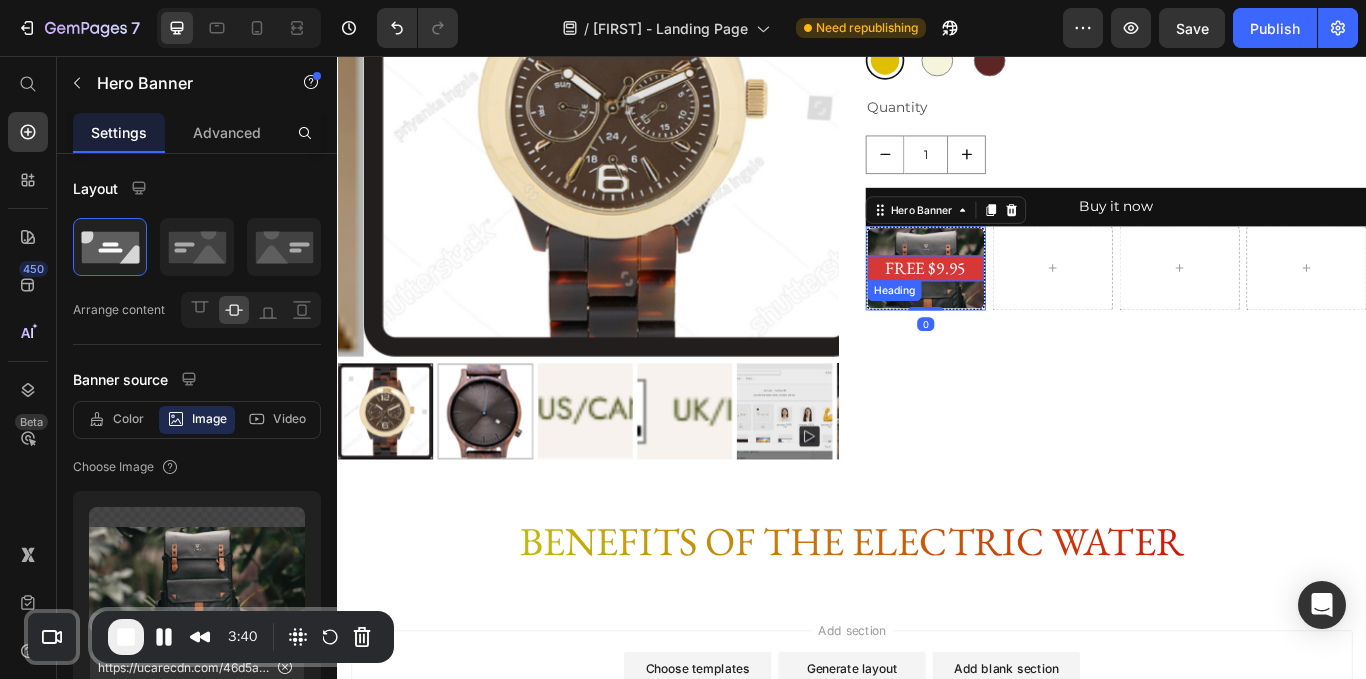 click on "FREE $9.95" at bounding box center (1023, 304) 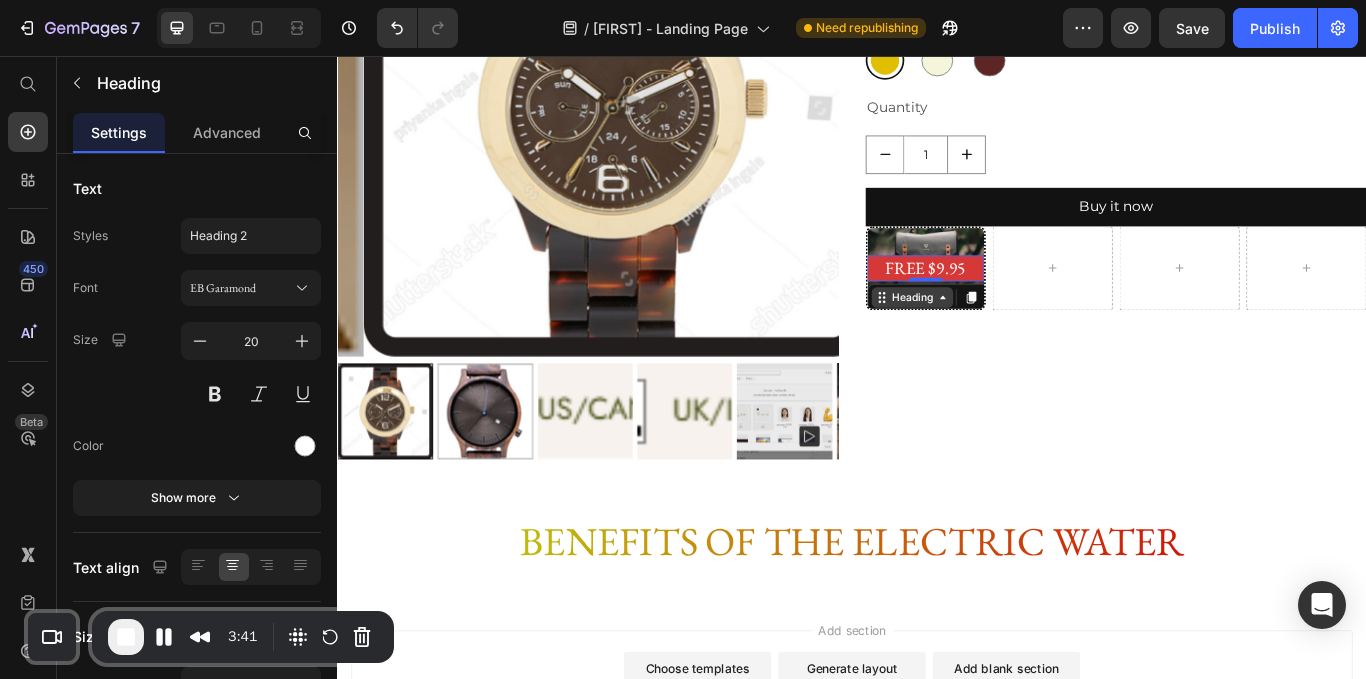 click on "Heading" at bounding box center (1007, 338) 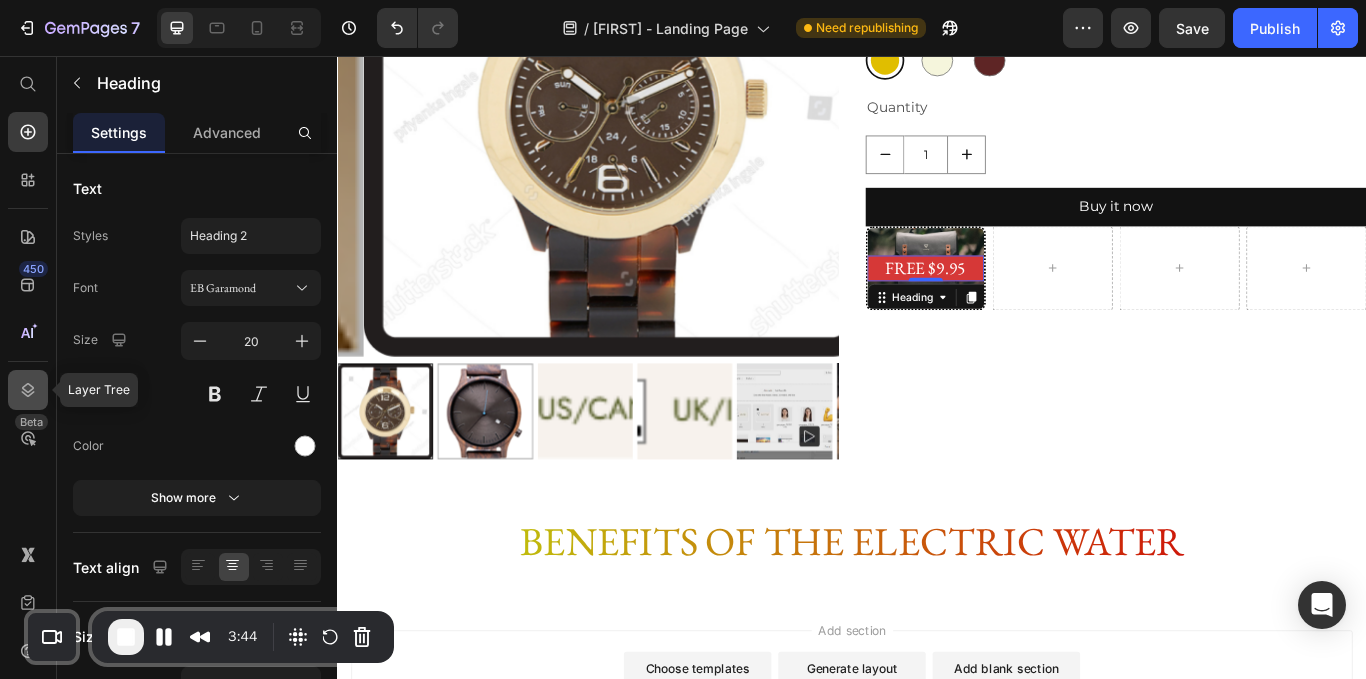 click 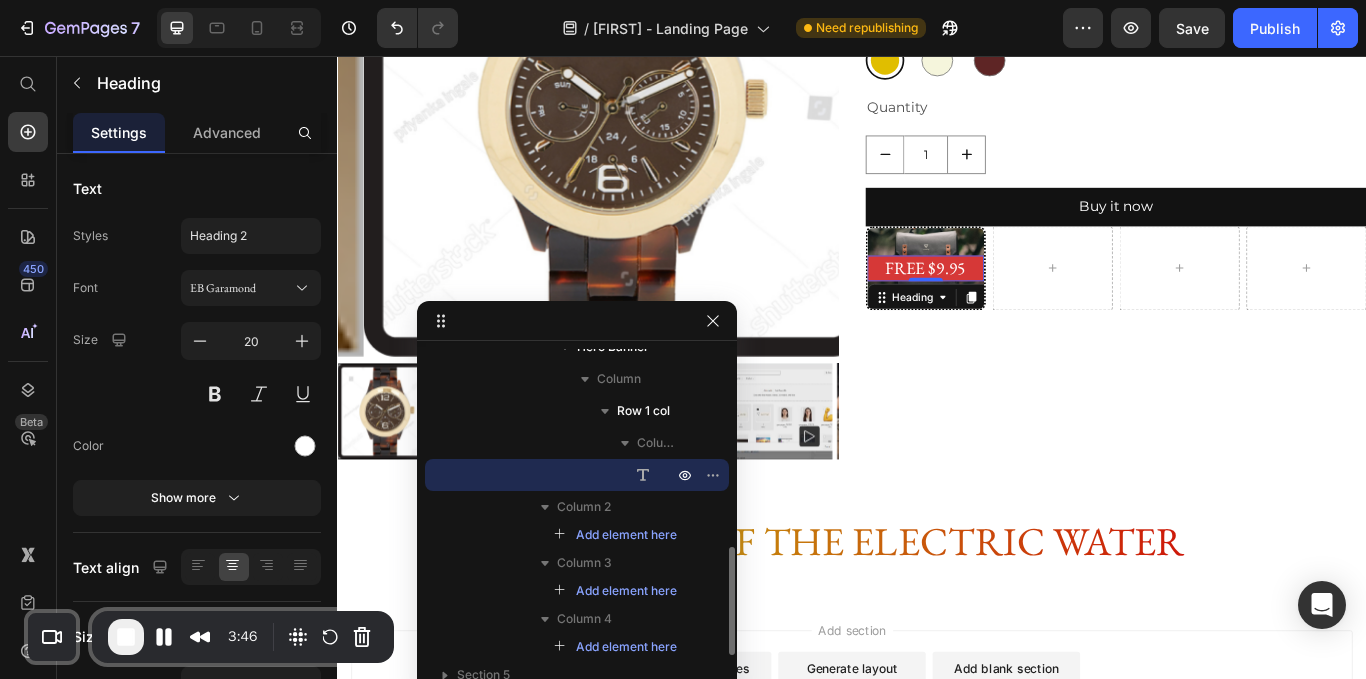 scroll, scrollTop: 595, scrollLeft: 0, axis: vertical 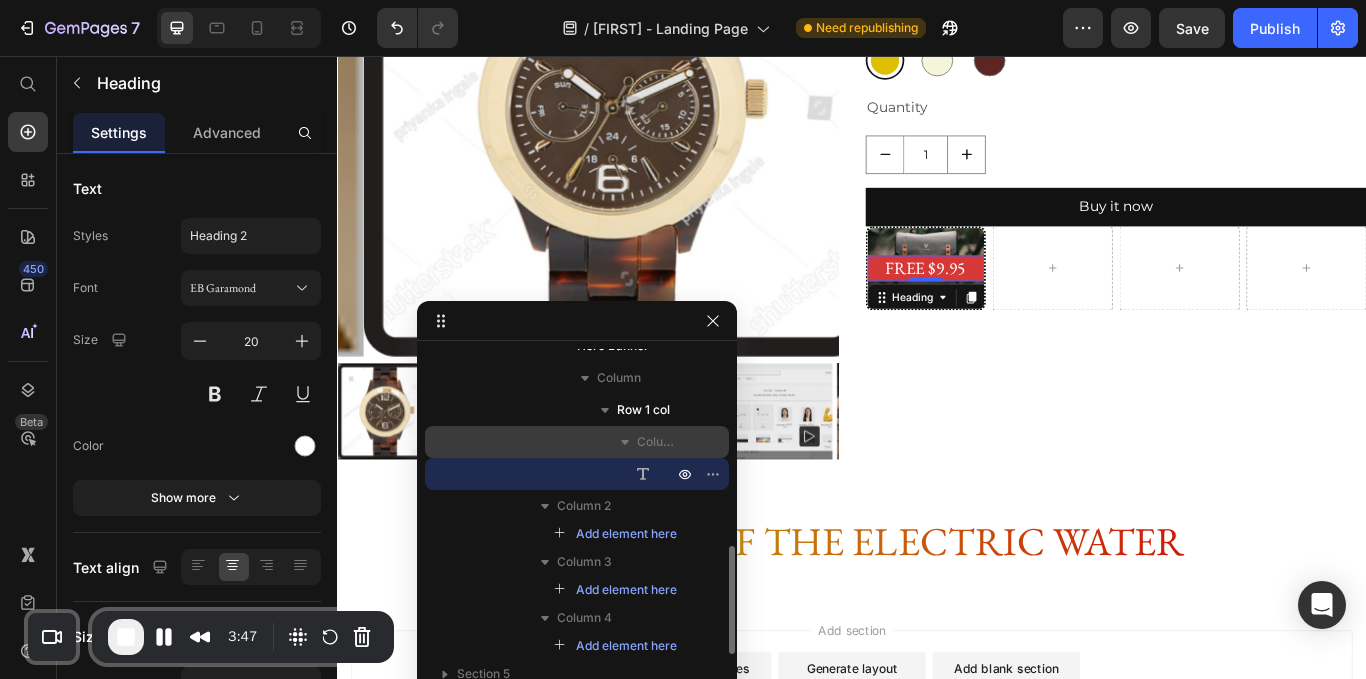 click on "Column" at bounding box center [657, 442] 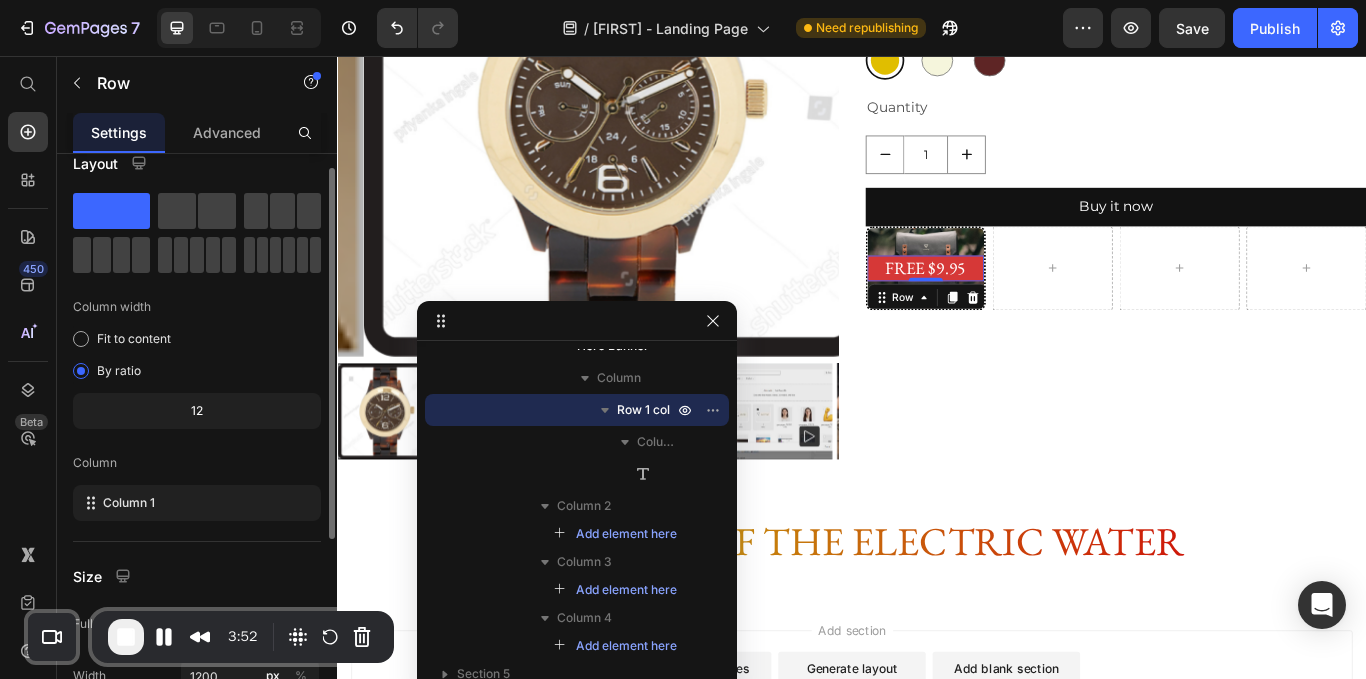 scroll, scrollTop: 0, scrollLeft: 0, axis: both 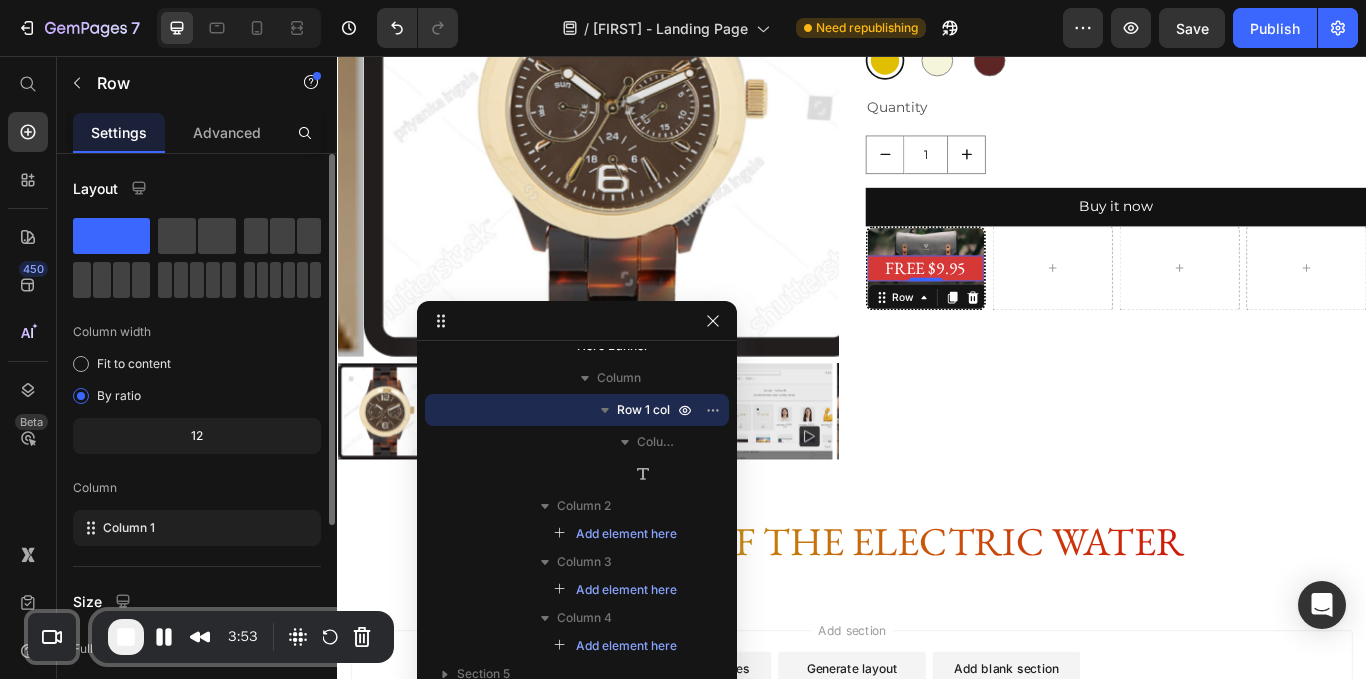 click on "Advanced" at bounding box center (227, 132) 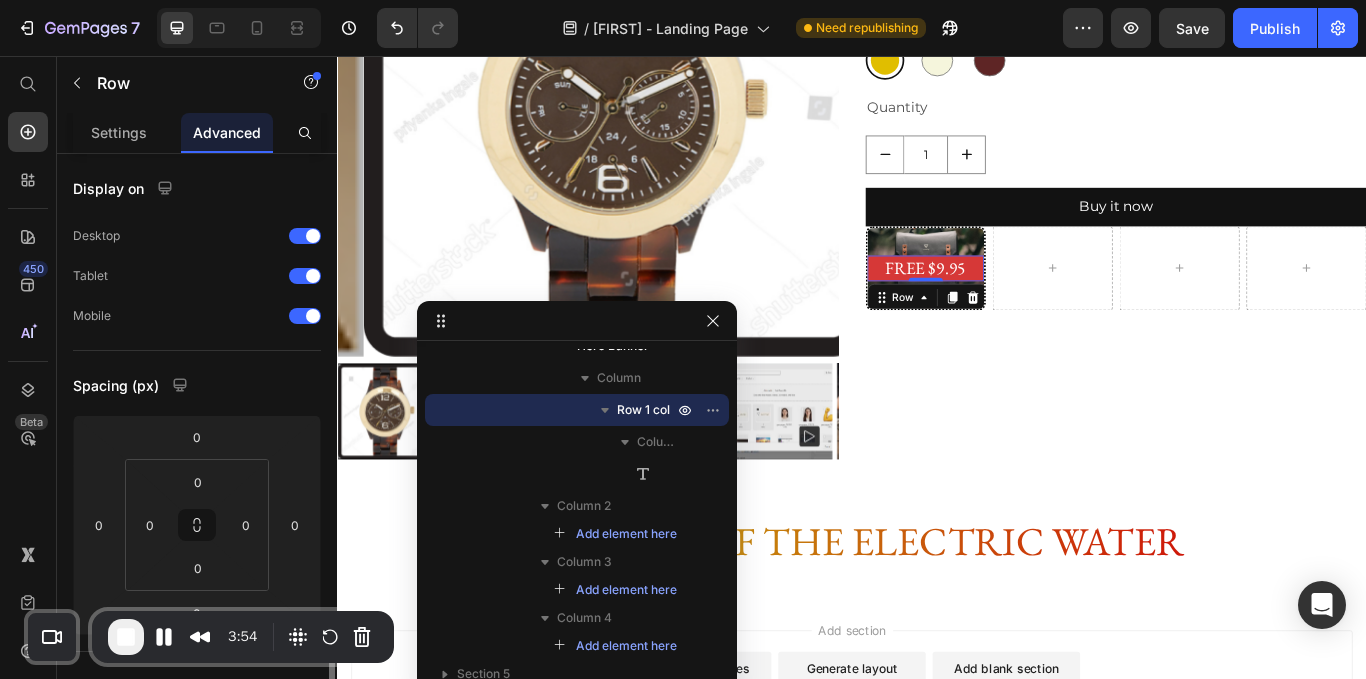 scroll, scrollTop: 564, scrollLeft: 0, axis: vertical 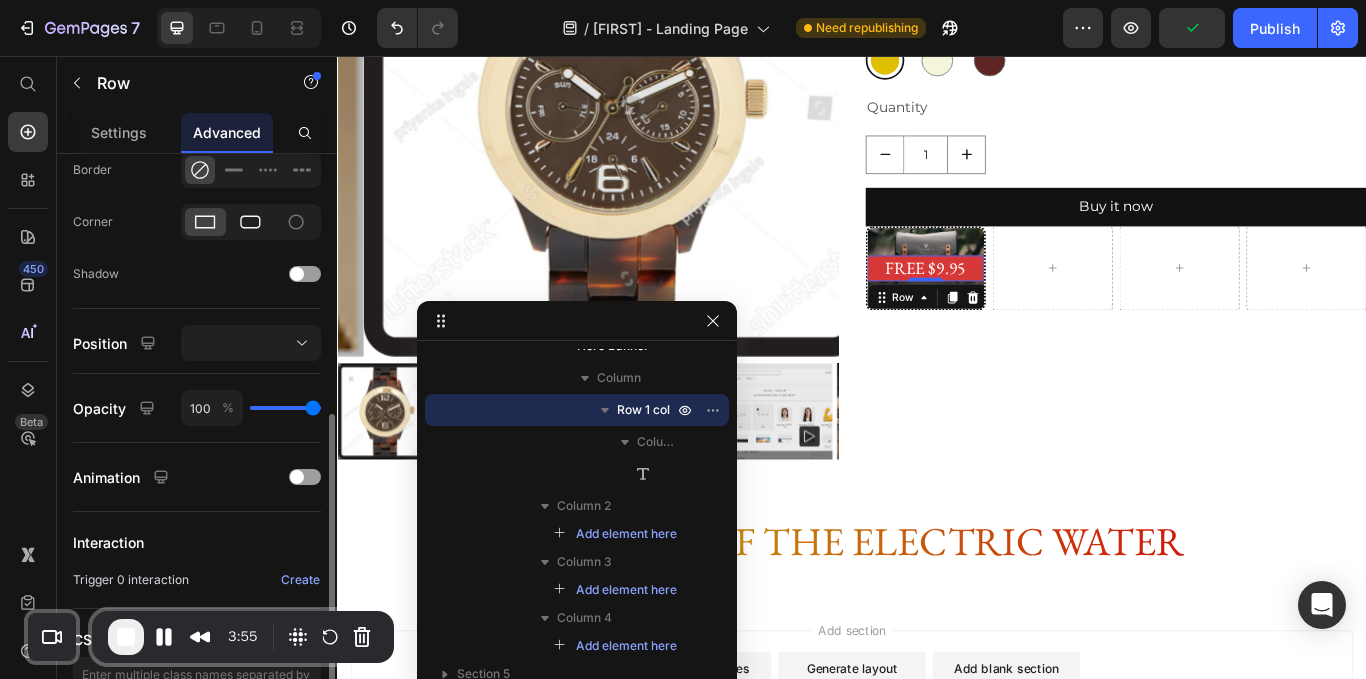 click 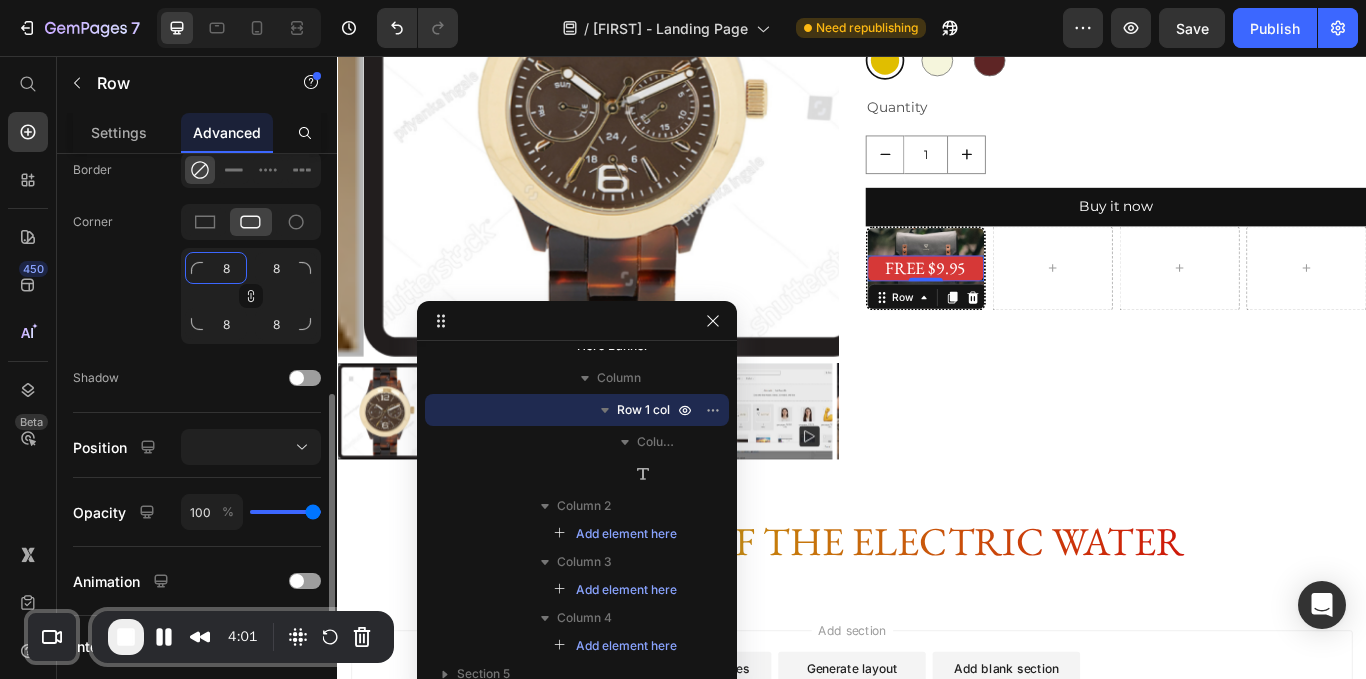 click on "8" 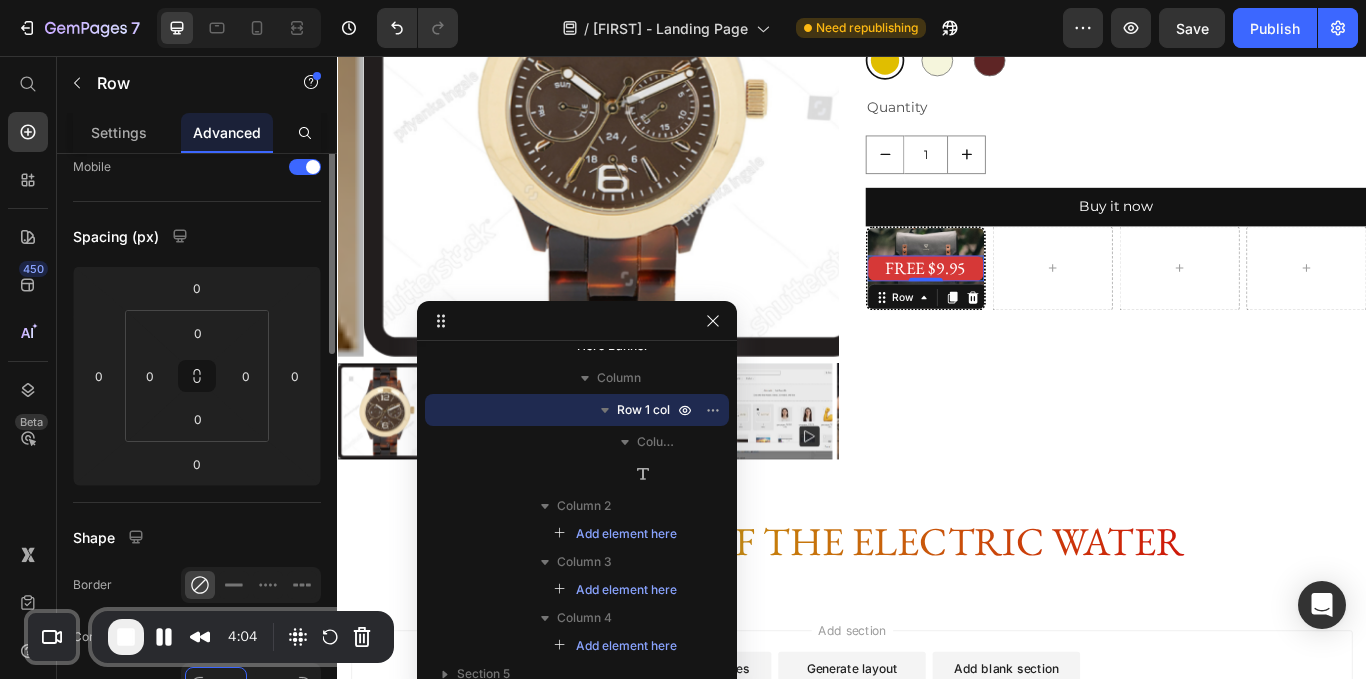 scroll, scrollTop: 0, scrollLeft: 0, axis: both 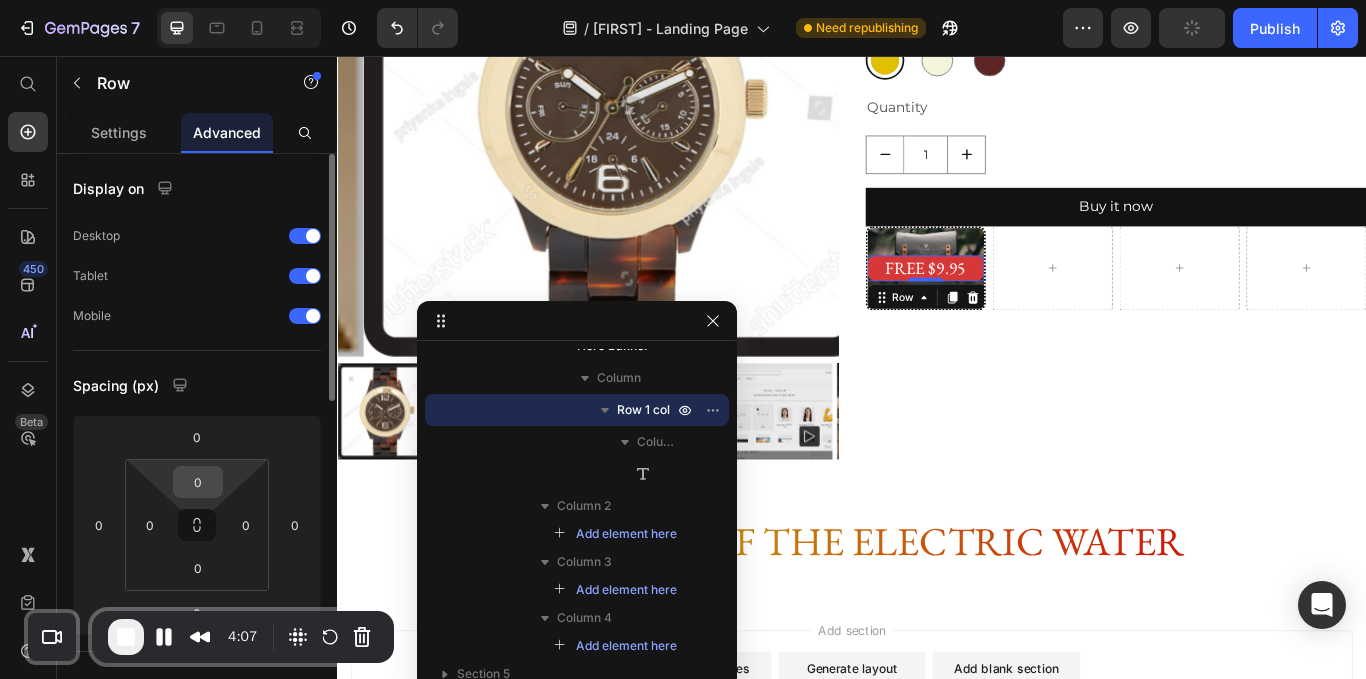 type on "10" 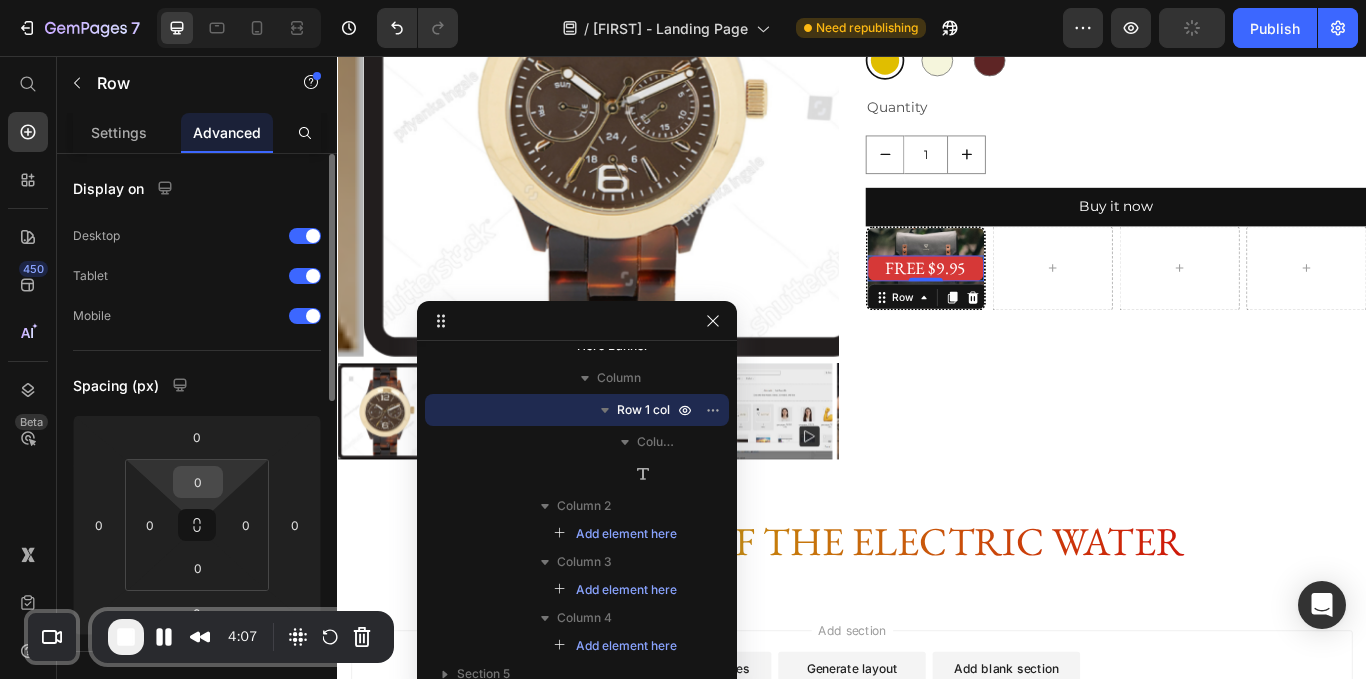 click on "0" at bounding box center [198, 482] 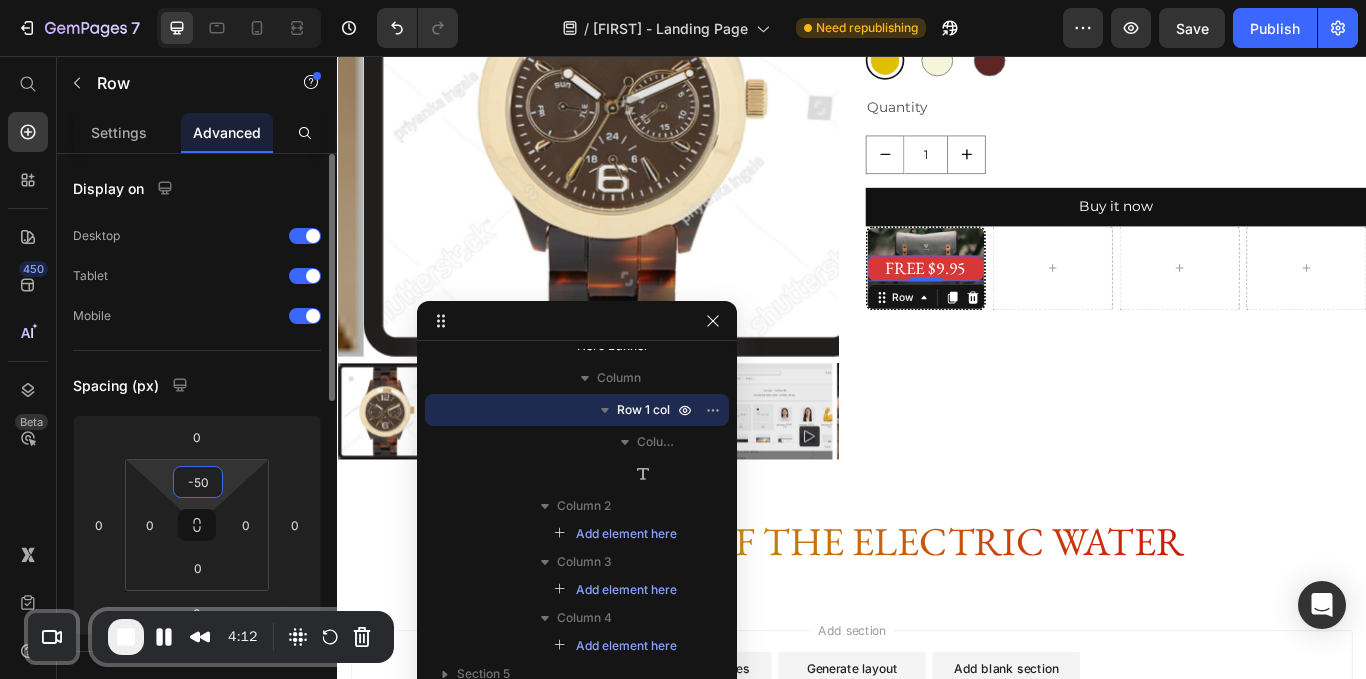 click on "Spacing (px)" at bounding box center (197, 385) 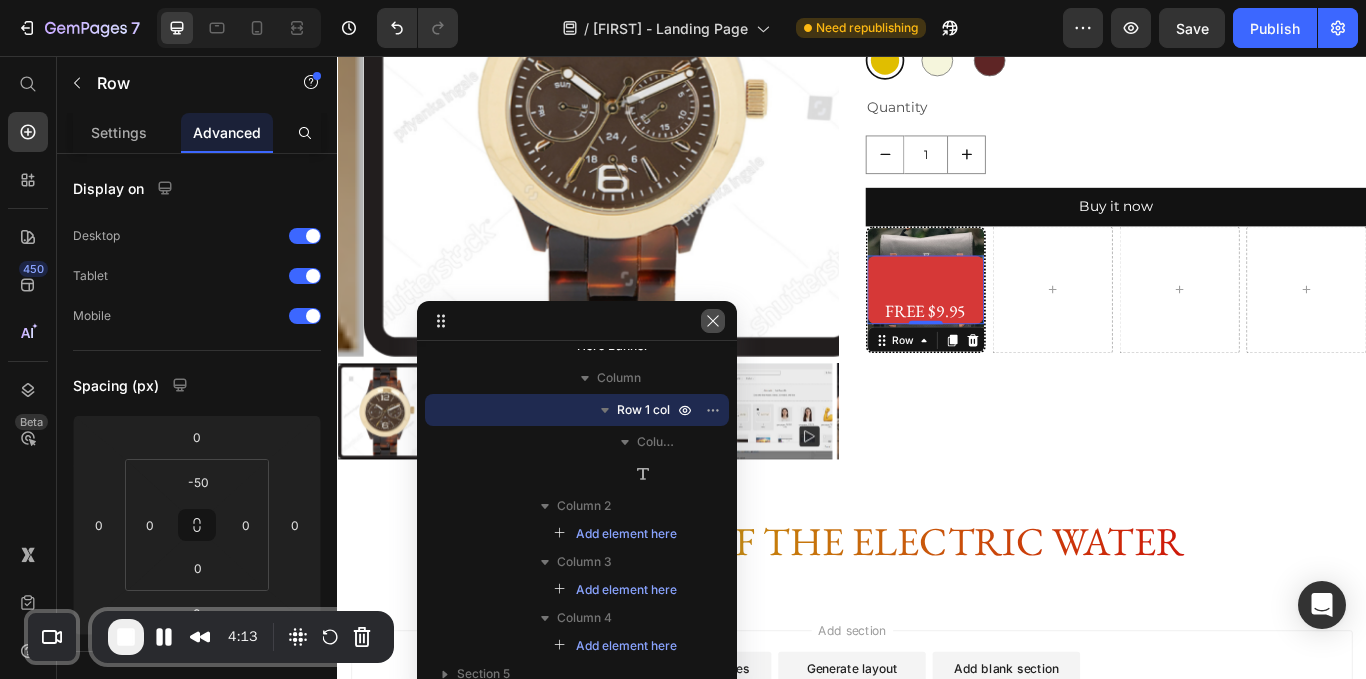 click at bounding box center [713, 321] 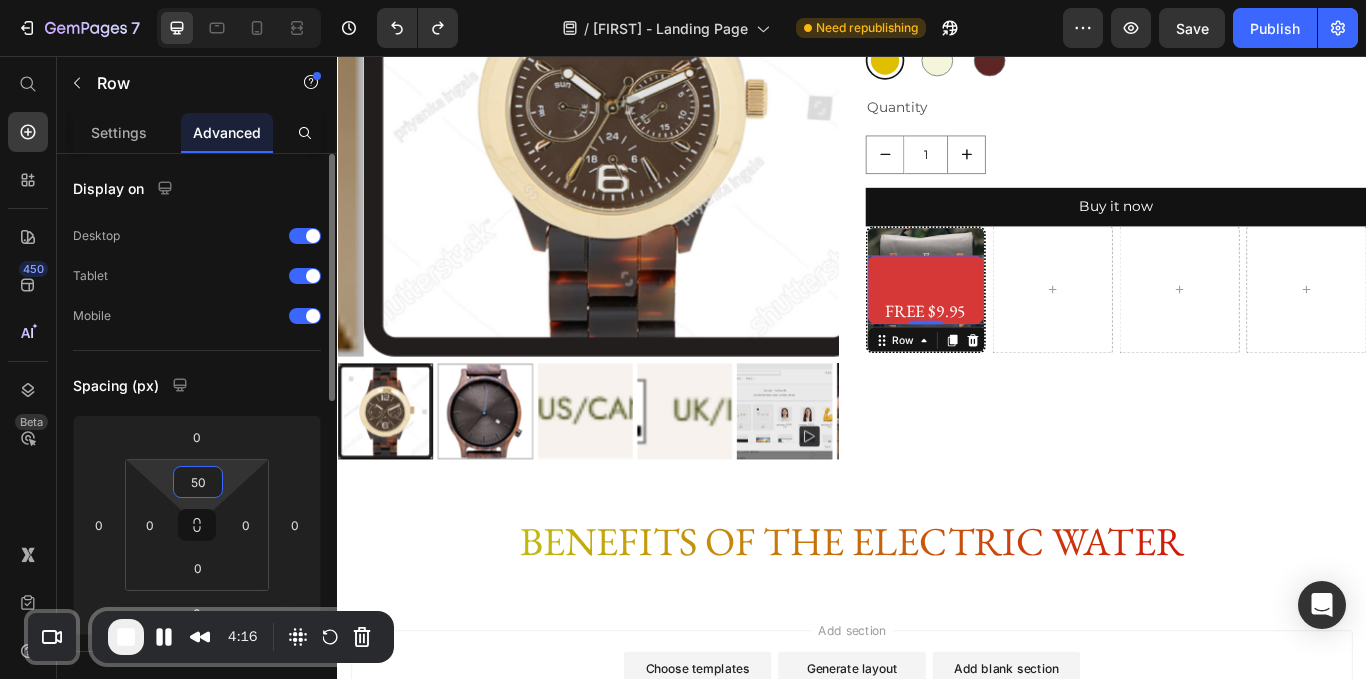 click on "50" at bounding box center [198, 482] 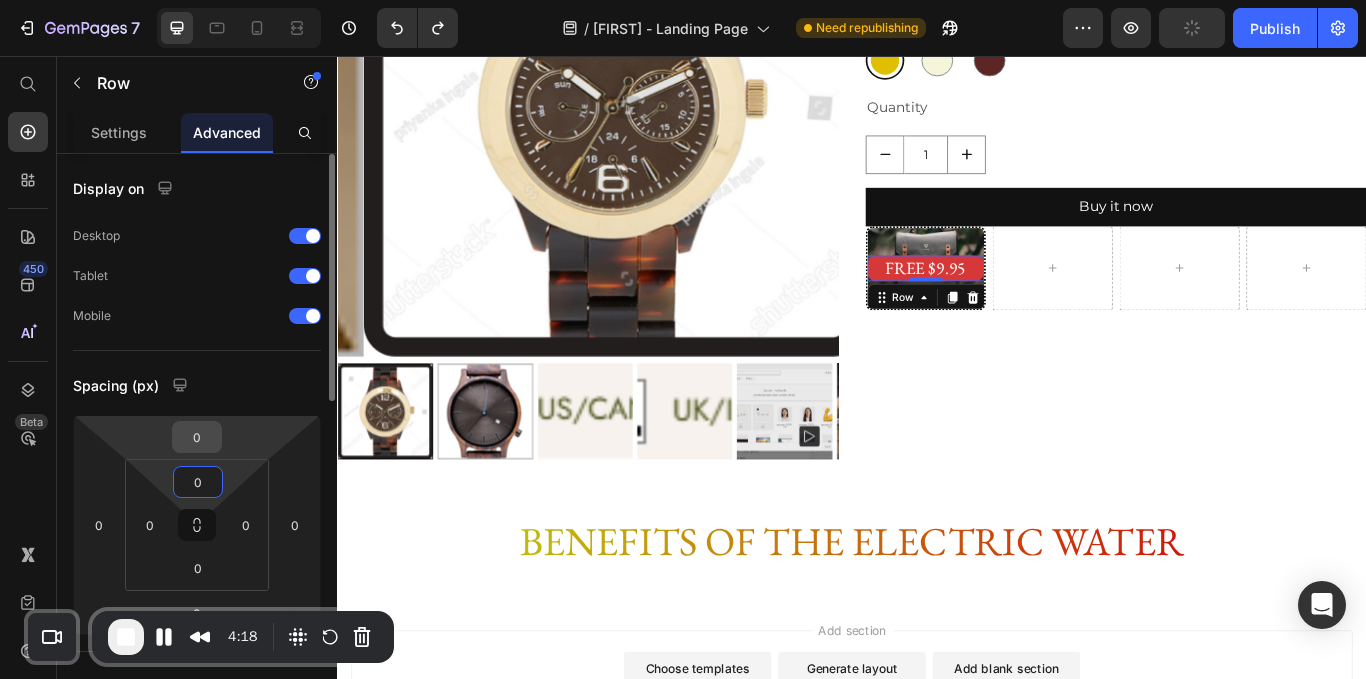 type on "0" 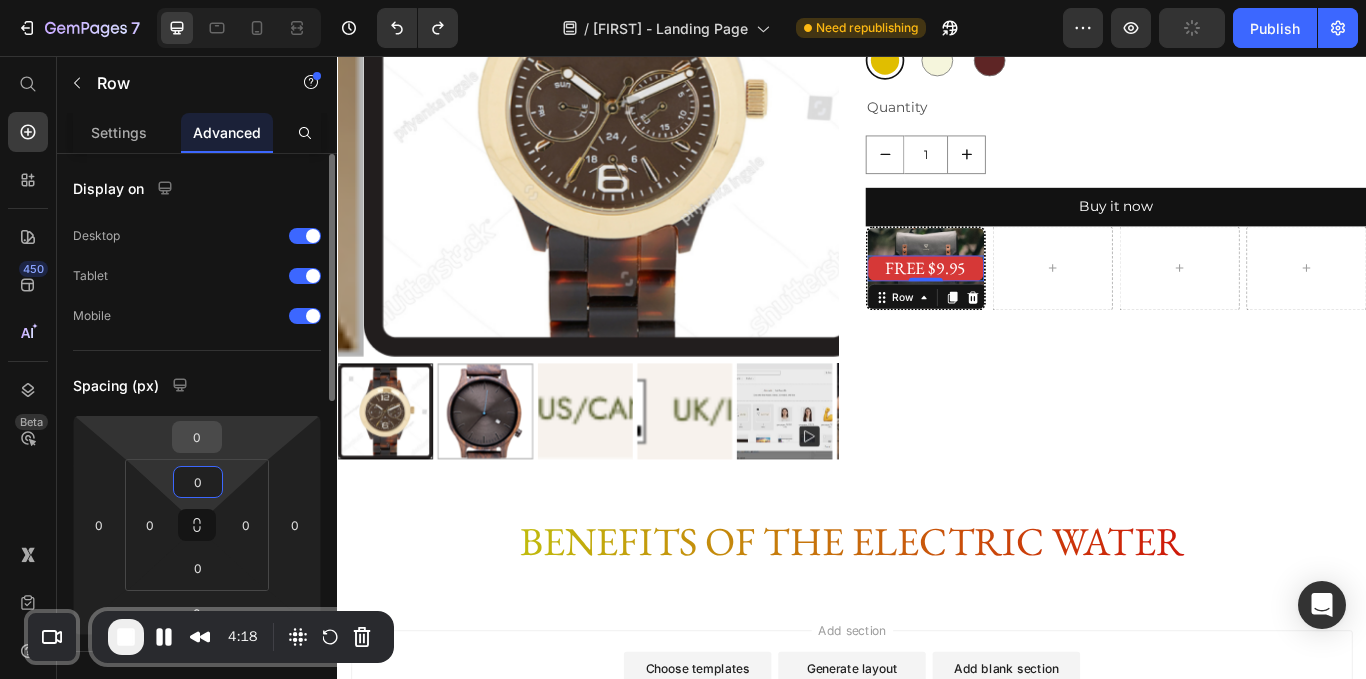 click on "0" at bounding box center [197, 437] 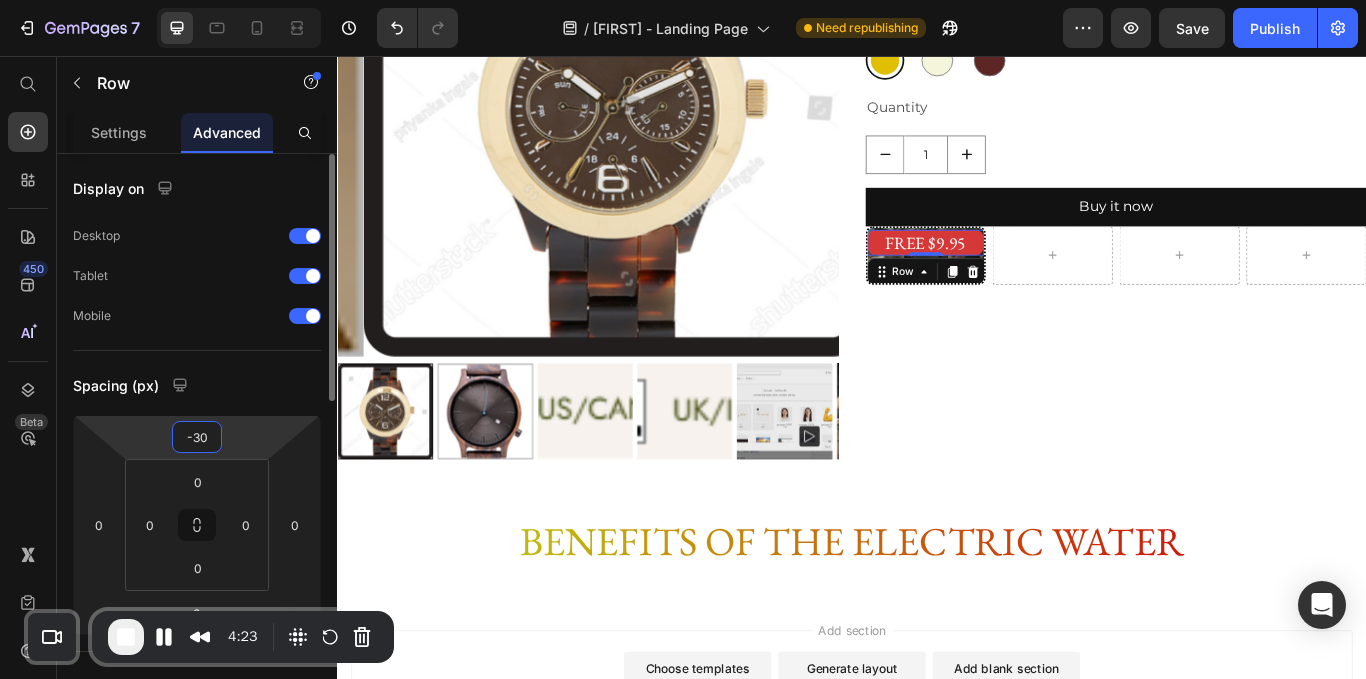 type on "-3" 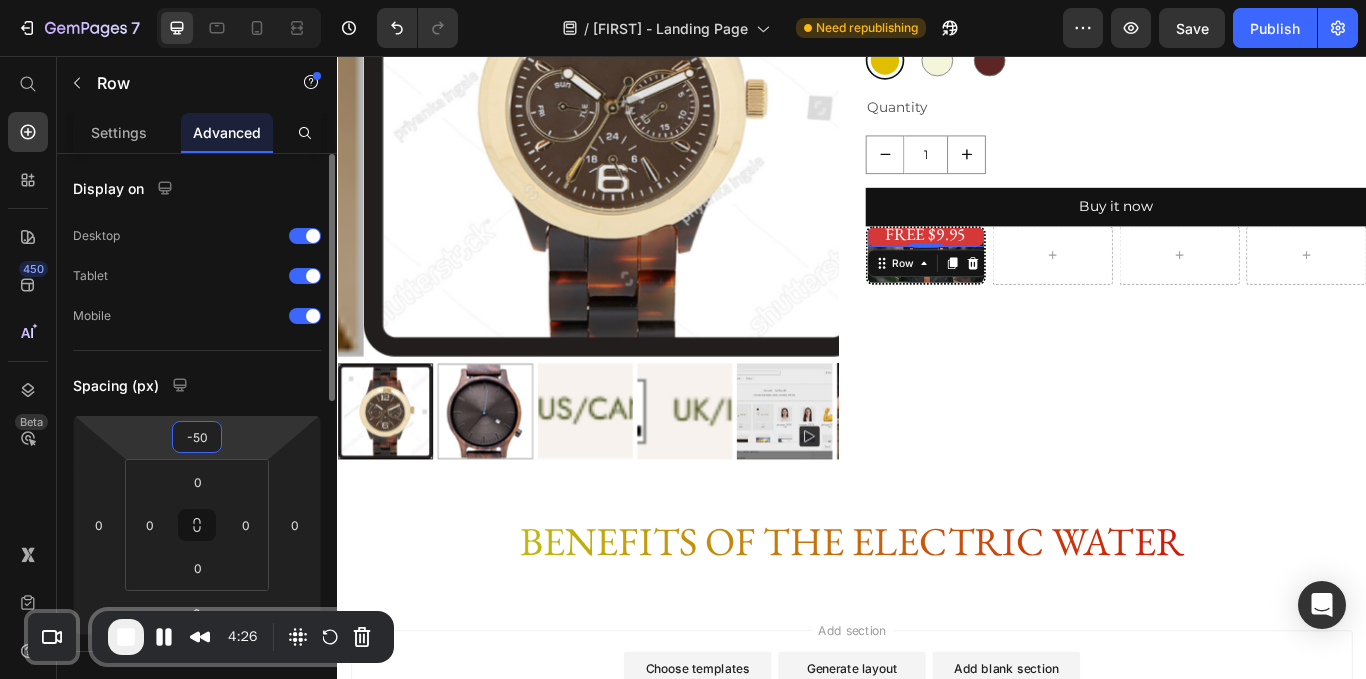 type on "-5" 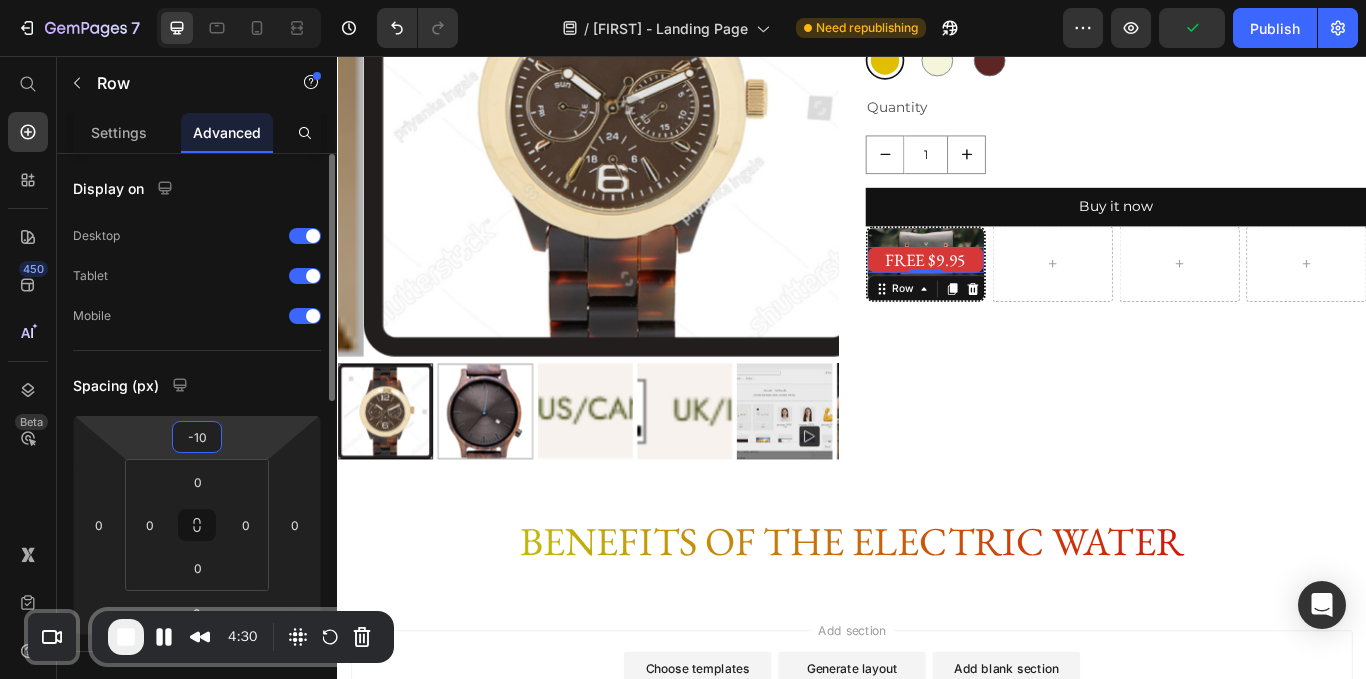 type on "-1" 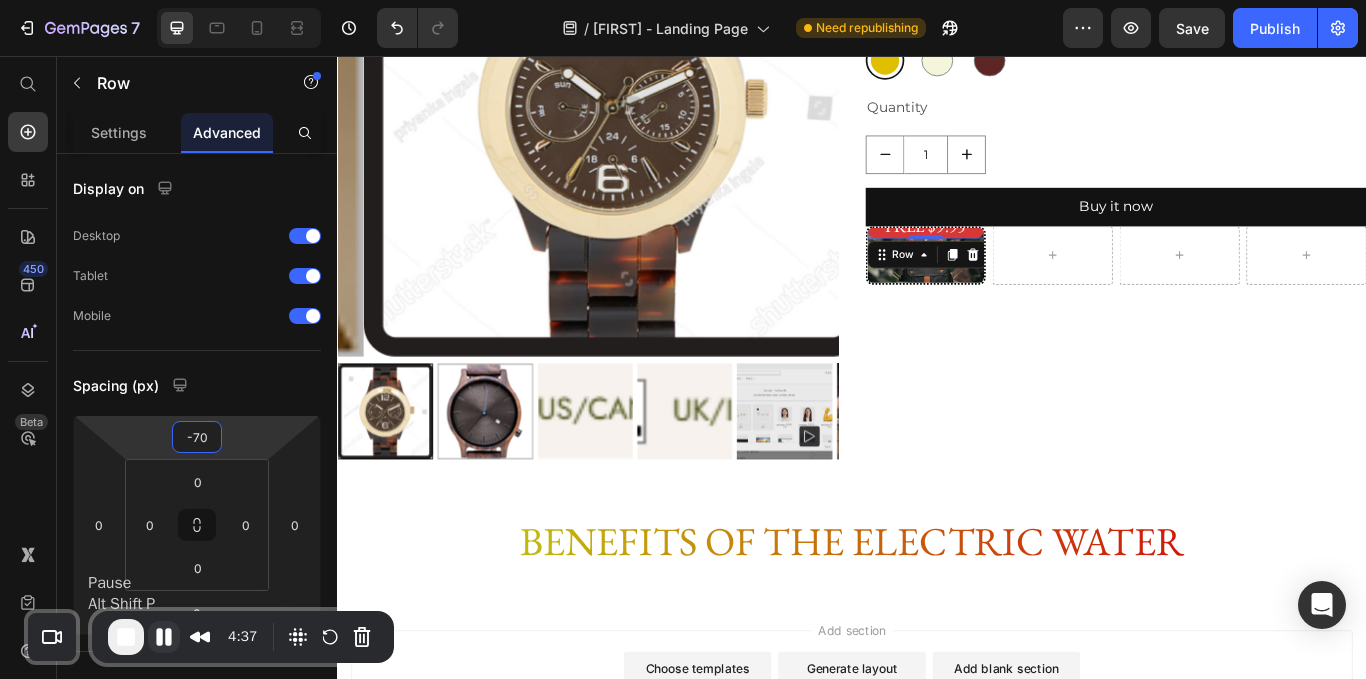 type on "-70" 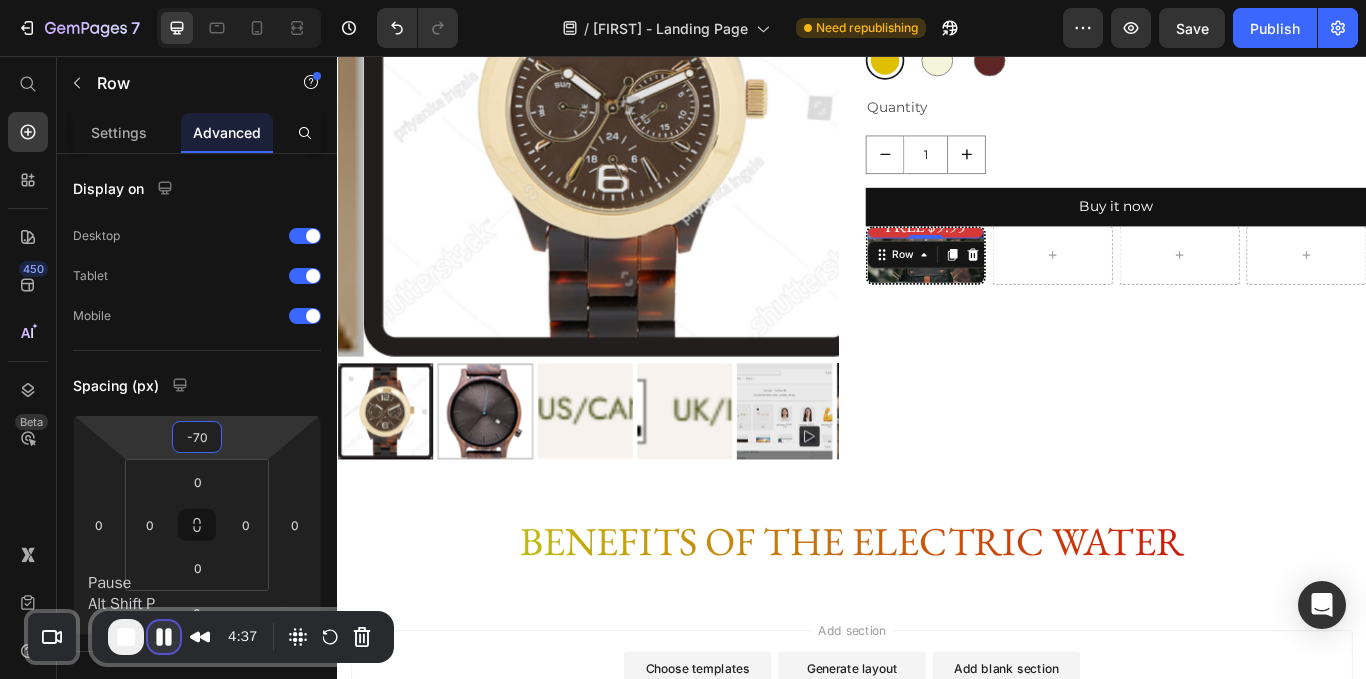 click at bounding box center [164, 637] 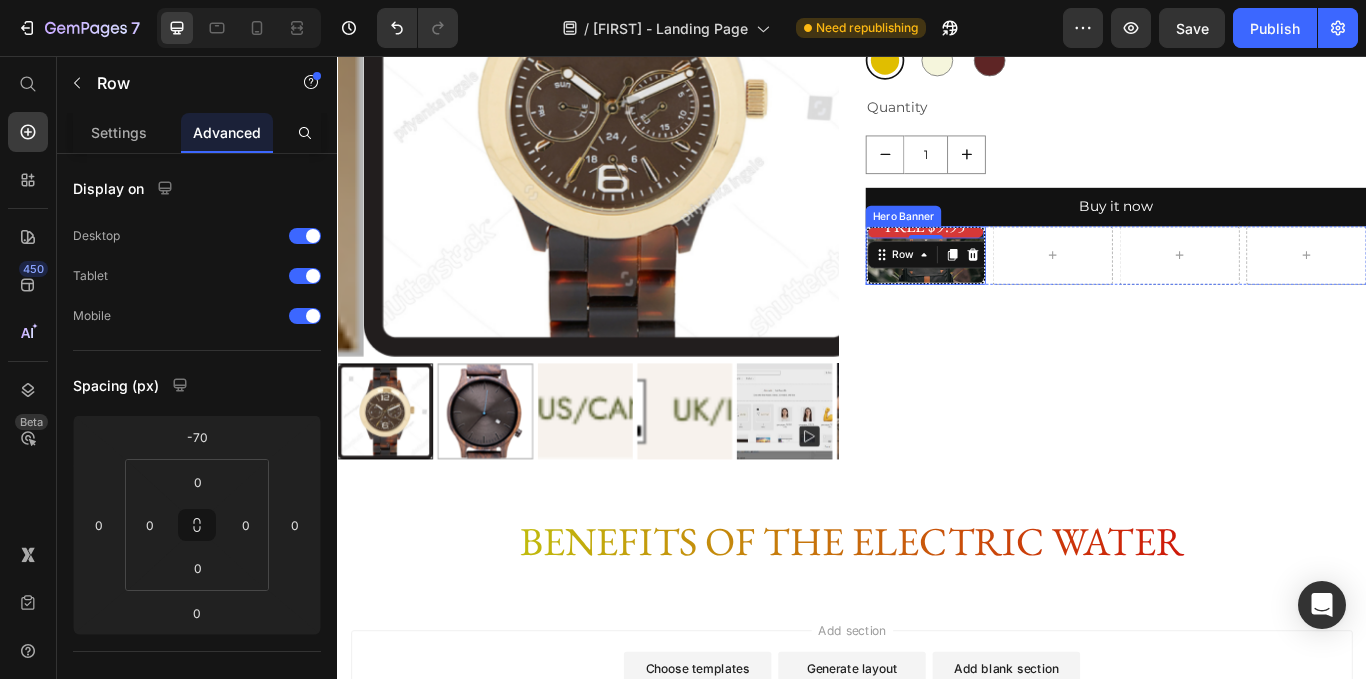 click on "FREE $9.95 Heading Row   0" at bounding box center (1023, 289) 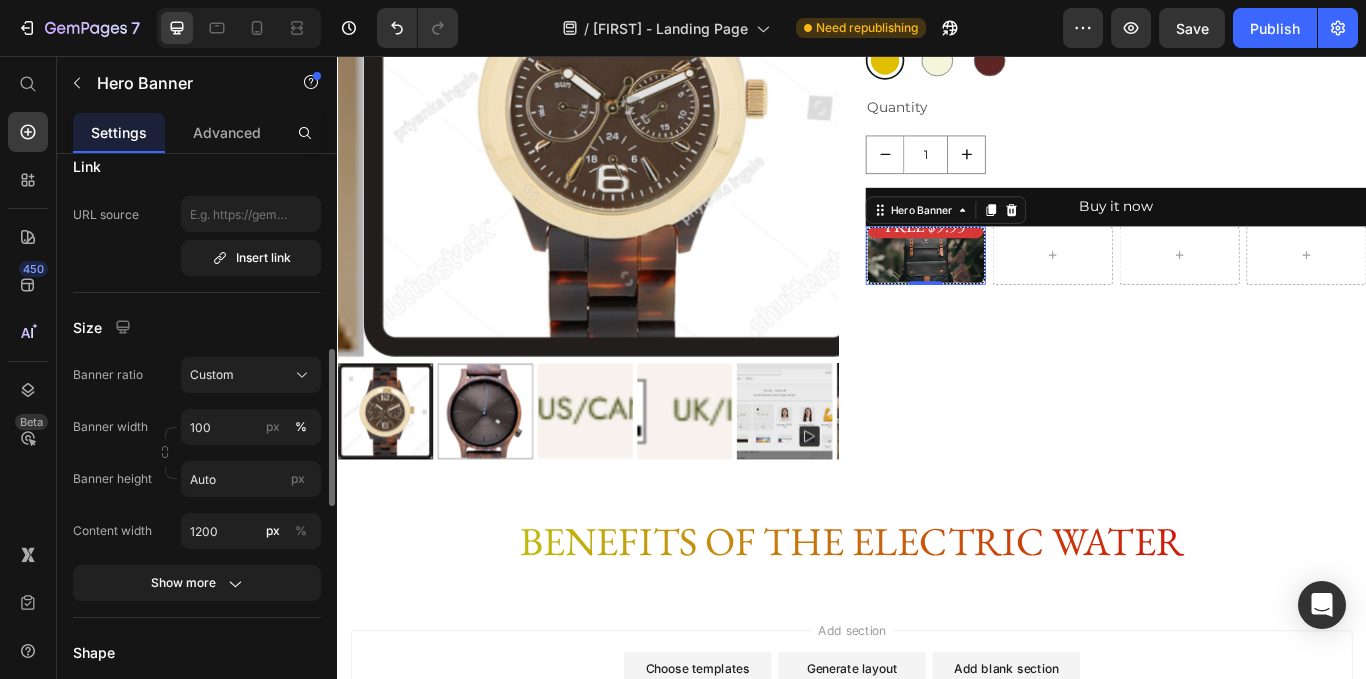scroll, scrollTop: 717, scrollLeft: 0, axis: vertical 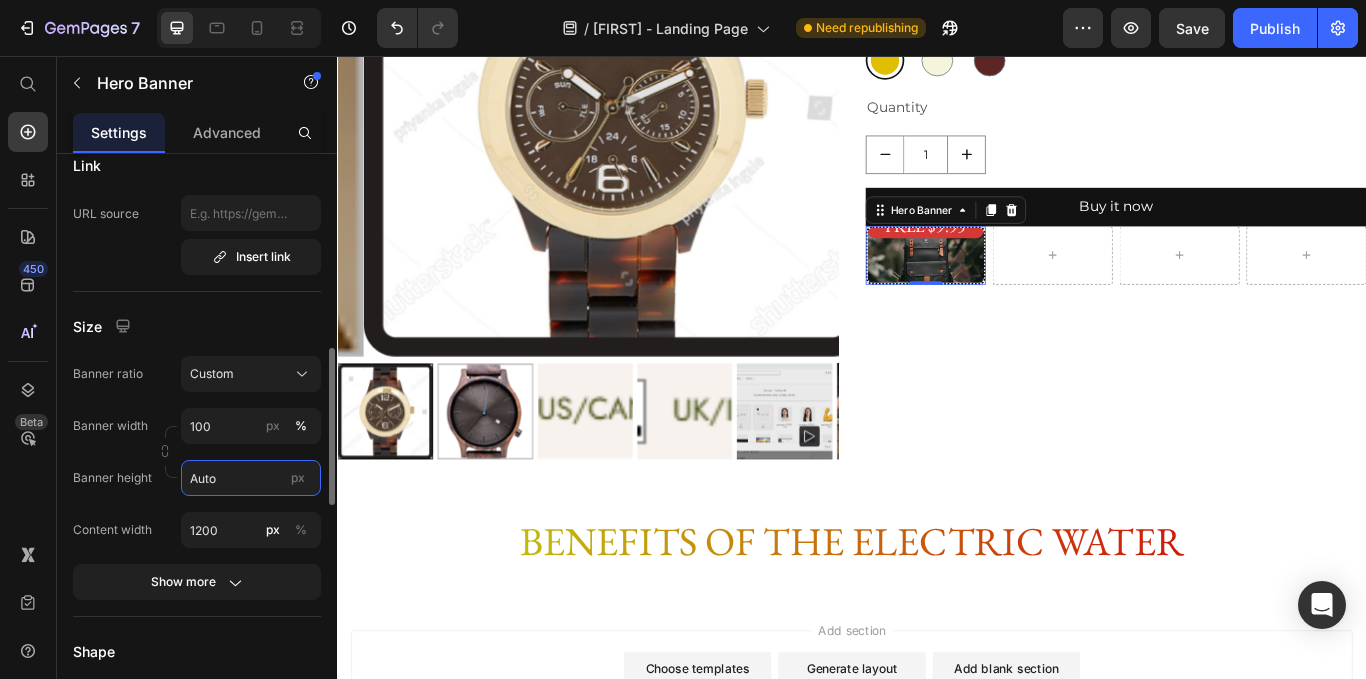 click on "Auto" at bounding box center (251, 478) 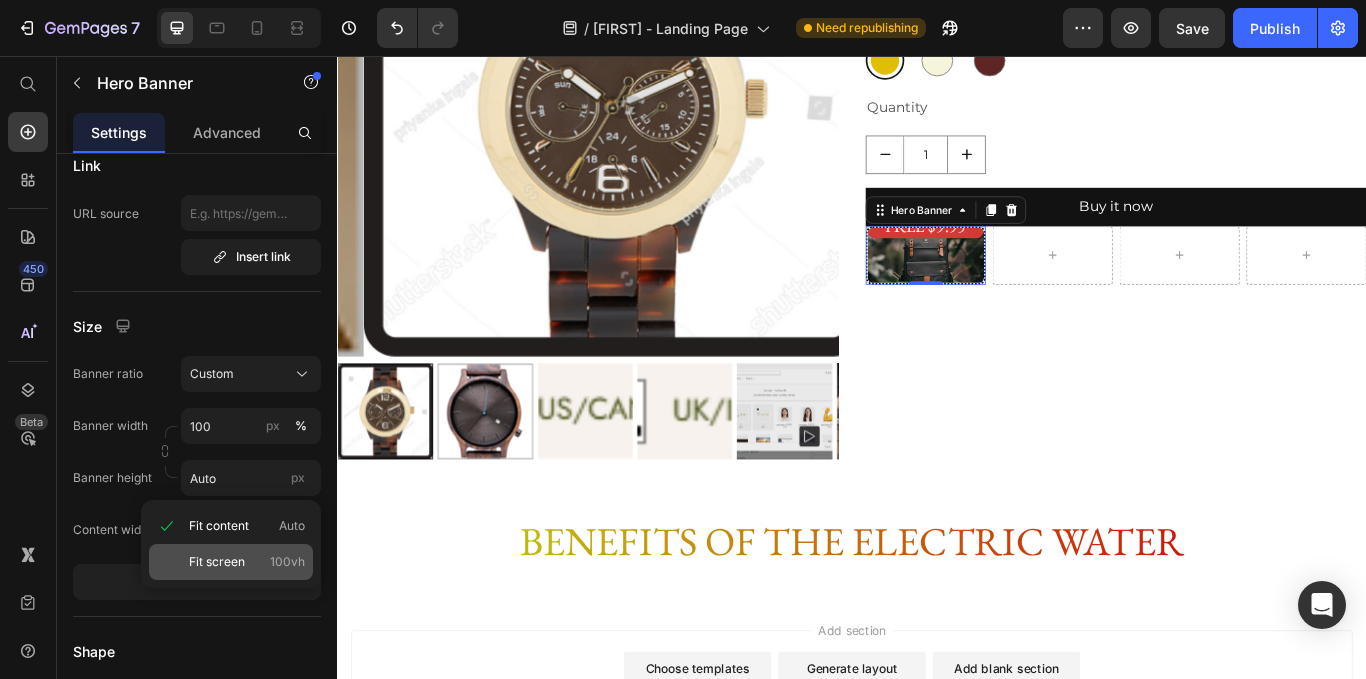 click on "Fit screen" at bounding box center (217, 562) 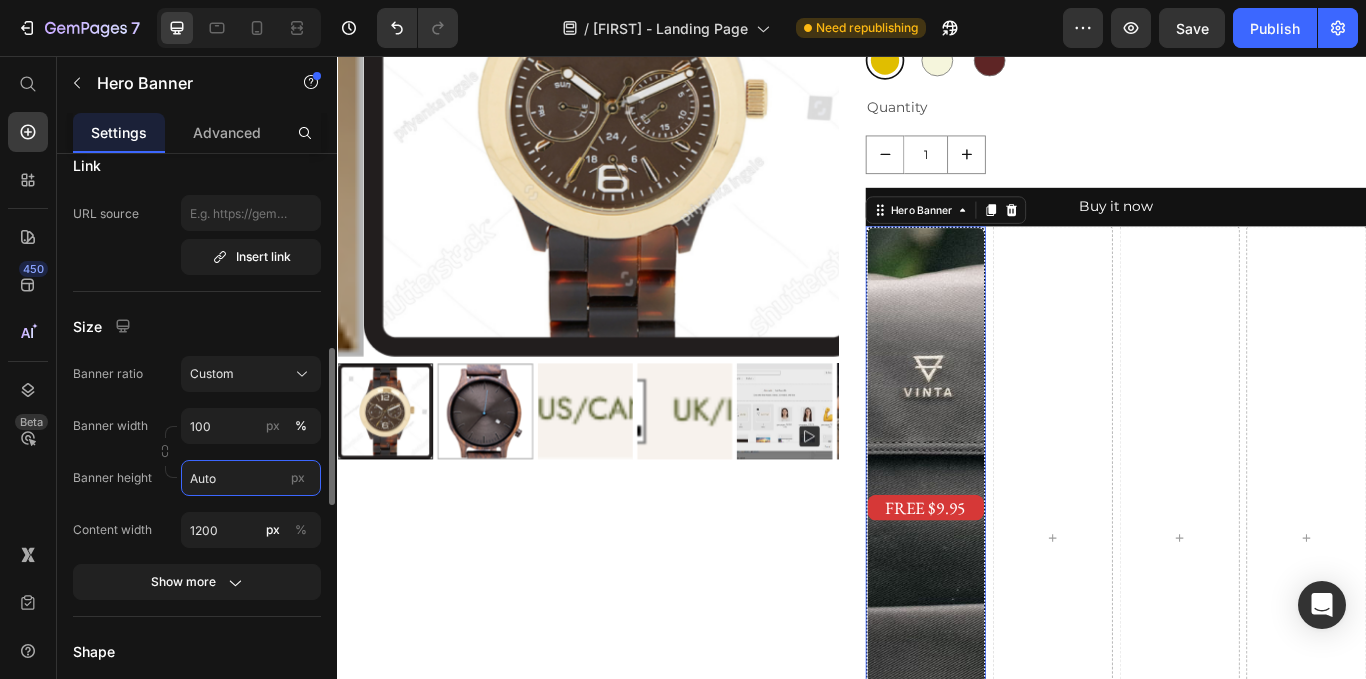 click on "Auto" at bounding box center [251, 478] 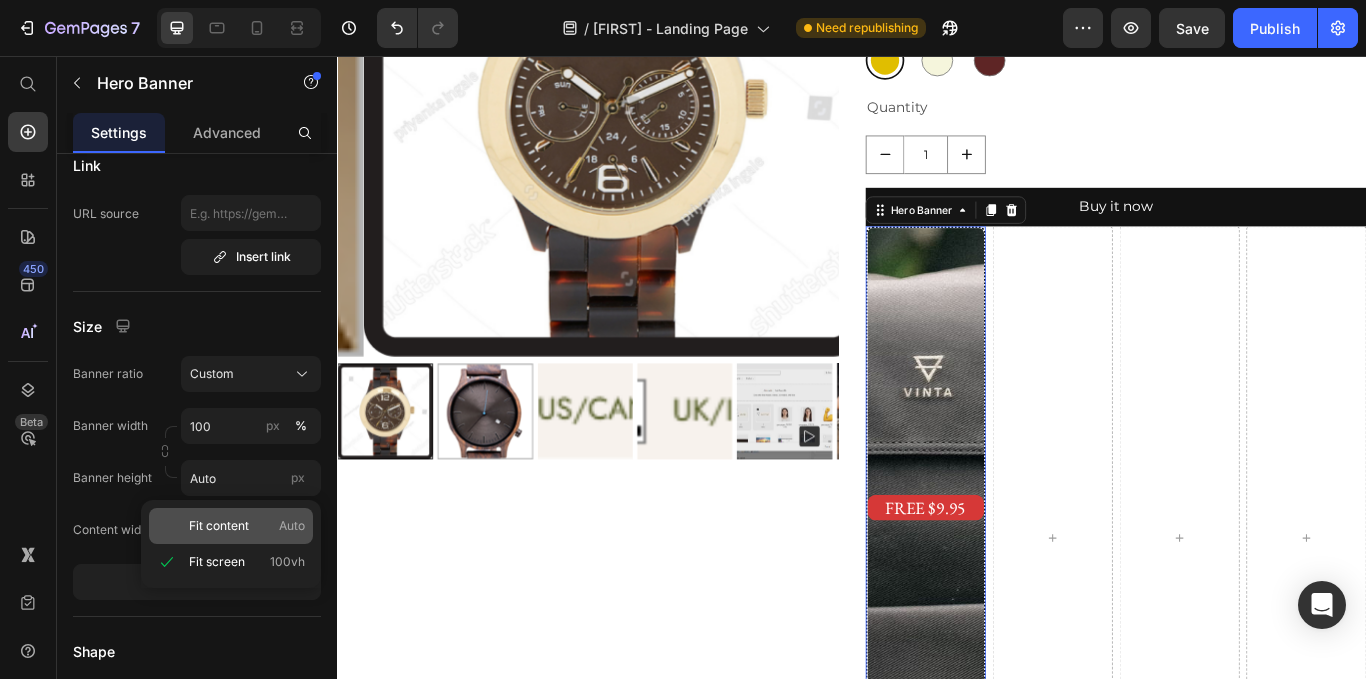 click on "Fit content" at bounding box center (219, 526) 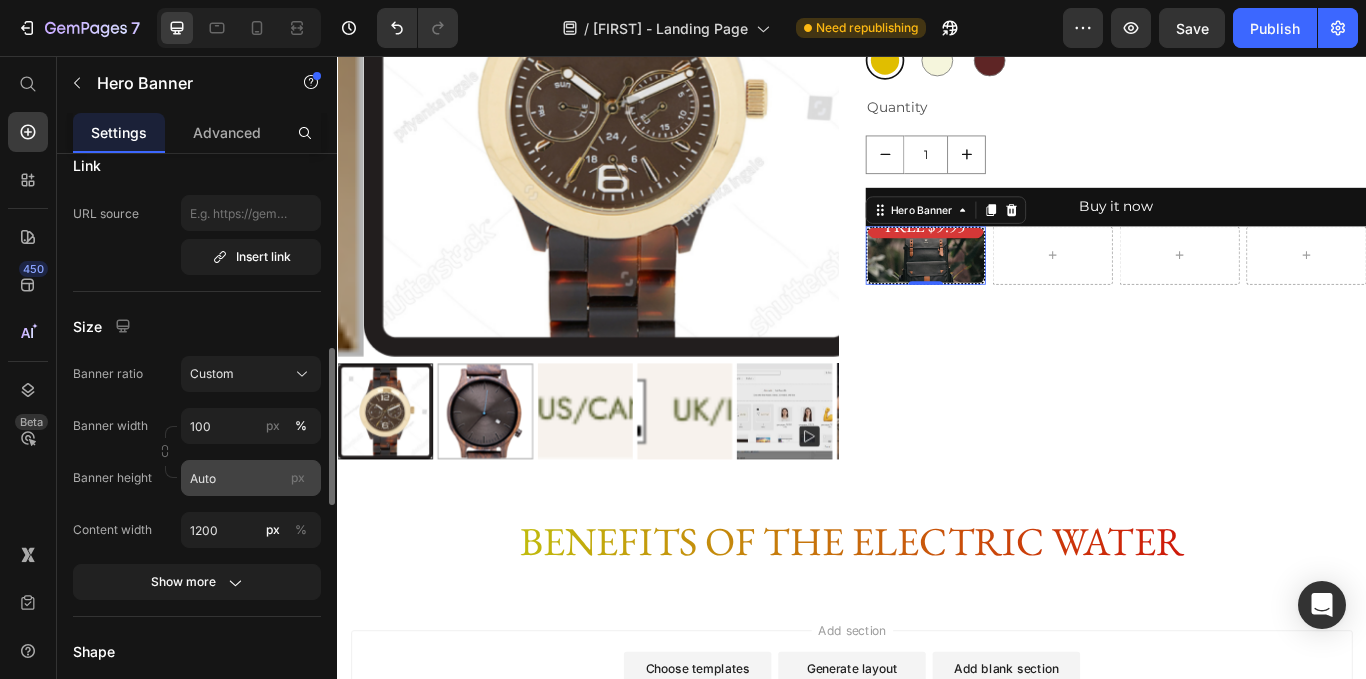 click on "px" at bounding box center (298, 477) 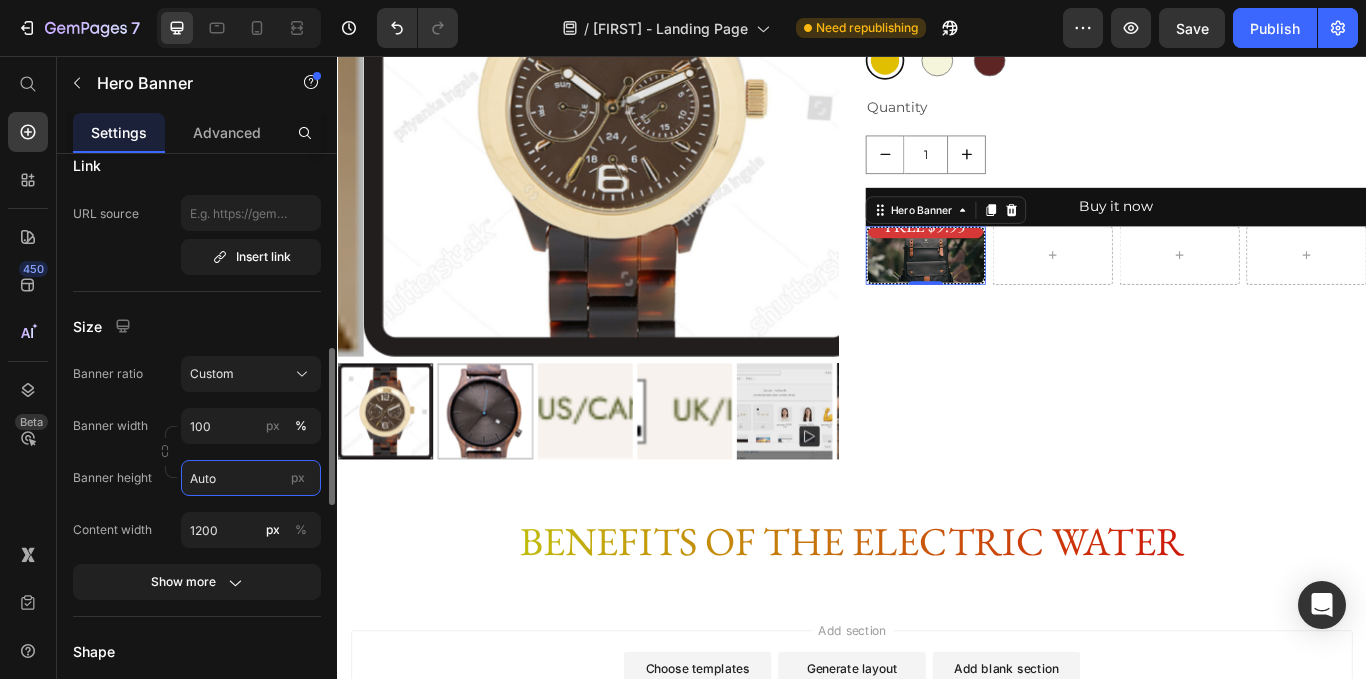 click on "Auto" at bounding box center [251, 478] 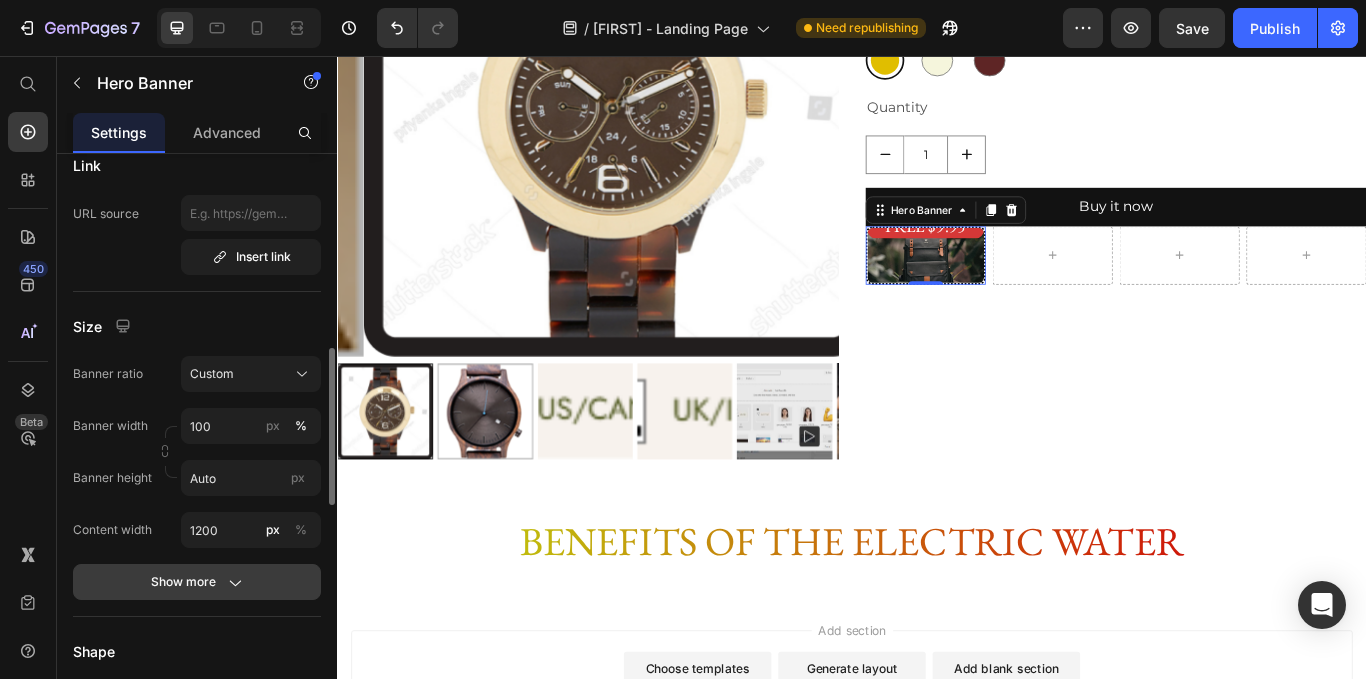 click 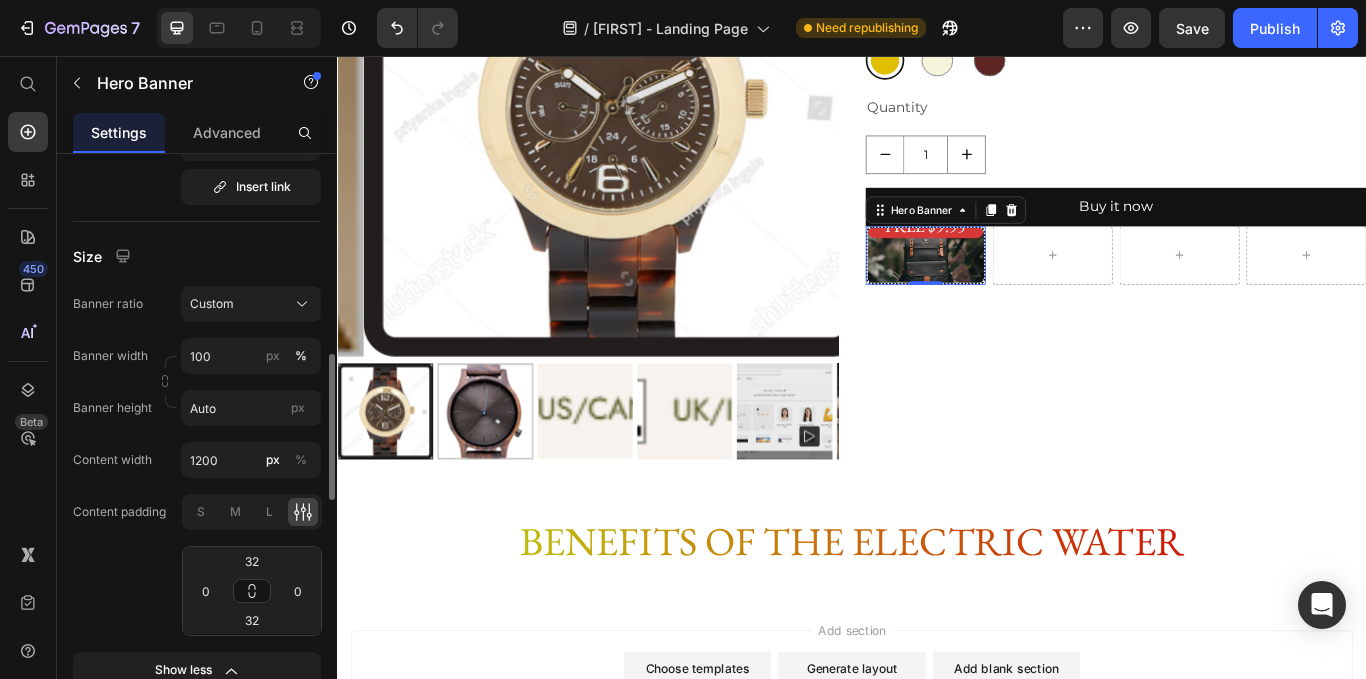scroll, scrollTop: 789, scrollLeft: 0, axis: vertical 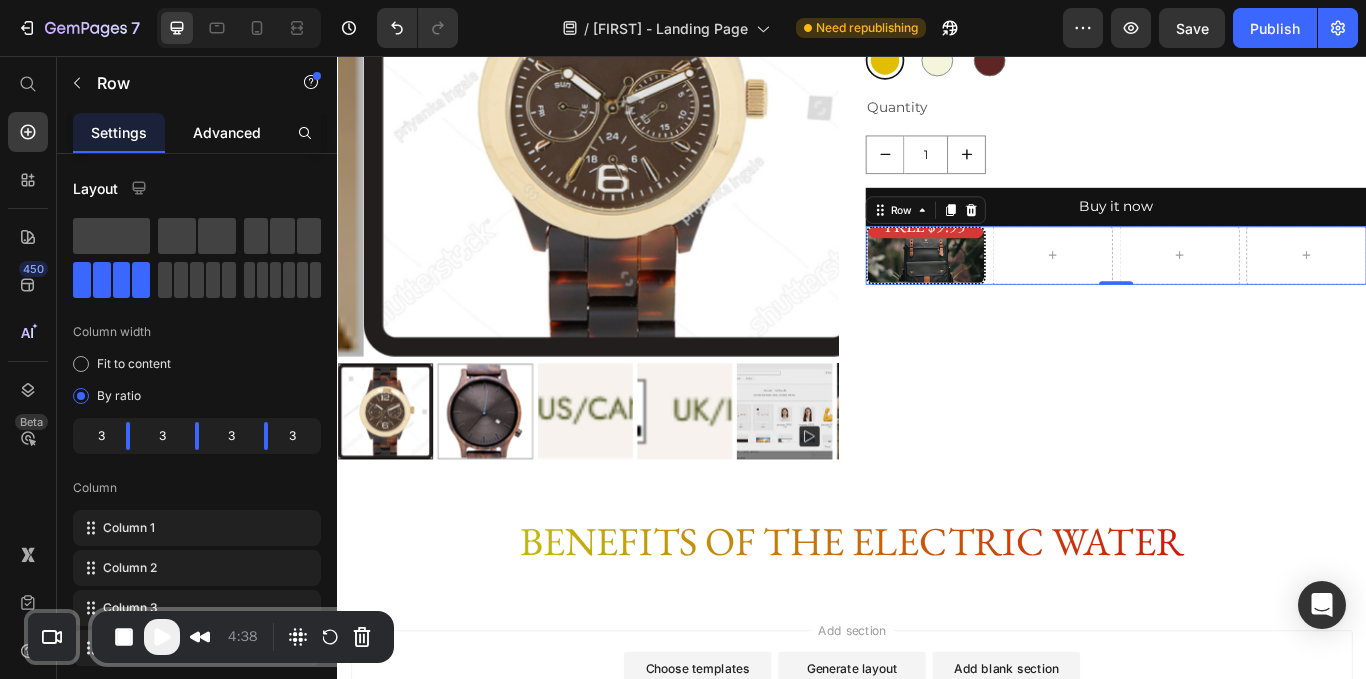 click on "Advanced" 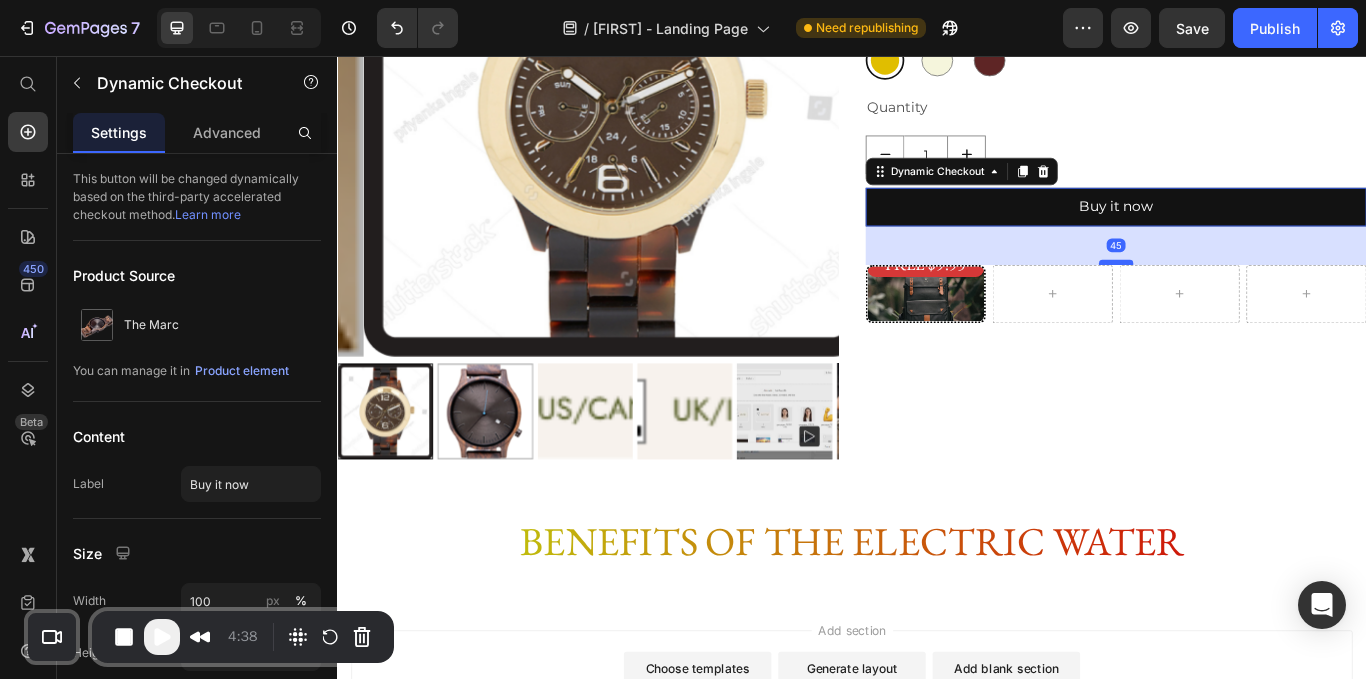 drag, startPoint x: 1232, startPoint y: 444, endPoint x: 1244, endPoint y: 490, distance: 47.539455 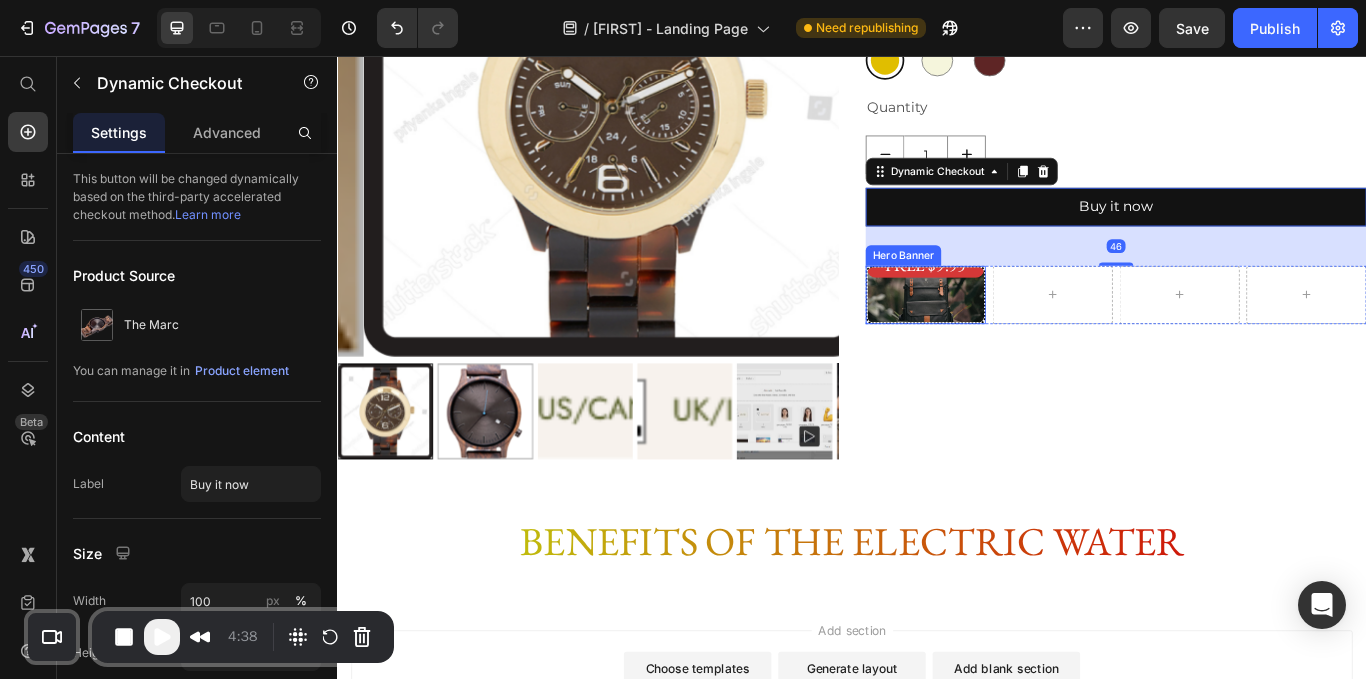 click on "FREE $9.95 Heading Row" at bounding box center (1023, 335) 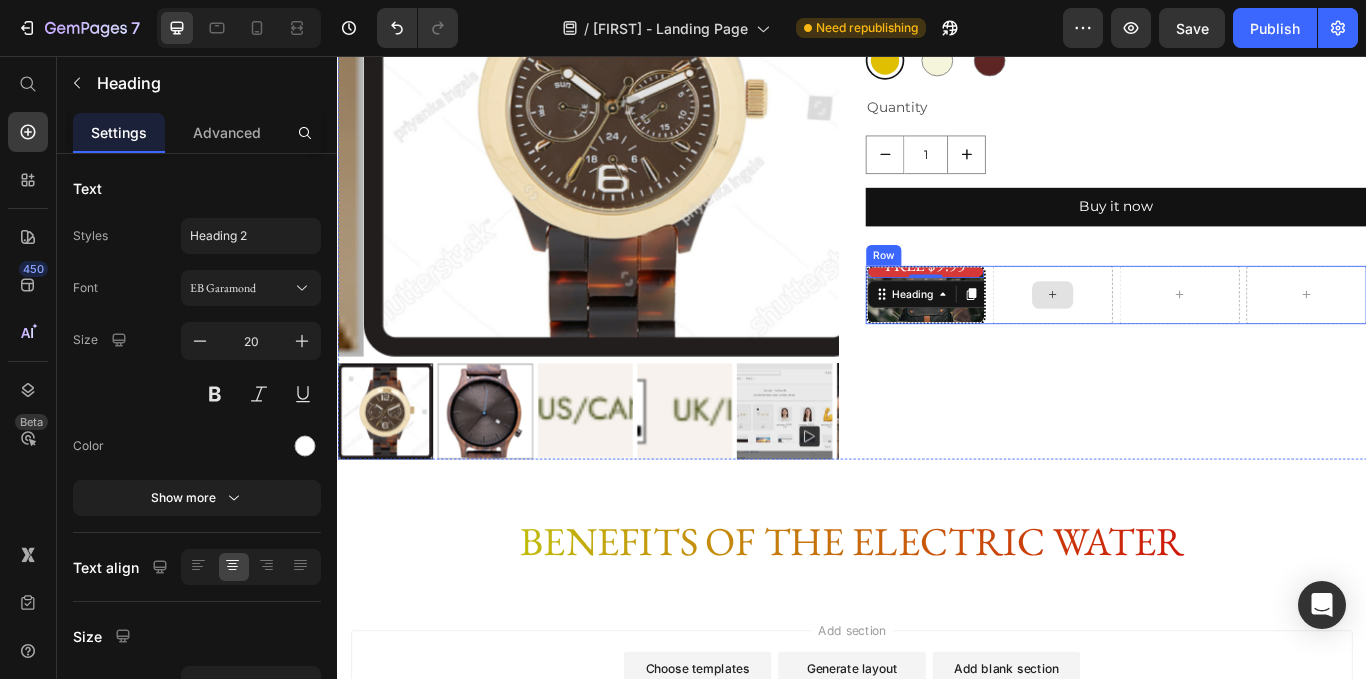 click at bounding box center (1171, 335) 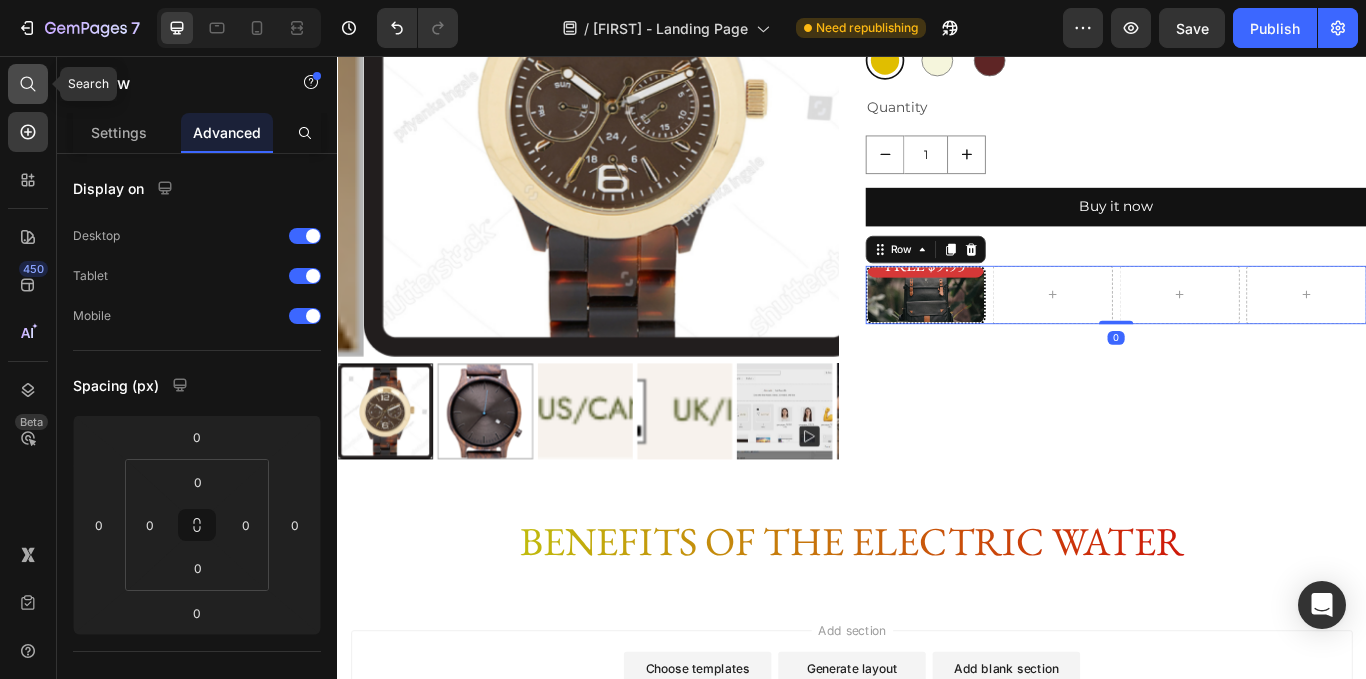 click 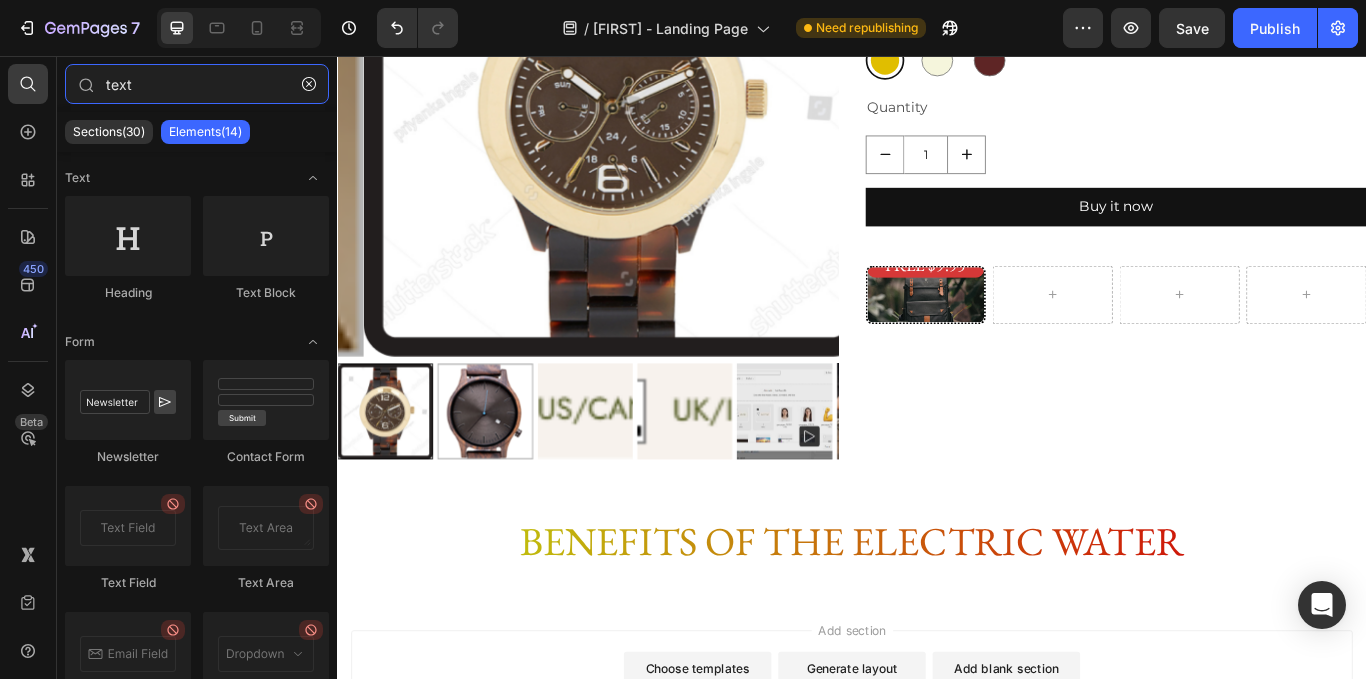 drag, startPoint x: 141, startPoint y: 82, endPoint x: 0, endPoint y: 75, distance: 141.17365 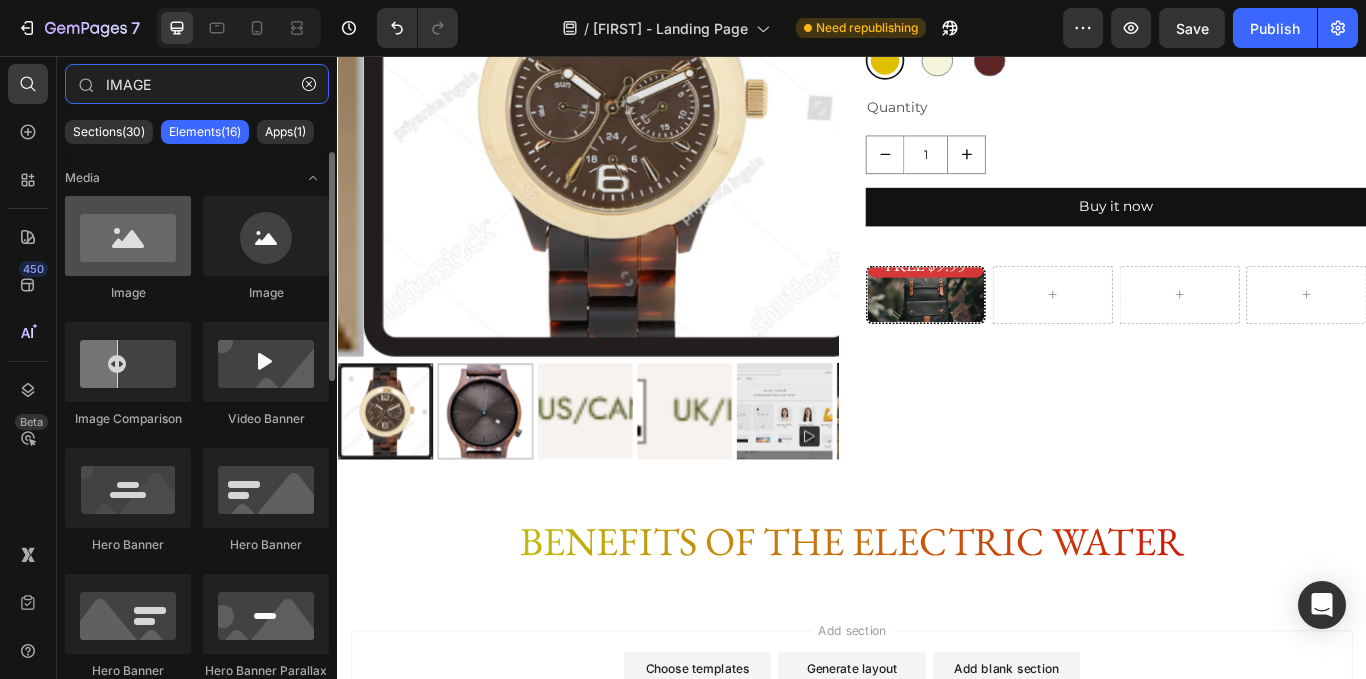 type on "IMAGE" 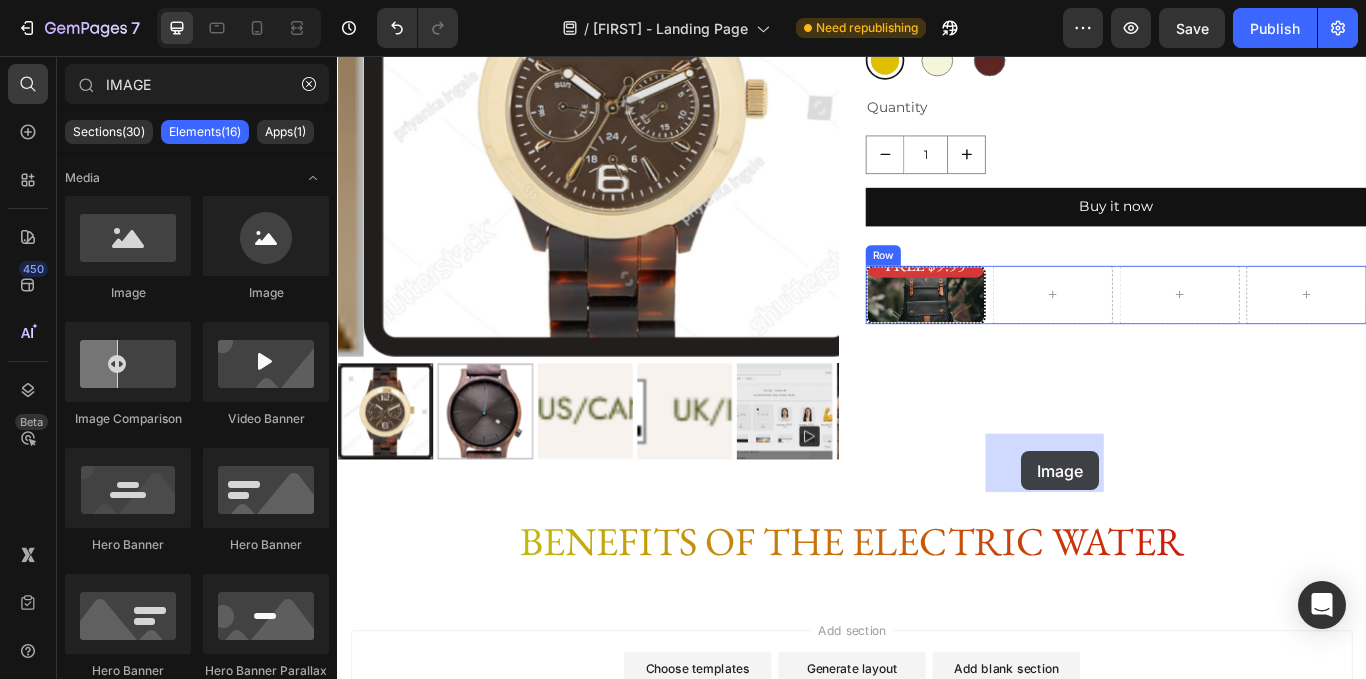 drag, startPoint x: 427, startPoint y: 289, endPoint x: 1135, endPoint y: 521, distance: 745.0423 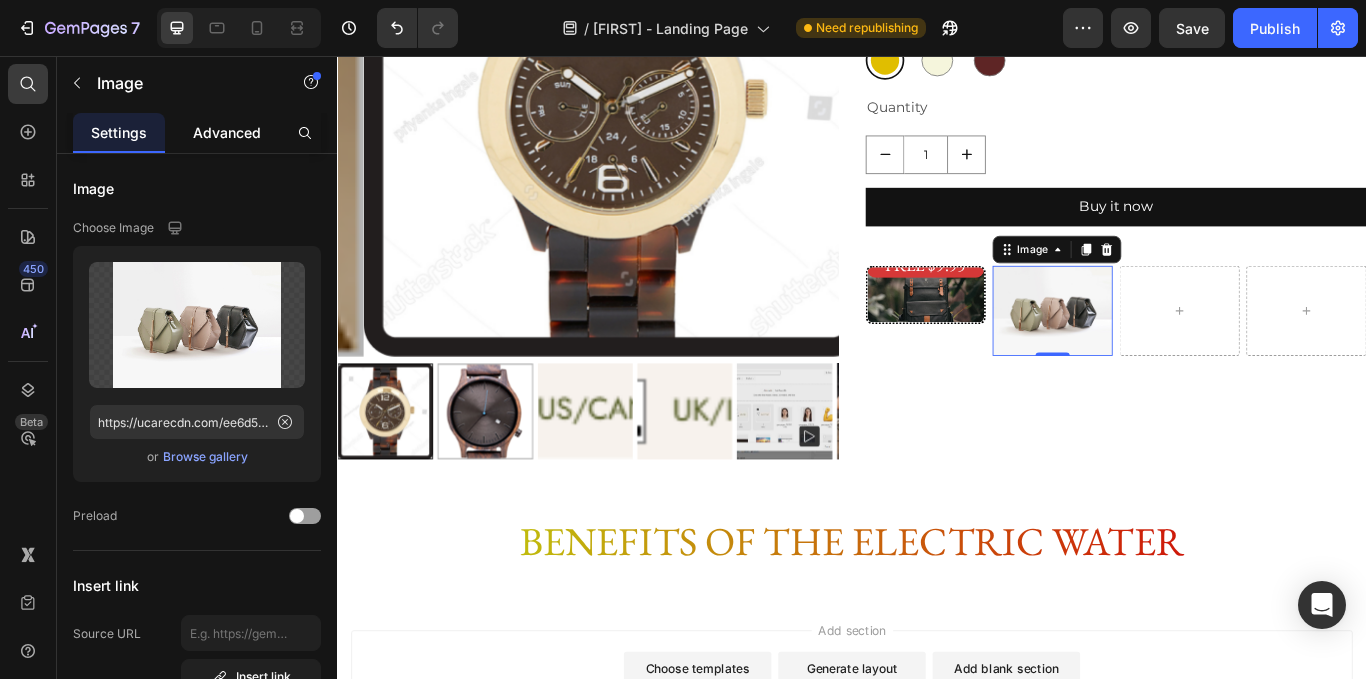 click on "Advanced" at bounding box center [227, 132] 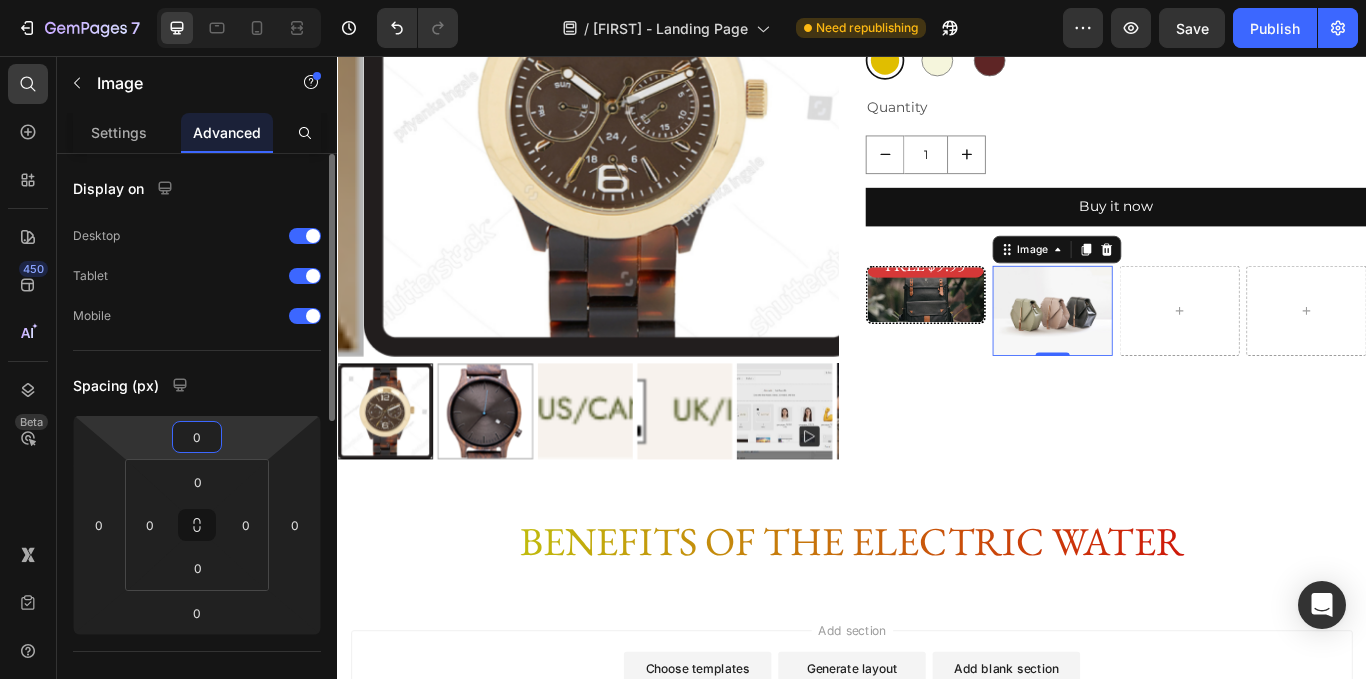 click on "0" at bounding box center [197, 437] 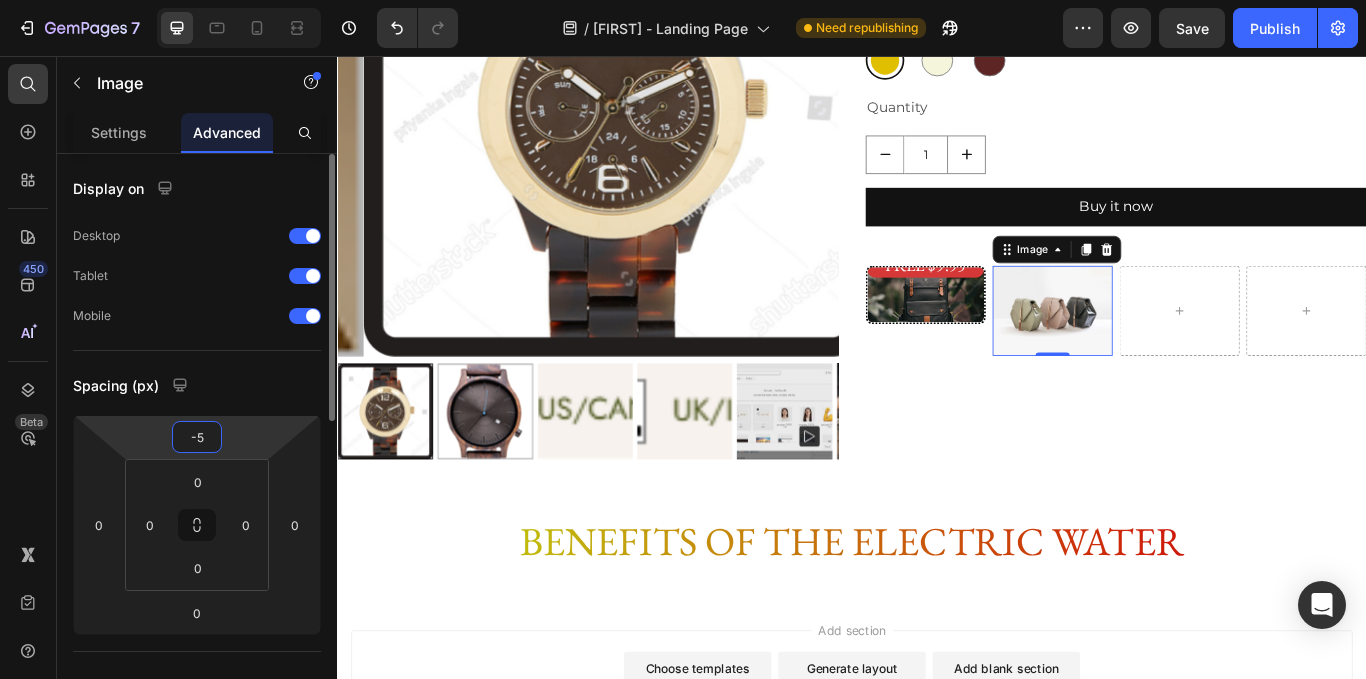 type on "-50" 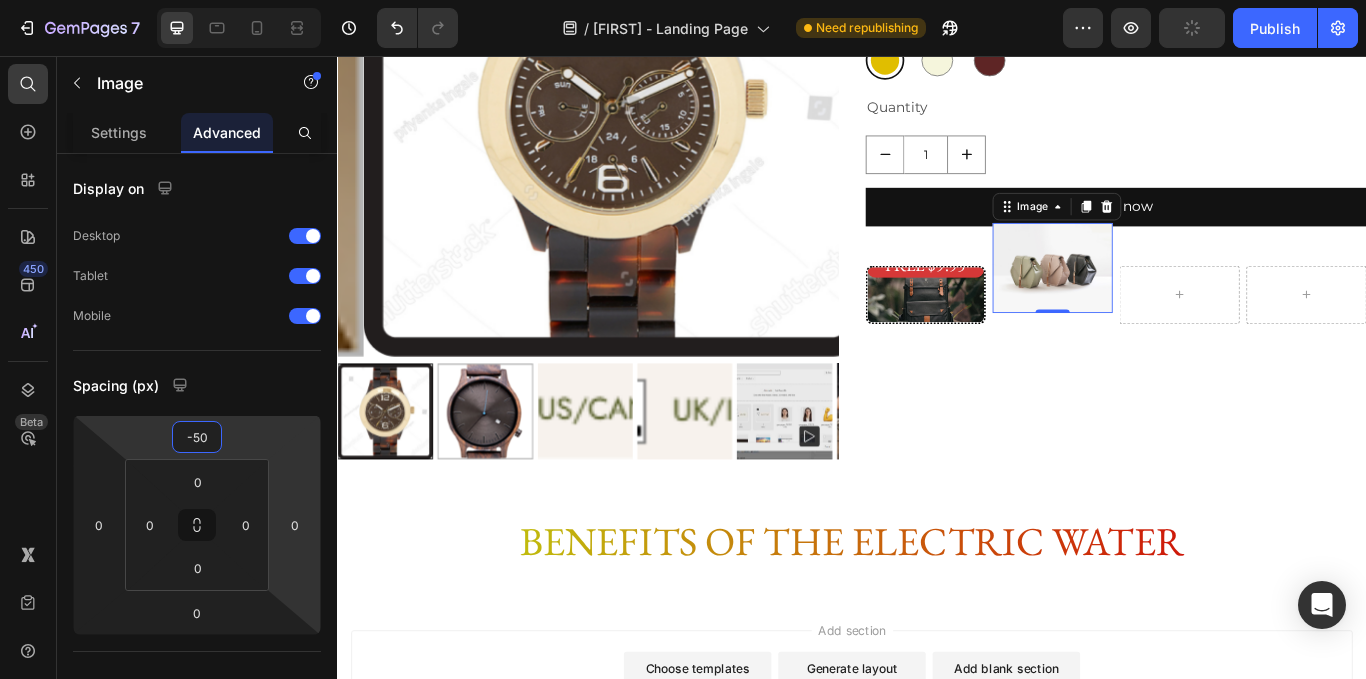 type on "IMAG" 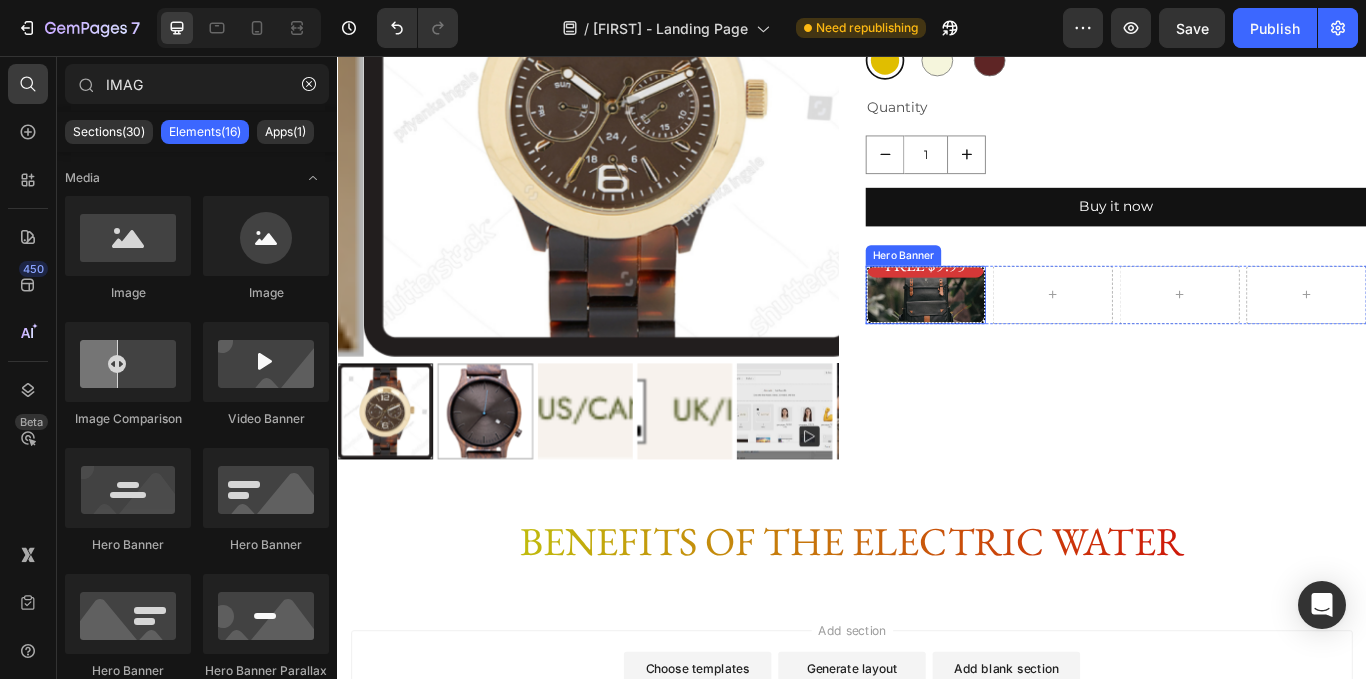 click on "FREE $9.95 Heading Row" at bounding box center [1023, 335] 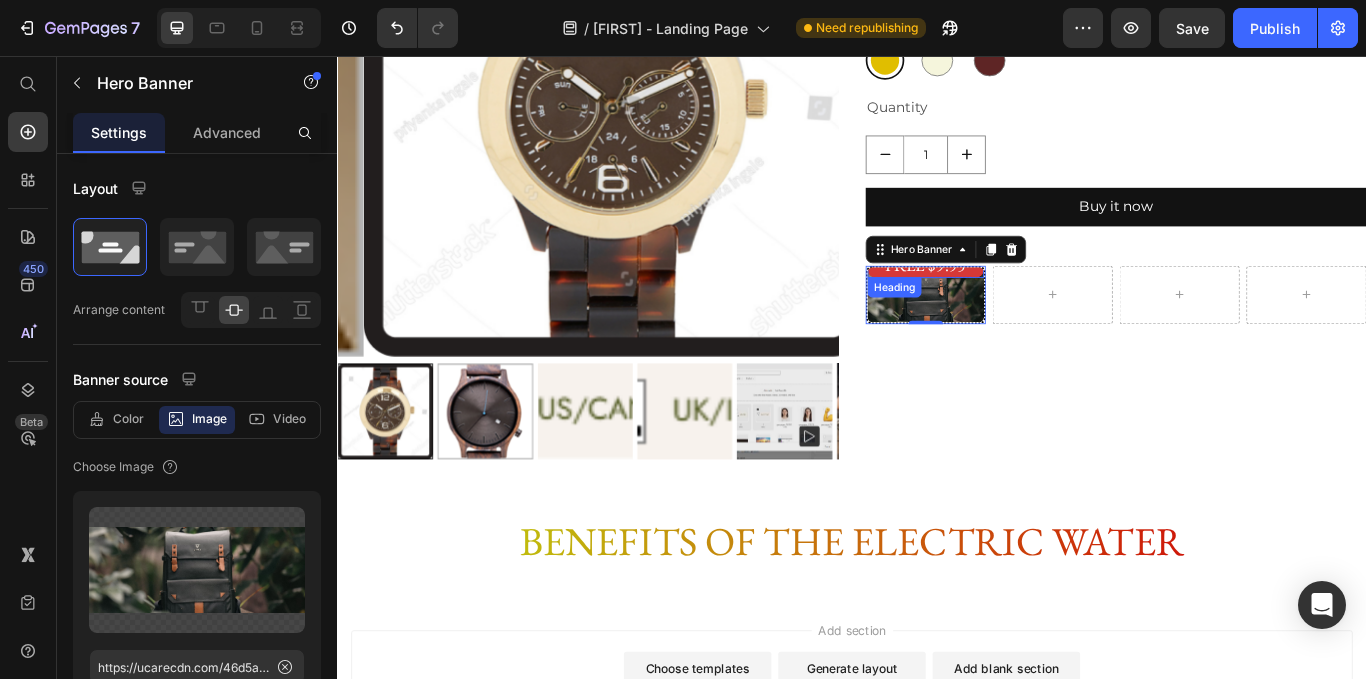 click on "FREE $9.95" at bounding box center (1023, 300) 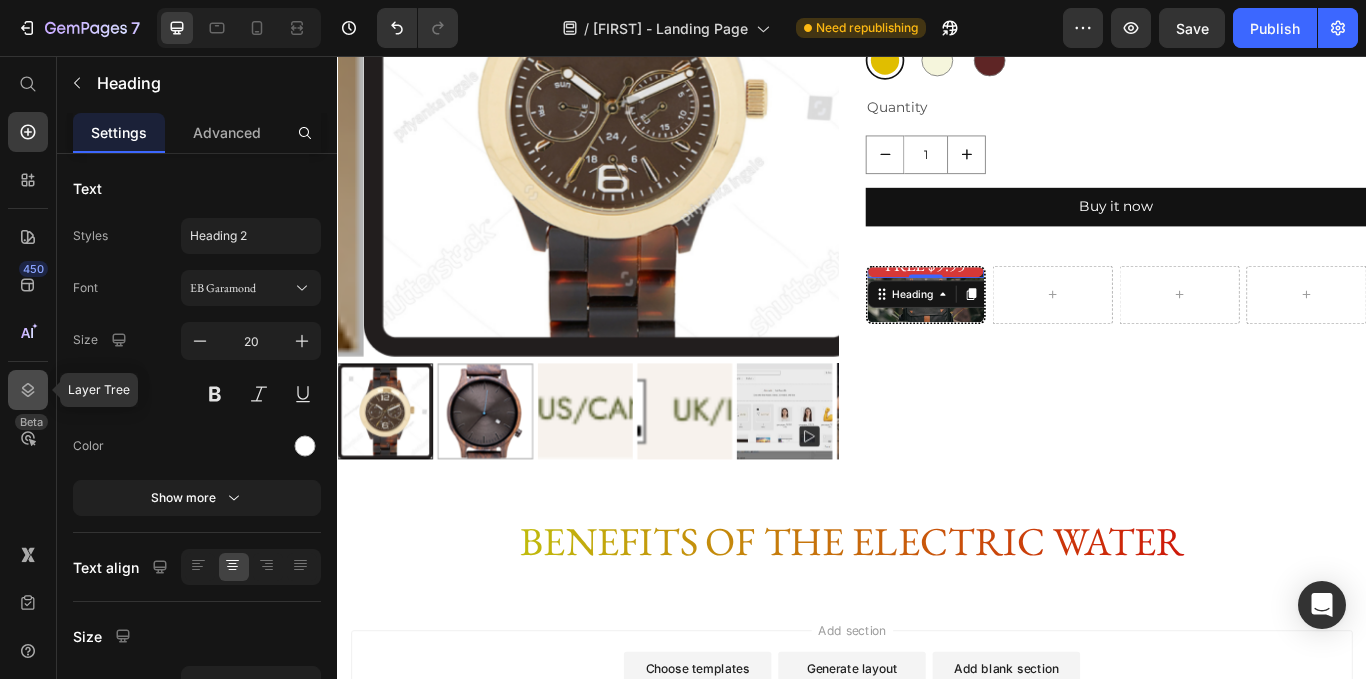 click 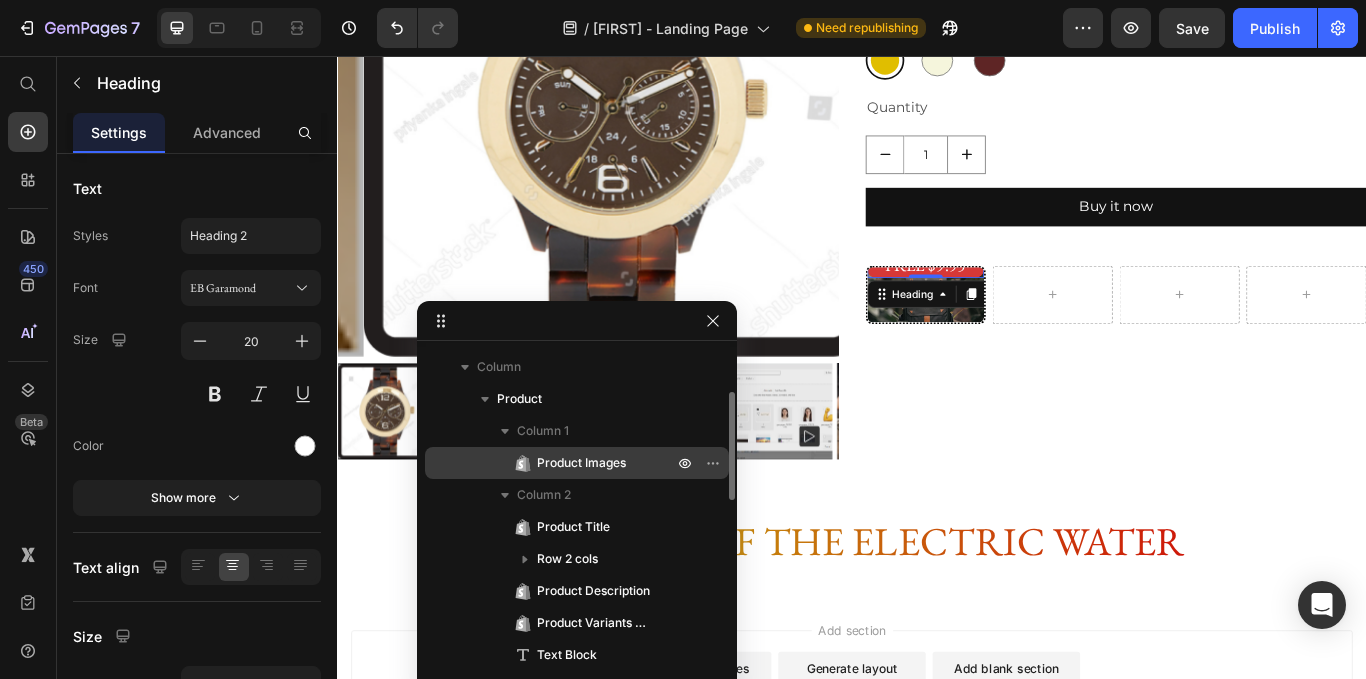 scroll, scrollTop: 127, scrollLeft: 0, axis: vertical 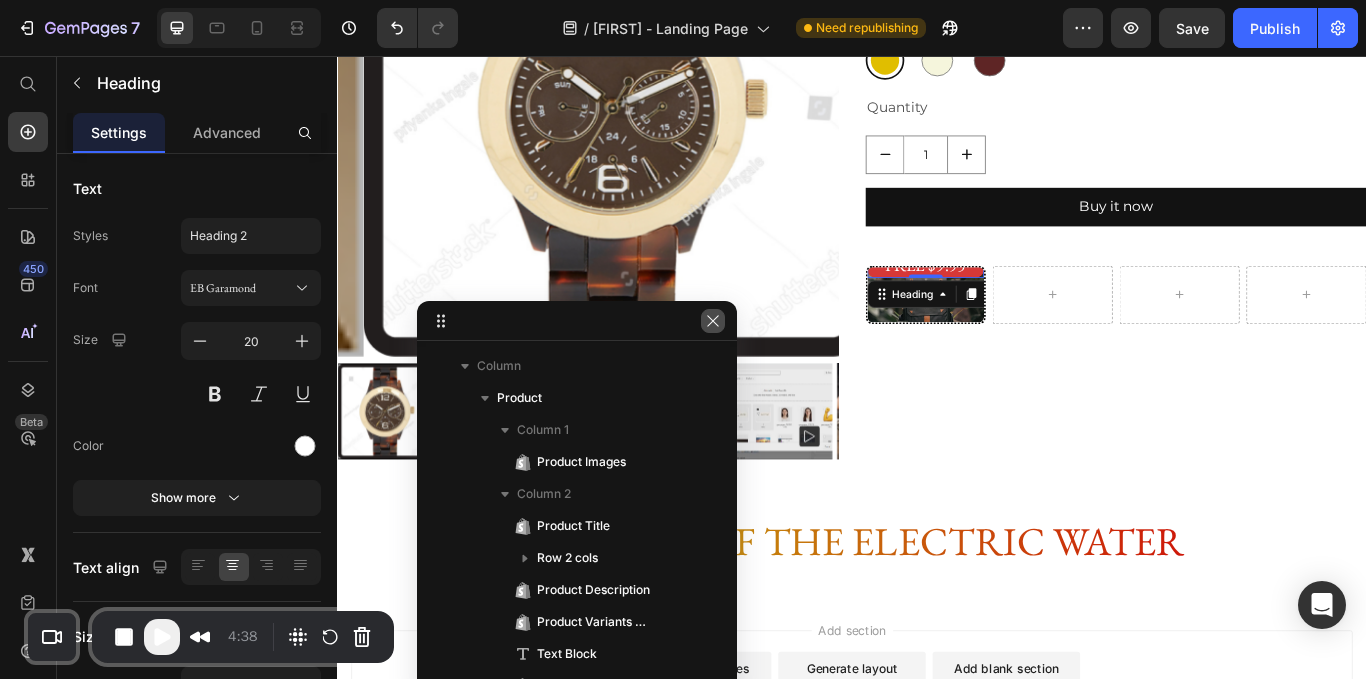 click 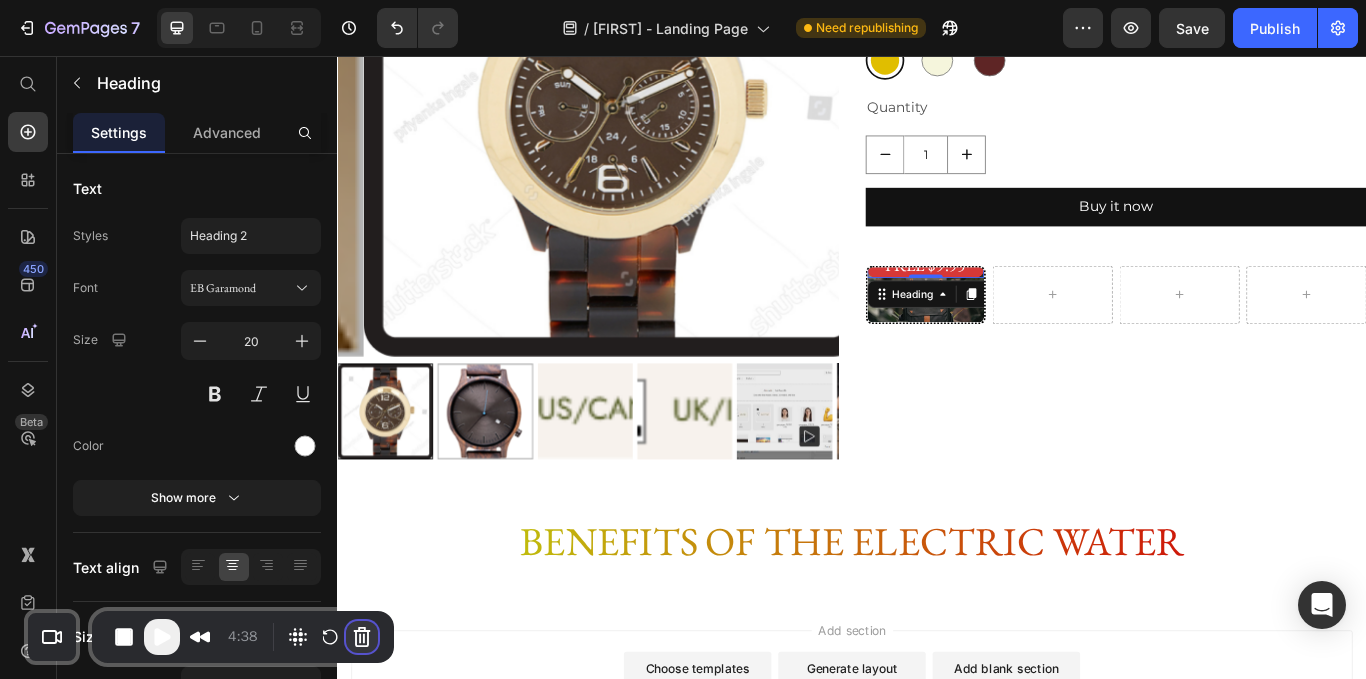 click at bounding box center [362, 637] 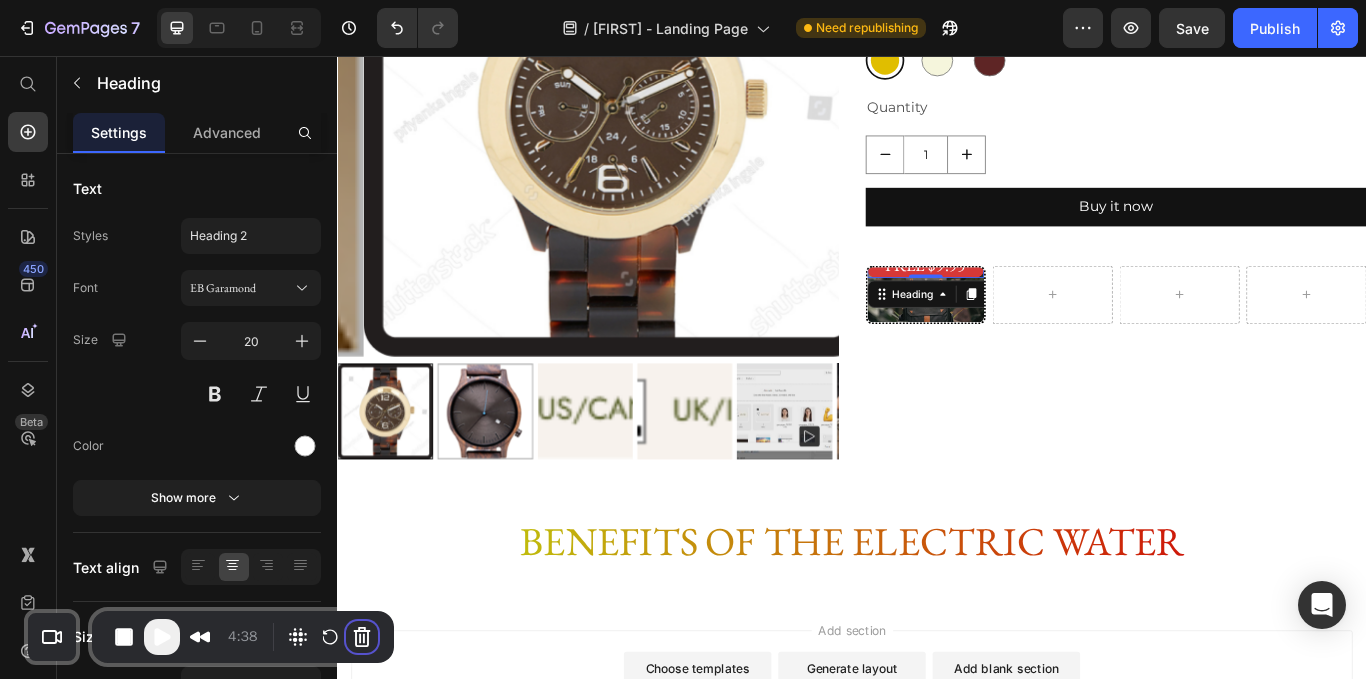 click on "Cancel recording" at bounding box center [514, 859] 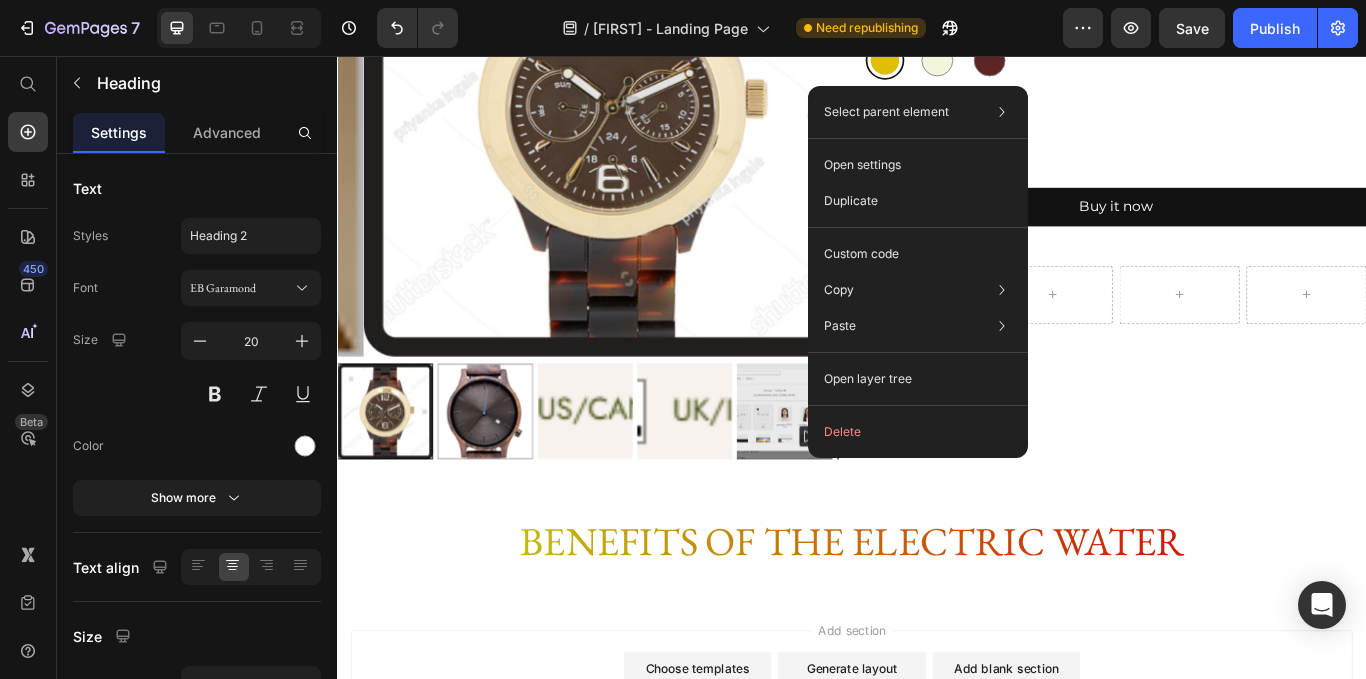 click on "Color: Ice" at bounding box center (918, 272) 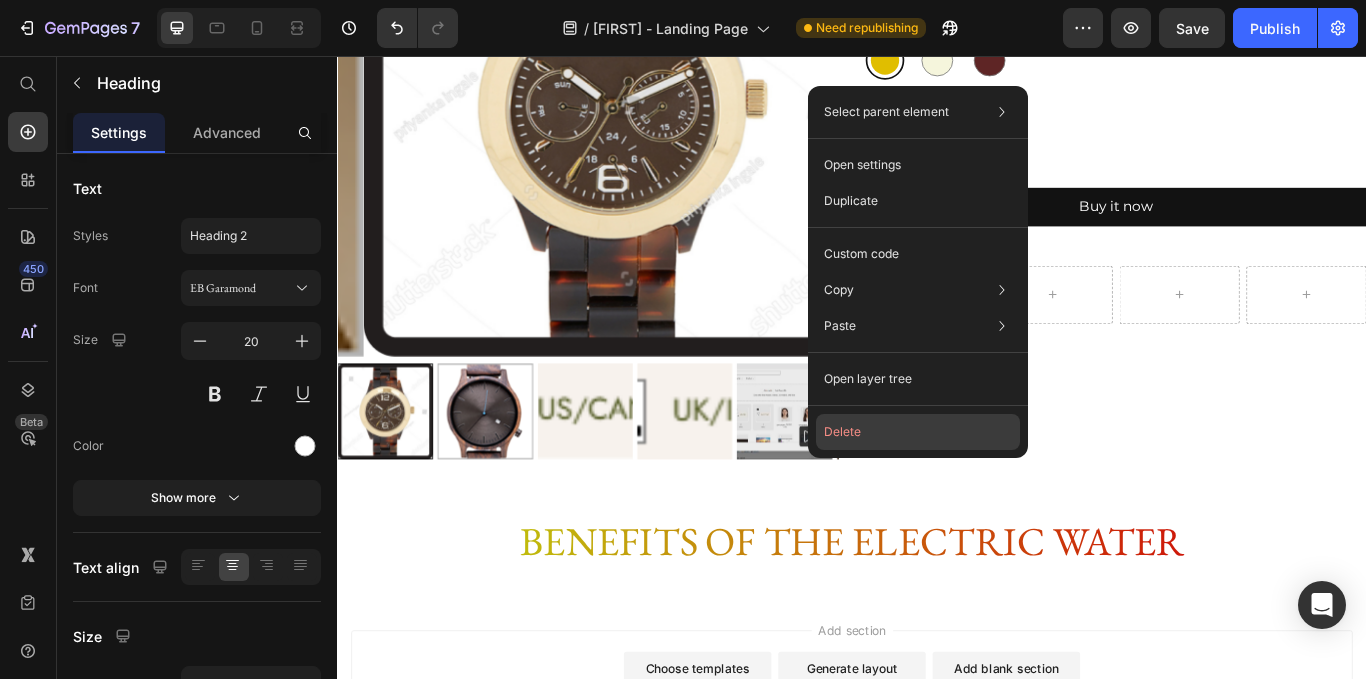 click on "Delete" 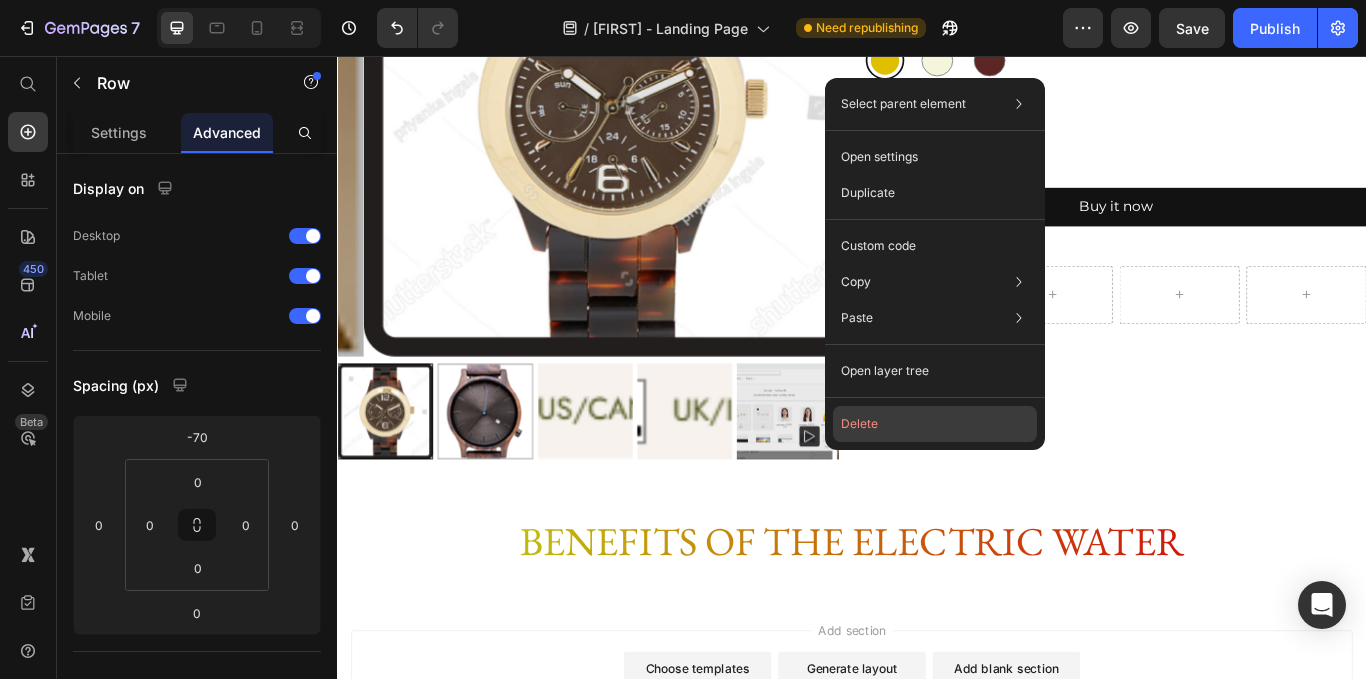 drag, startPoint x: 900, startPoint y: 416, endPoint x: 653, endPoint y: 419, distance: 247.01822 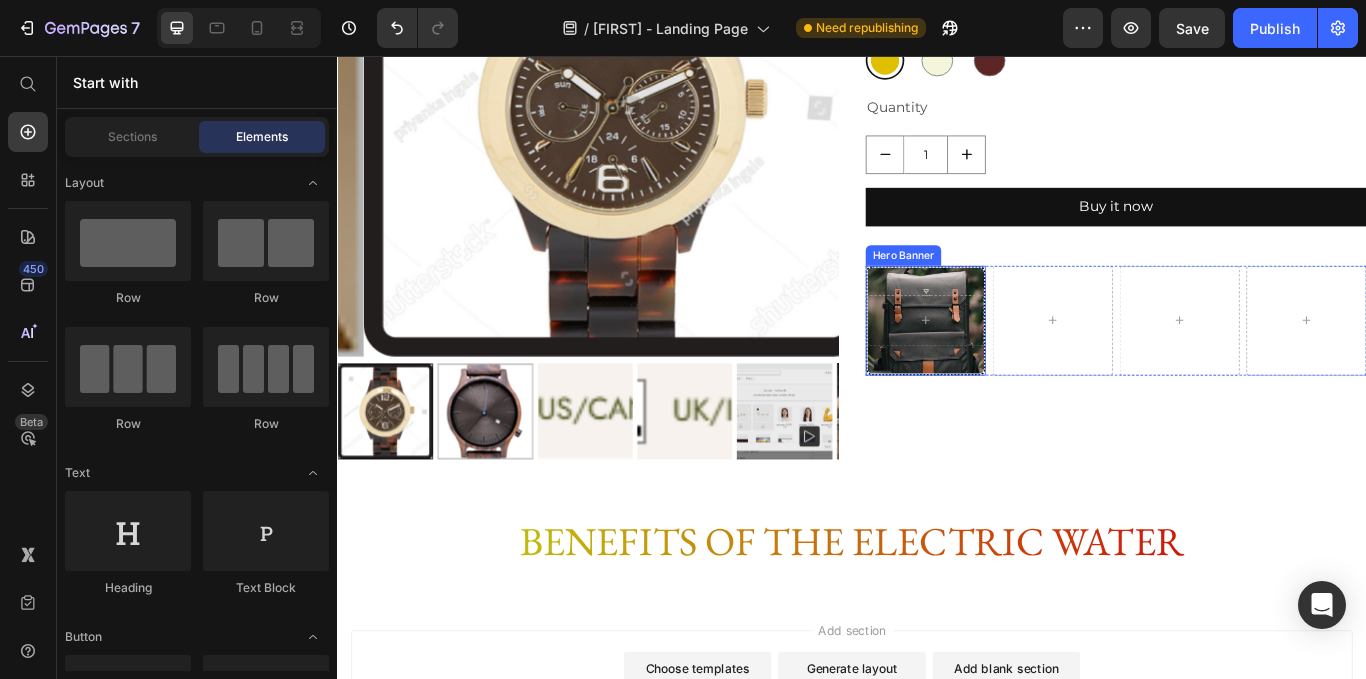 click at bounding box center [1023, 365] 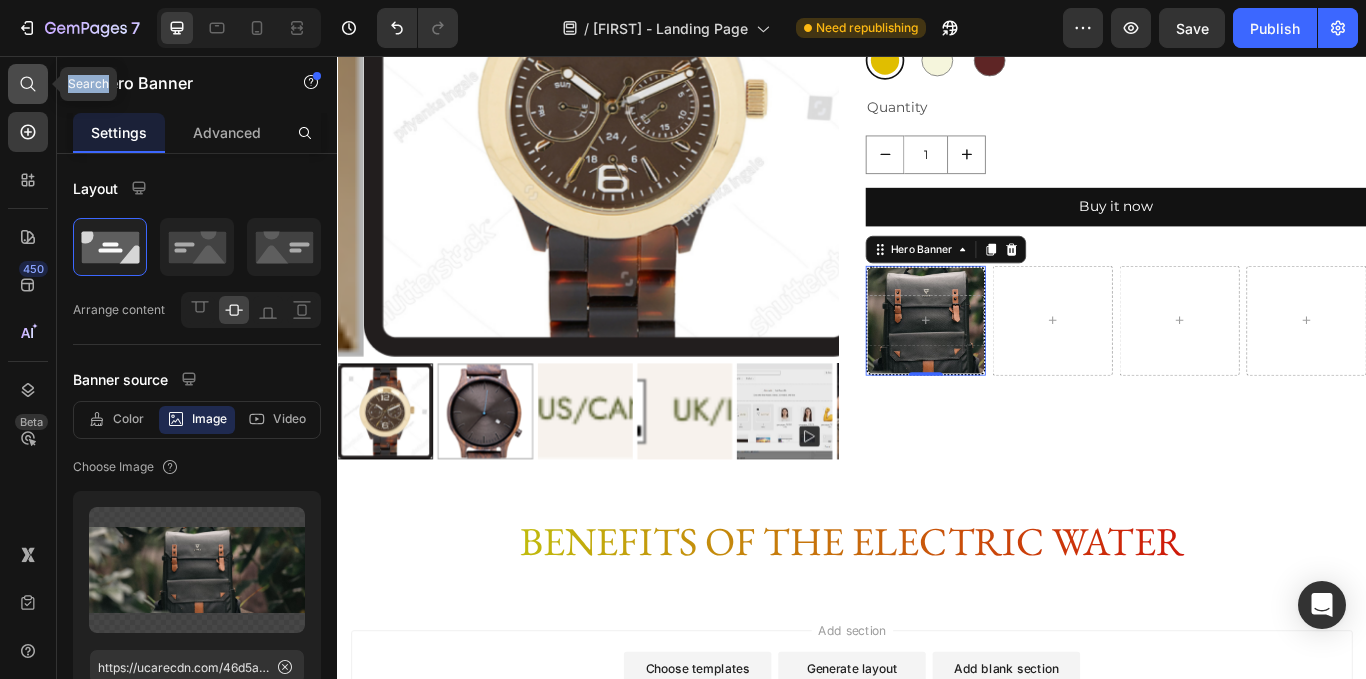 drag, startPoint x: 26, startPoint y: 60, endPoint x: 24, endPoint y: 83, distance: 23.086792 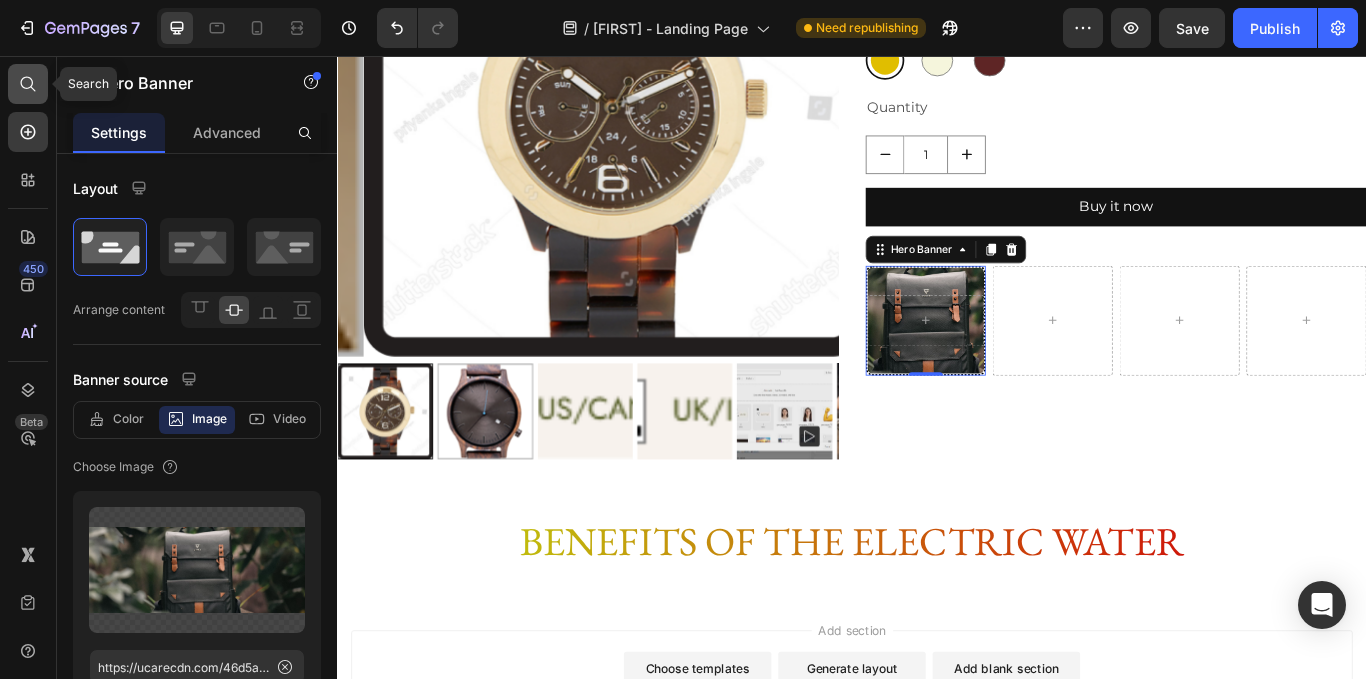 click 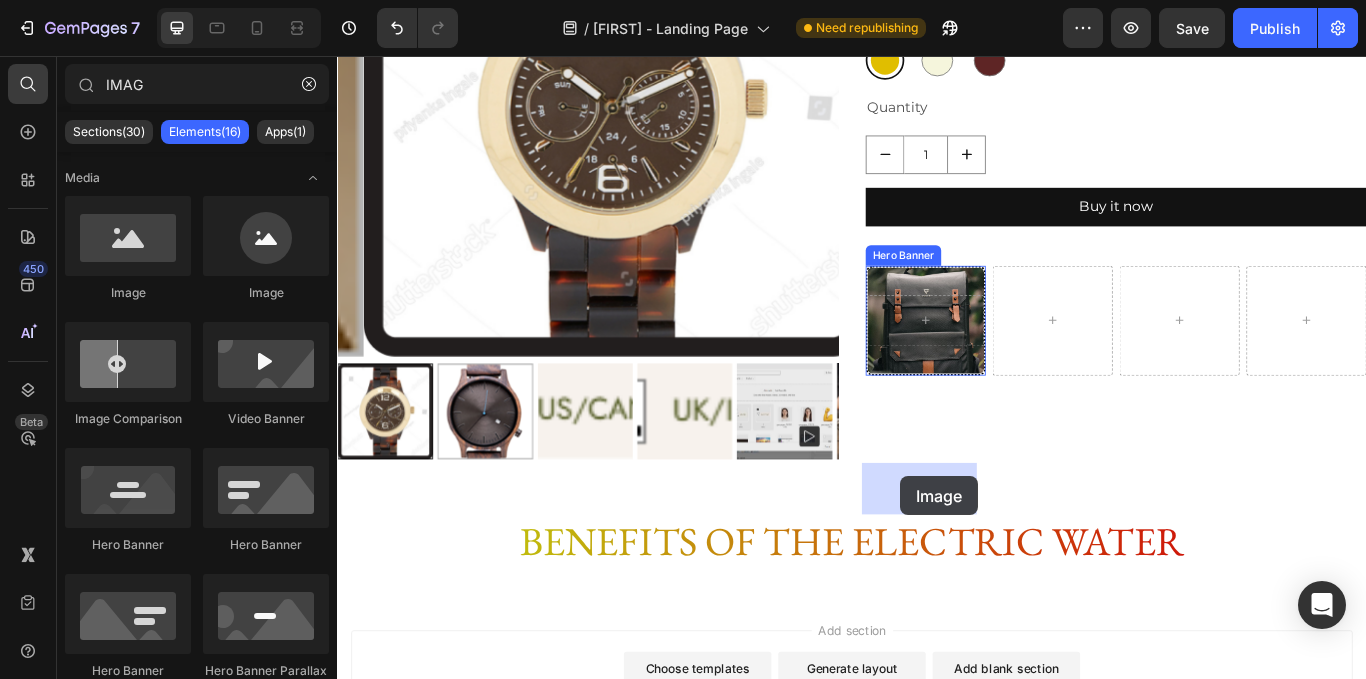 drag, startPoint x: 519, startPoint y: 312, endPoint x: 994, endPoint y: 546, distance: 529.51013 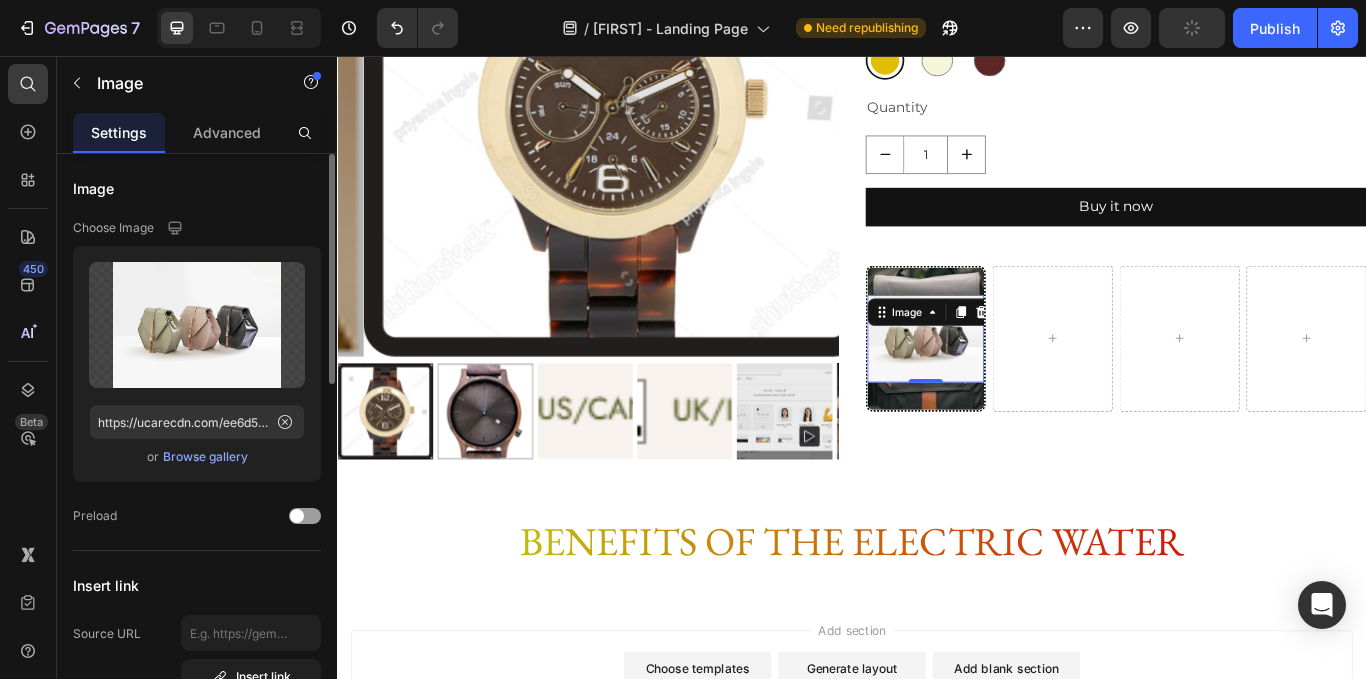 click on "Advanced" at bounding box center [227, 132] 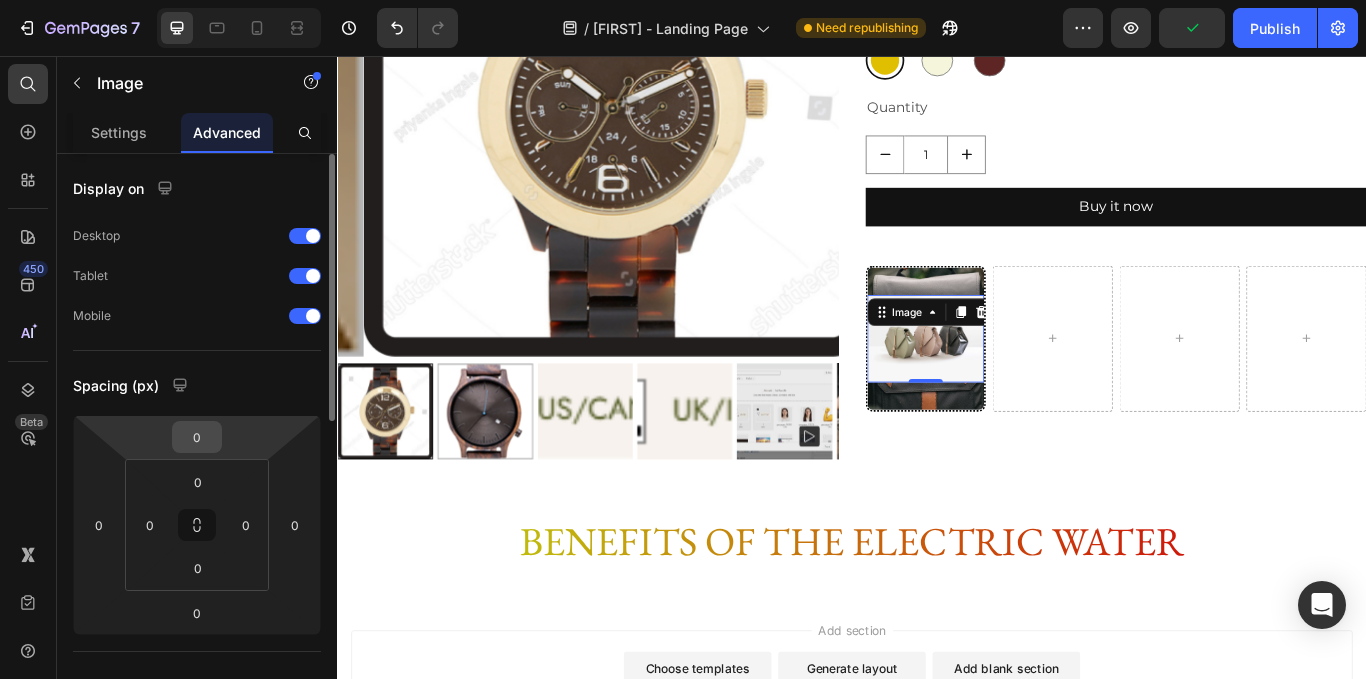 click on "0" at bounding box center [197, 437] 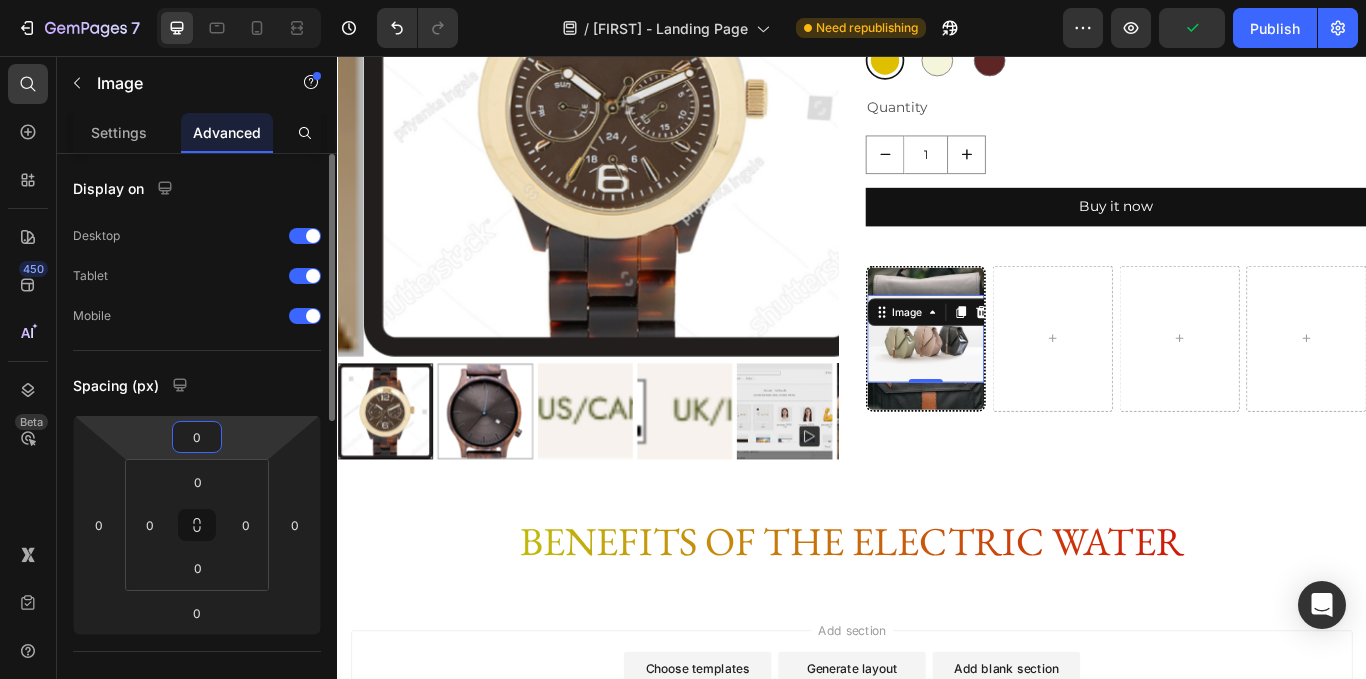 click on "0" at bounding box center (197, 437) 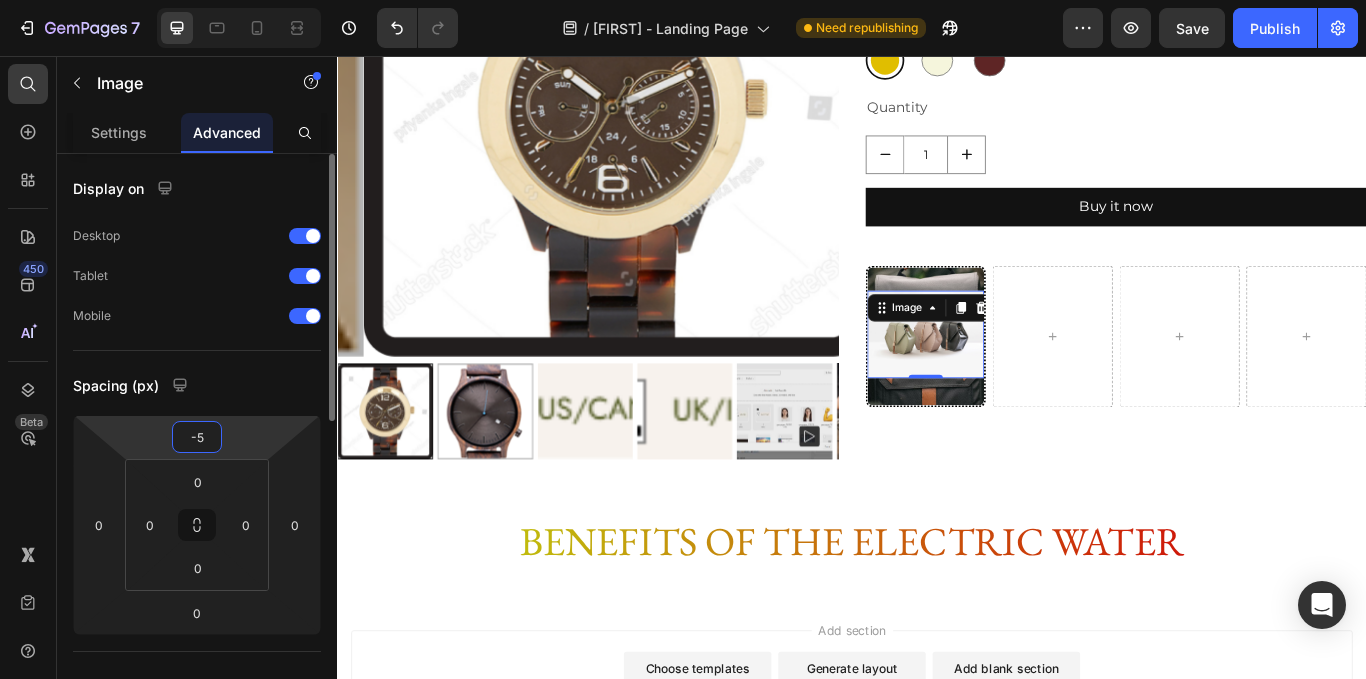 type on "-50" 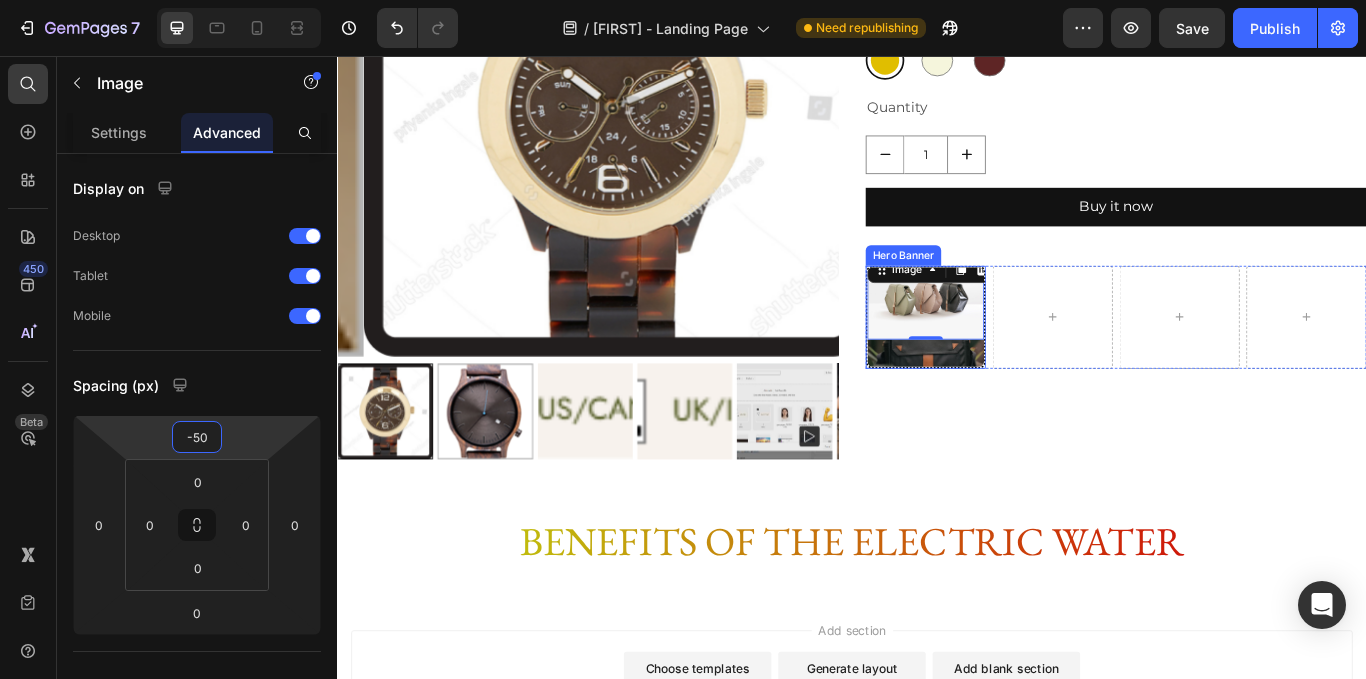 click on "Image   0" at bounding box center [1023, 361] 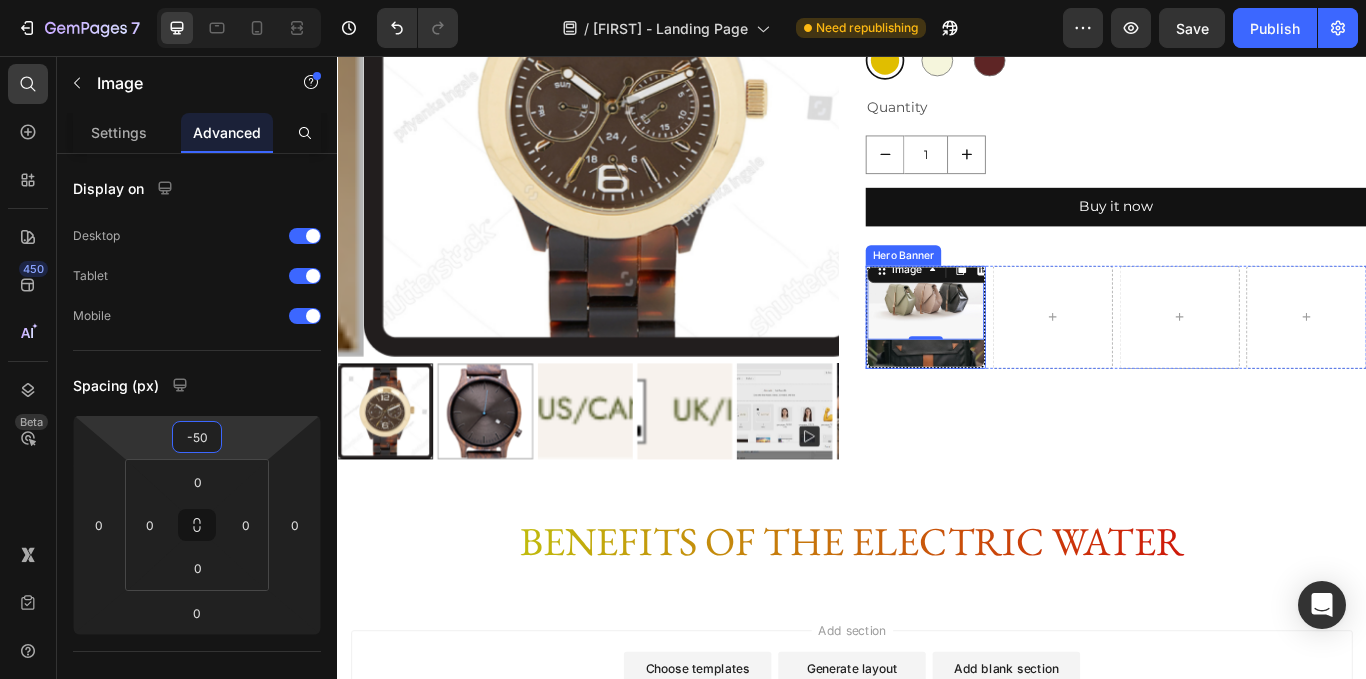 radio on "false" 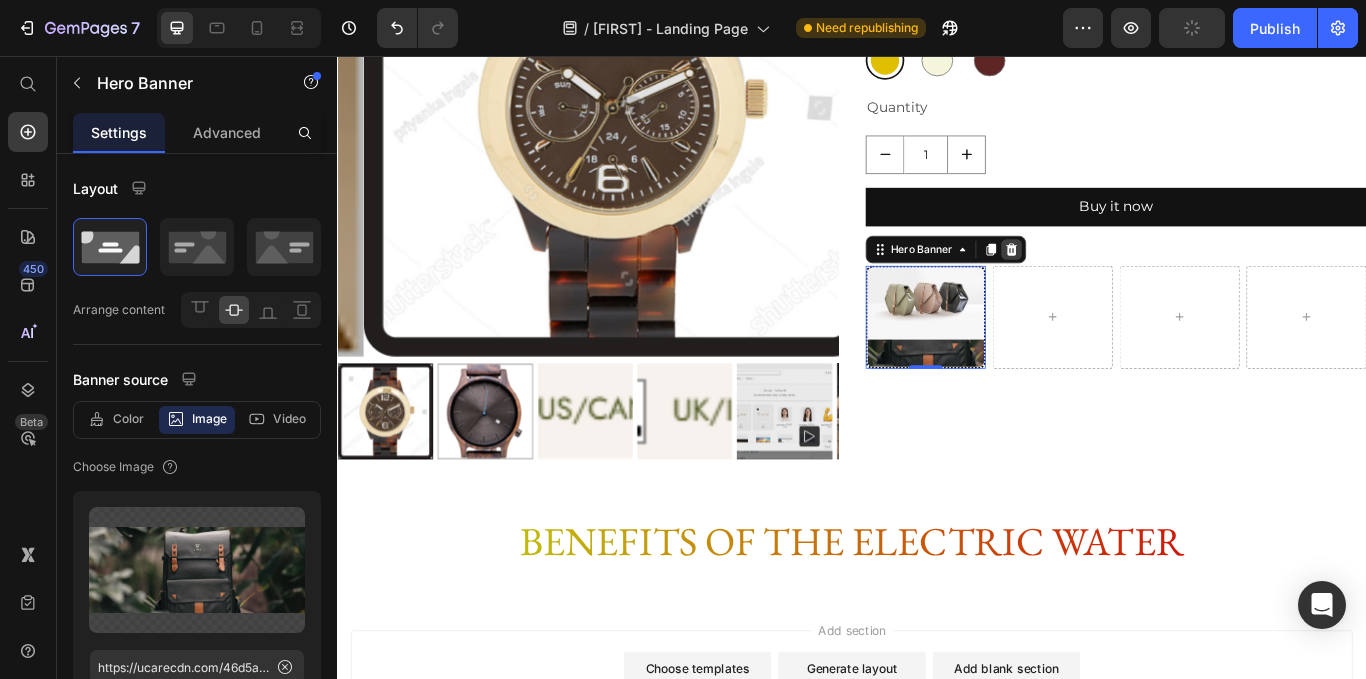 click 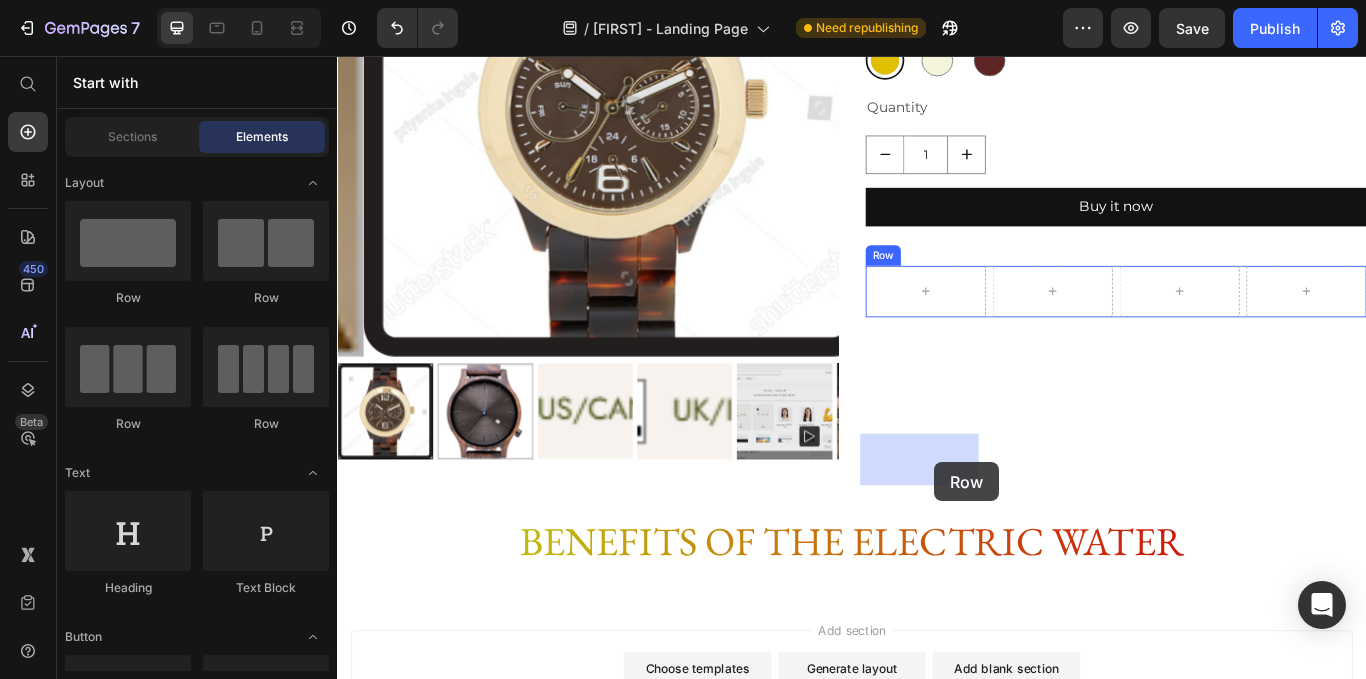 drag, startPoint x: 455, startPoint y: 300, endPoint x: 1029, endPoint y: 527, distance: 617.25604 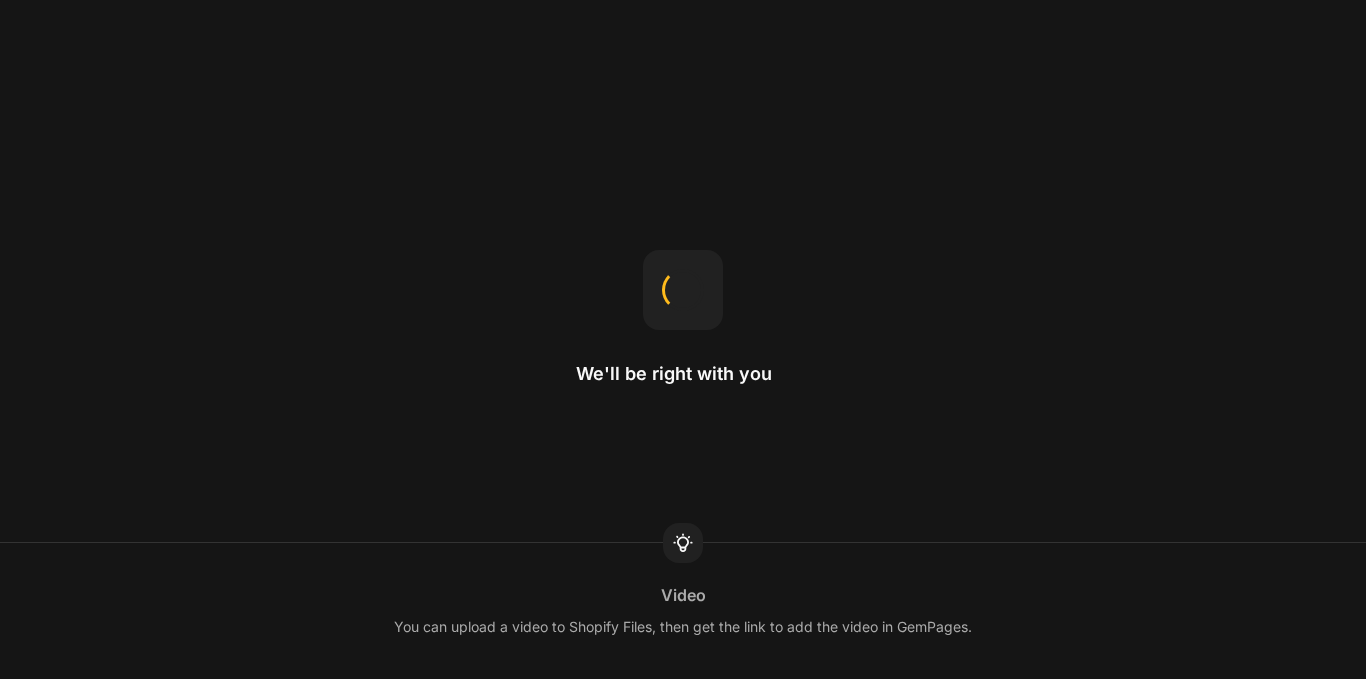 scroll, scrollTop: 0, scrollLeft: 0, axis: both 